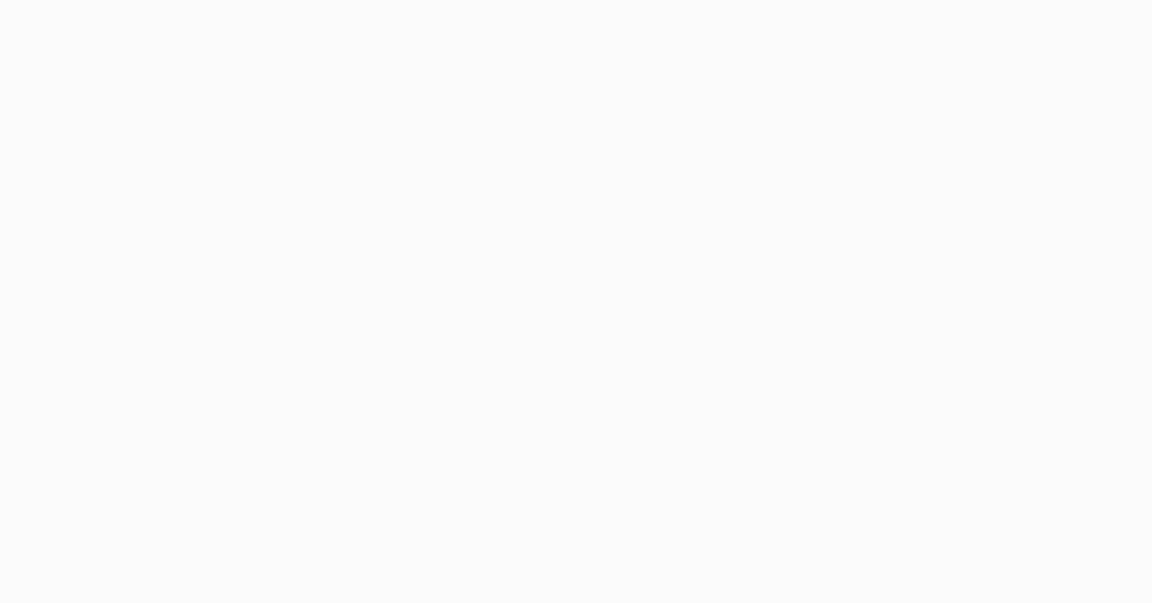 scroll, scrollTop: 0, scrollLeft: 0, axis: both 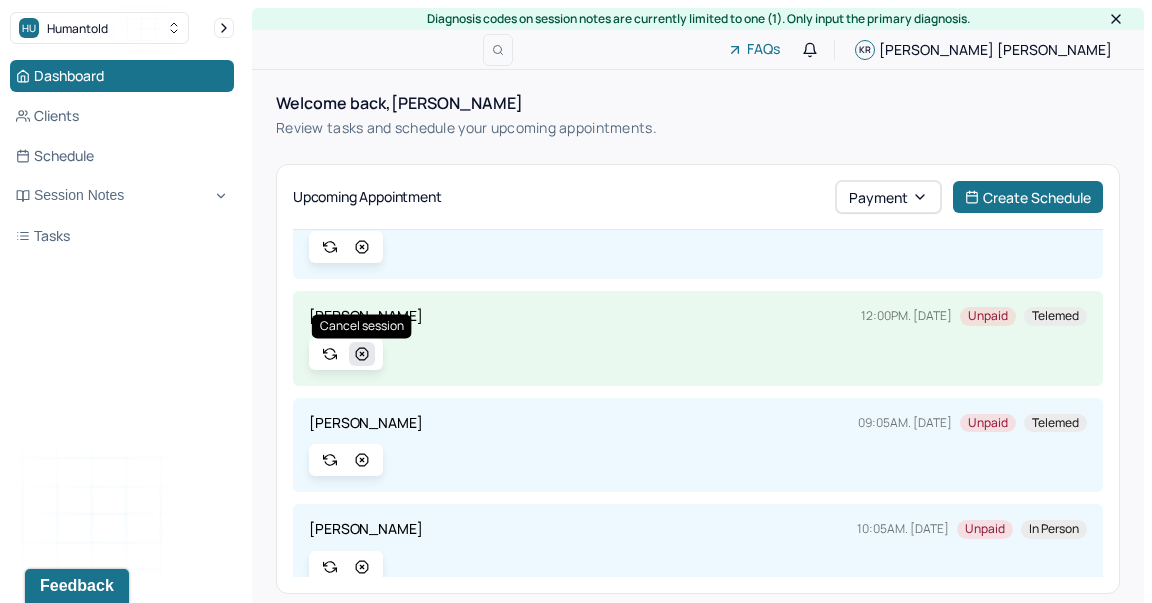 click 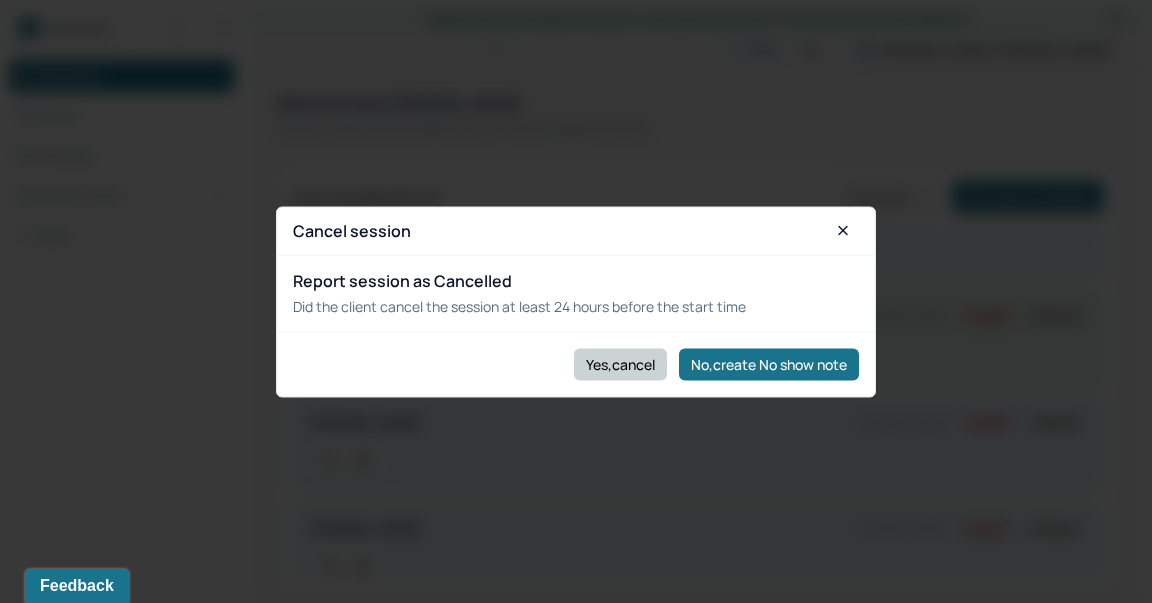 click on "Yes,cancel" at bounding box center (620, 364) 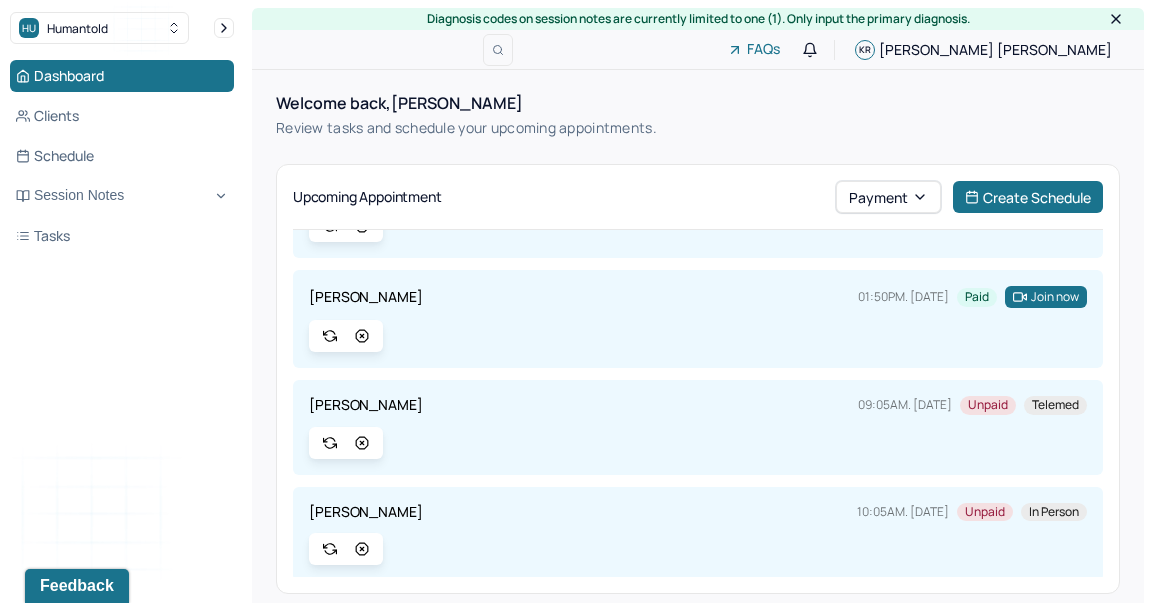 scroll, scrollTop: 852, scrollLeft: 0, axis: vertical 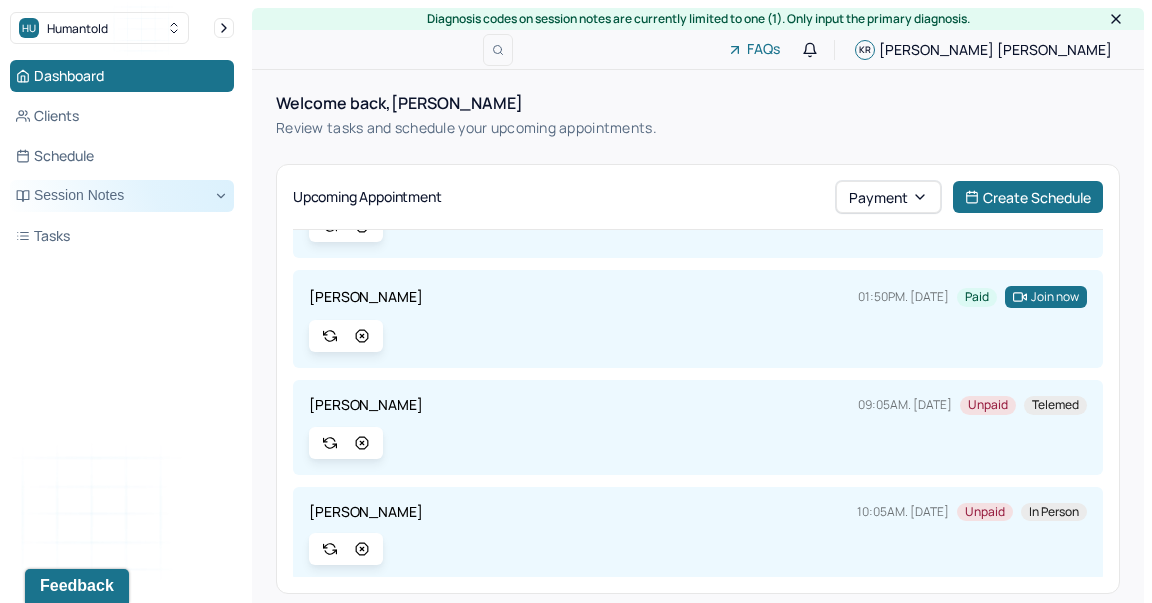 click on "Session Notes" at bounding box center [122, 196] 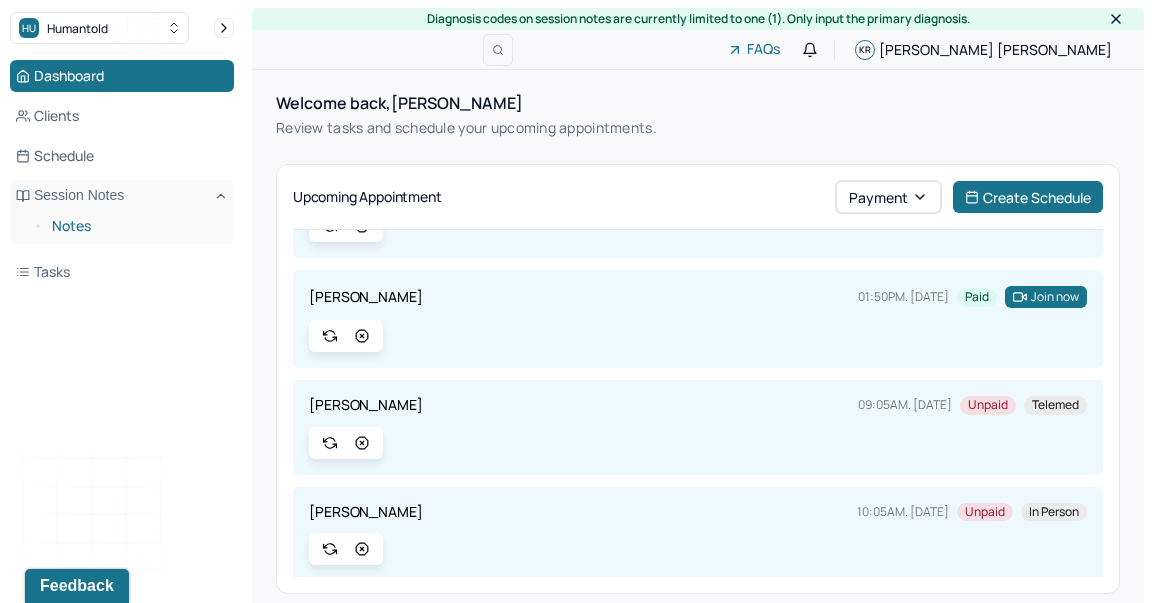 click on "Notes" at bounding box center [135, 226] 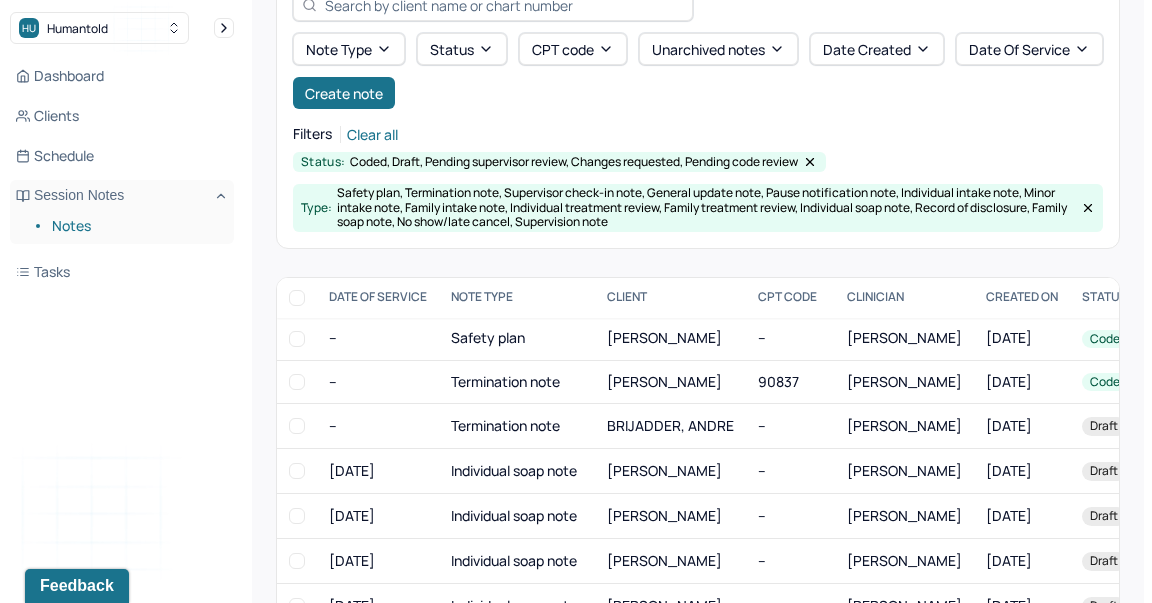scroll, scrollTop: 132, scrollLeft: 0, axis: vertical 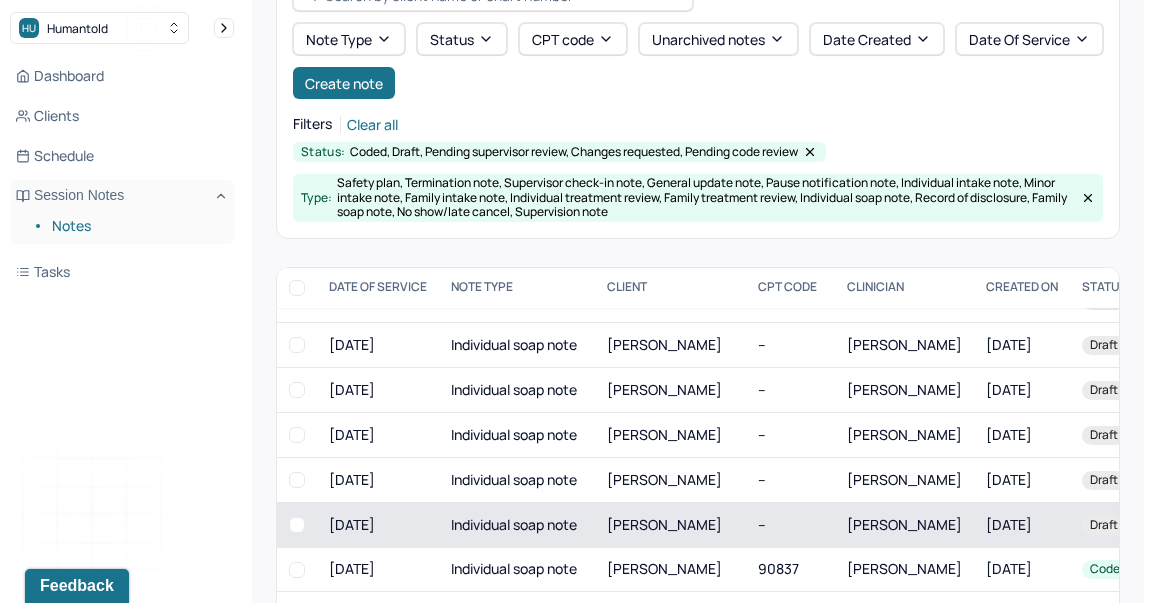 click on "[PERSON_NAME]" at bounding box center [664, 524] 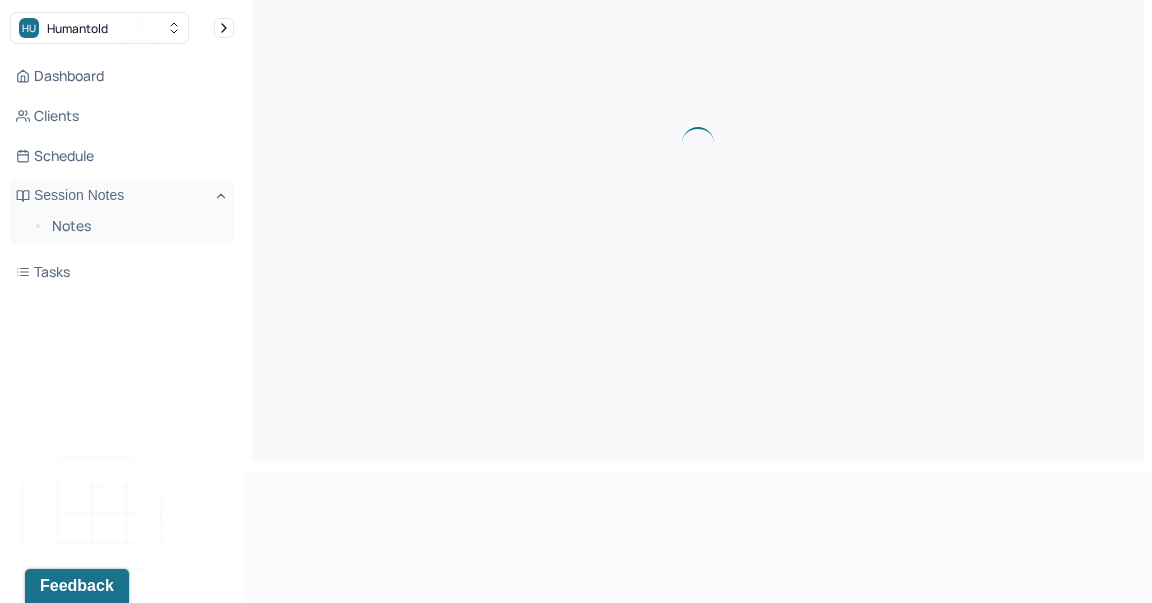 scroll, scrollTop: 0, scrollLeft: 0, axis: both 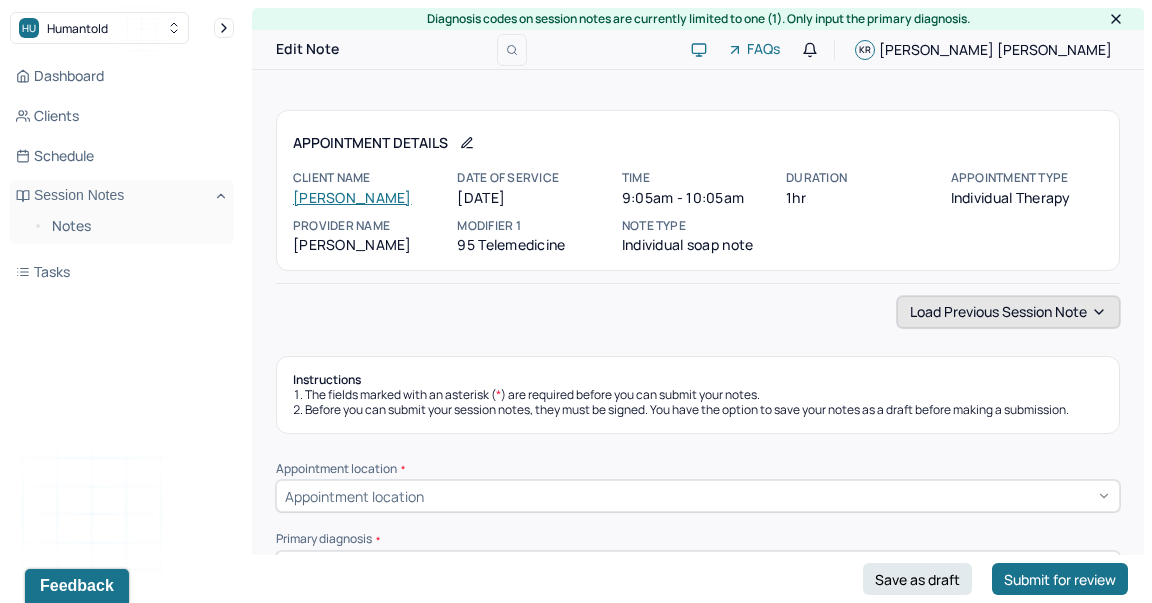 click on "Load previous session note" at bounding box center (1008, 312) 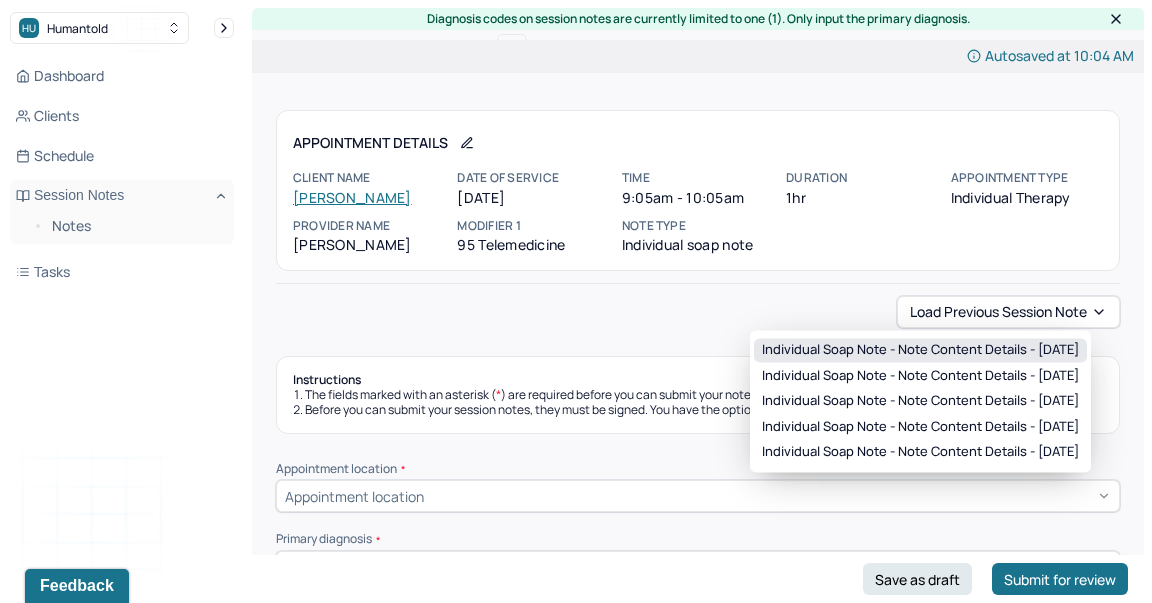 click on "Individual soap note   - Note content Details -   [DATE]" at bounding box center (920, 350) 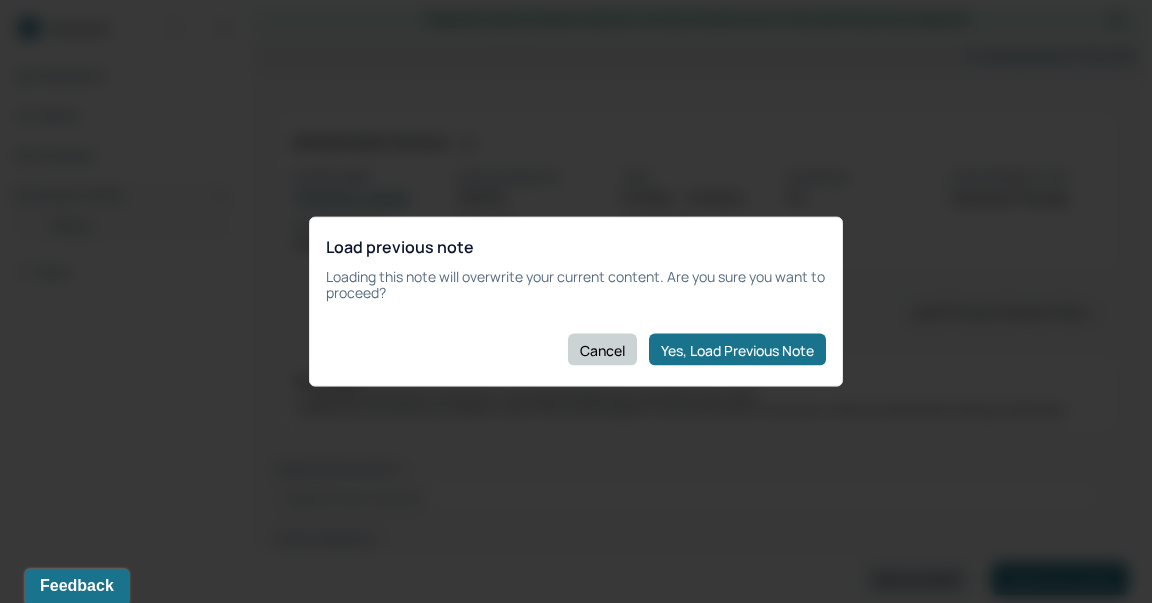 click on "Cancel" at bounding box center (602, 350) 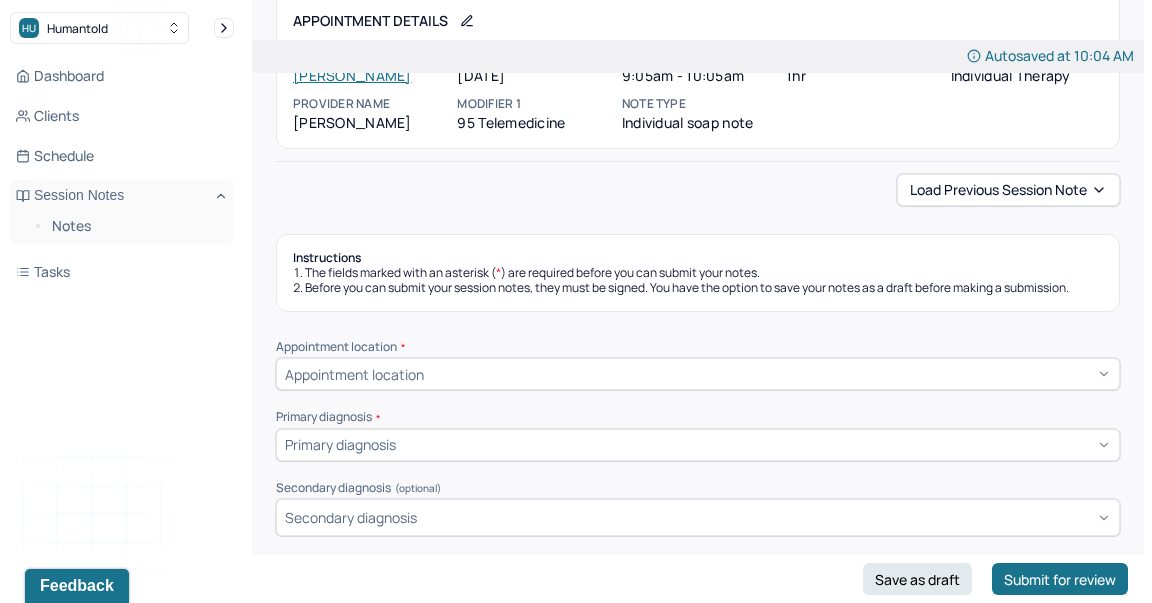 scroll, scrollTop: 130, scrollLeft: 0, axis: vertical 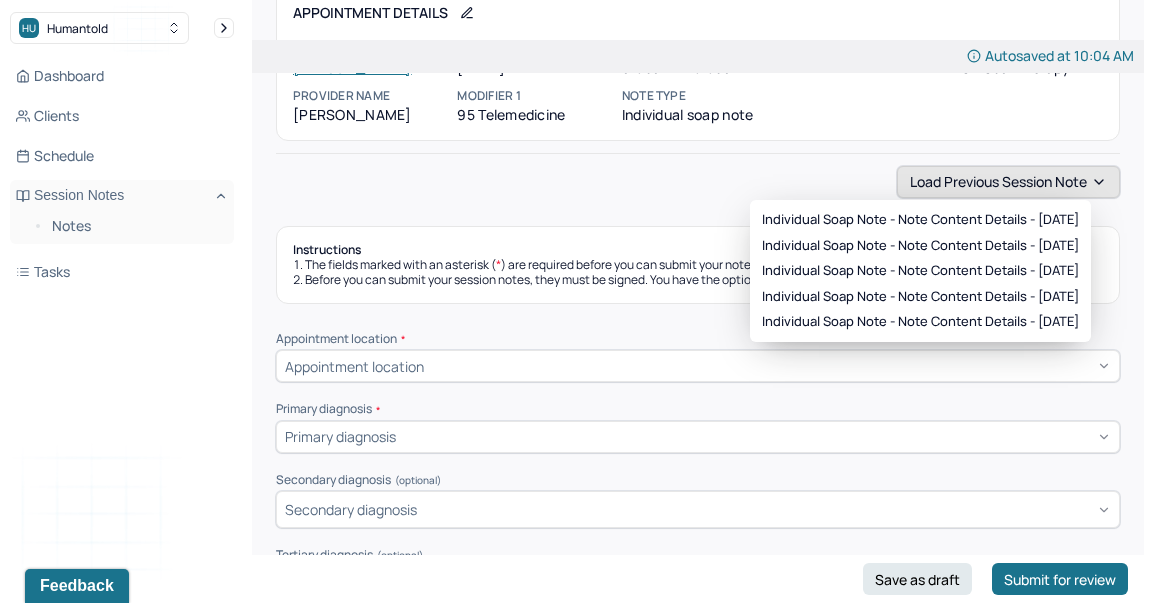 click on "Load previous session note" at bounding box center [1008, 182] 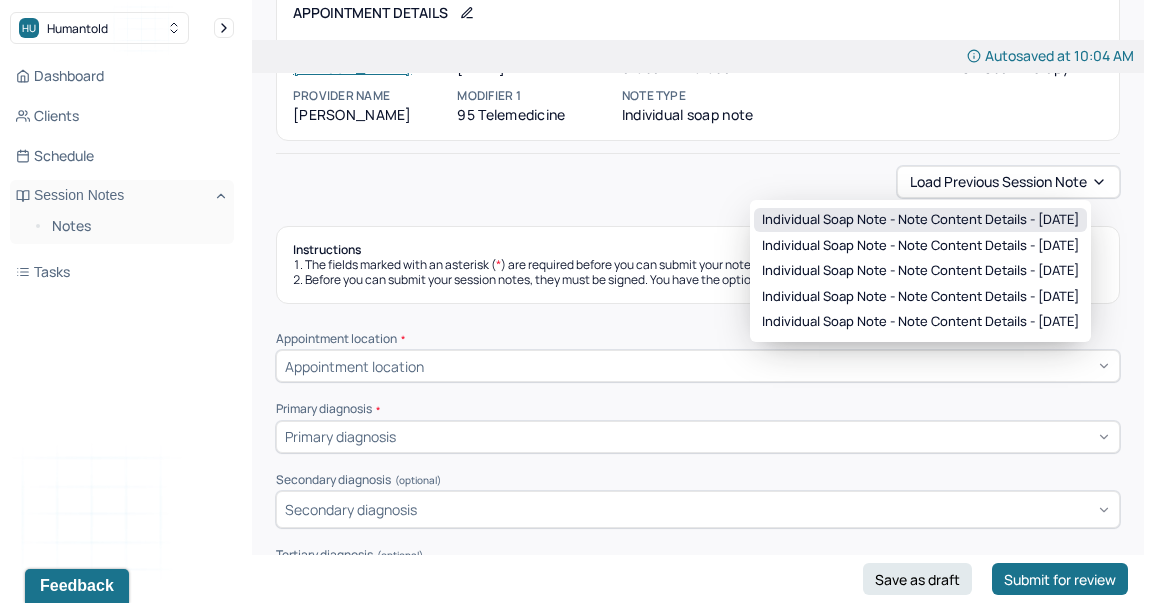 click on "Individual soap note   - Note content Details -   [DATE]" at bounding box center (920, 220) 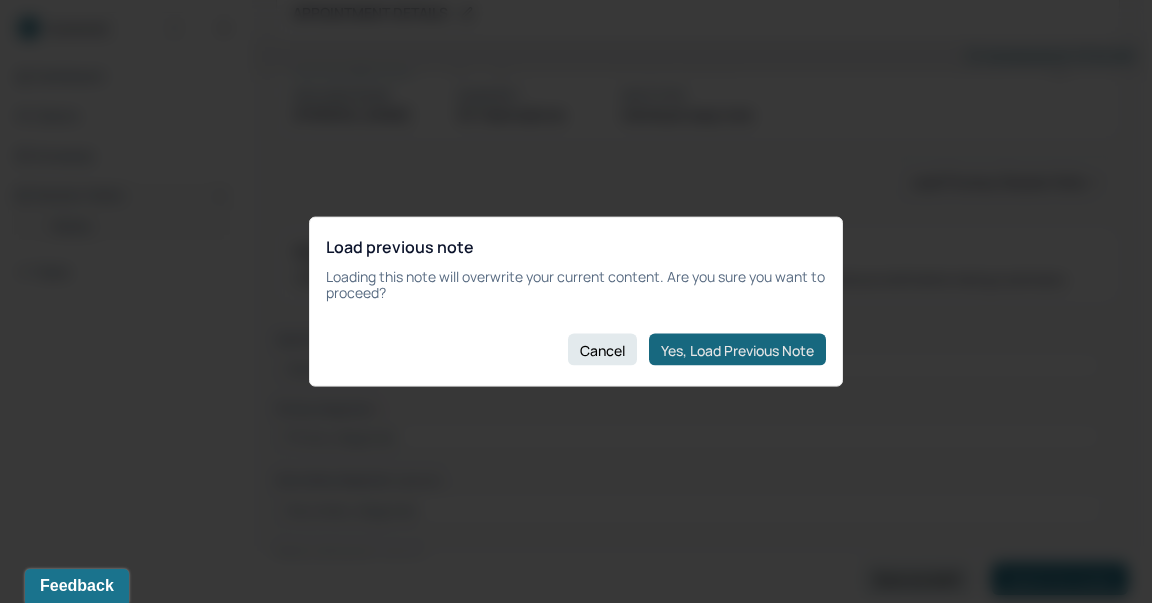click on "Yes, Load Previous Note" at bounding box center [737, 350] 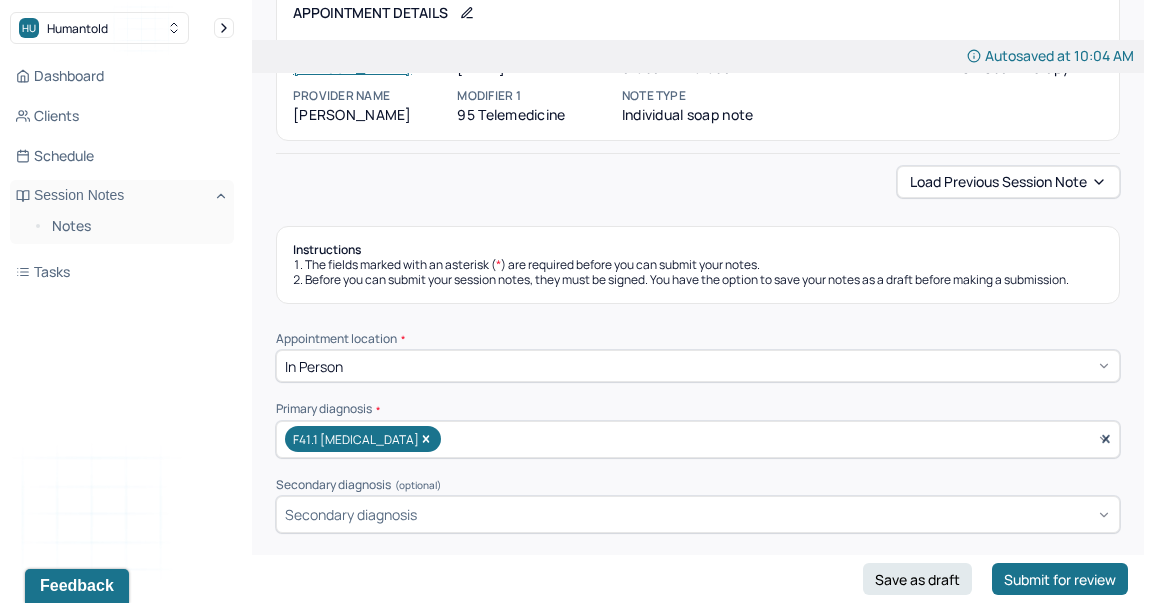 type on "negative self-talk, self-doubt, conflicted" 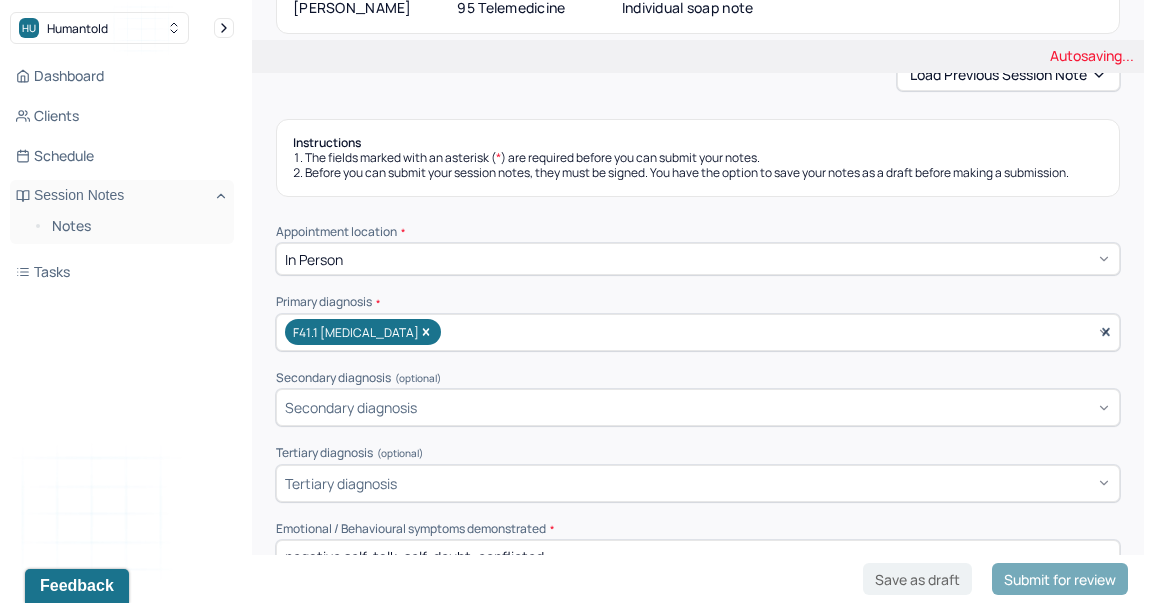 scroll, scrollTop: 306, scrollLeft: 0, axis: vertical 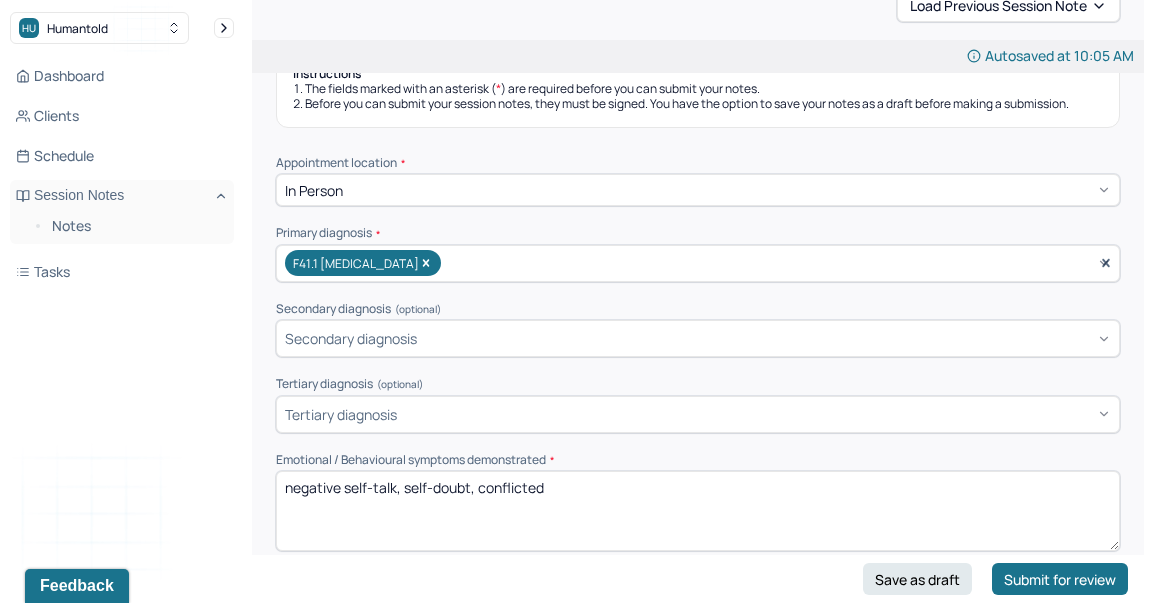 click on "negative self-talk, self-doubt, conflicted" at bounding box center [698, 511] 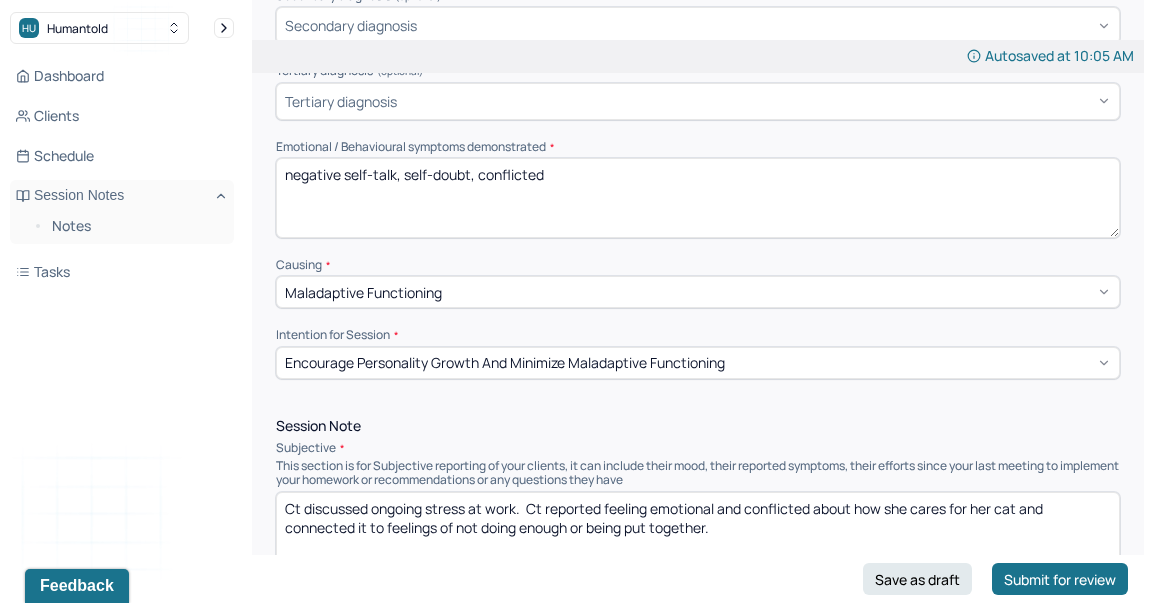 scroll, scrollTop: 641, scrollLeft: 0, axis: vertical 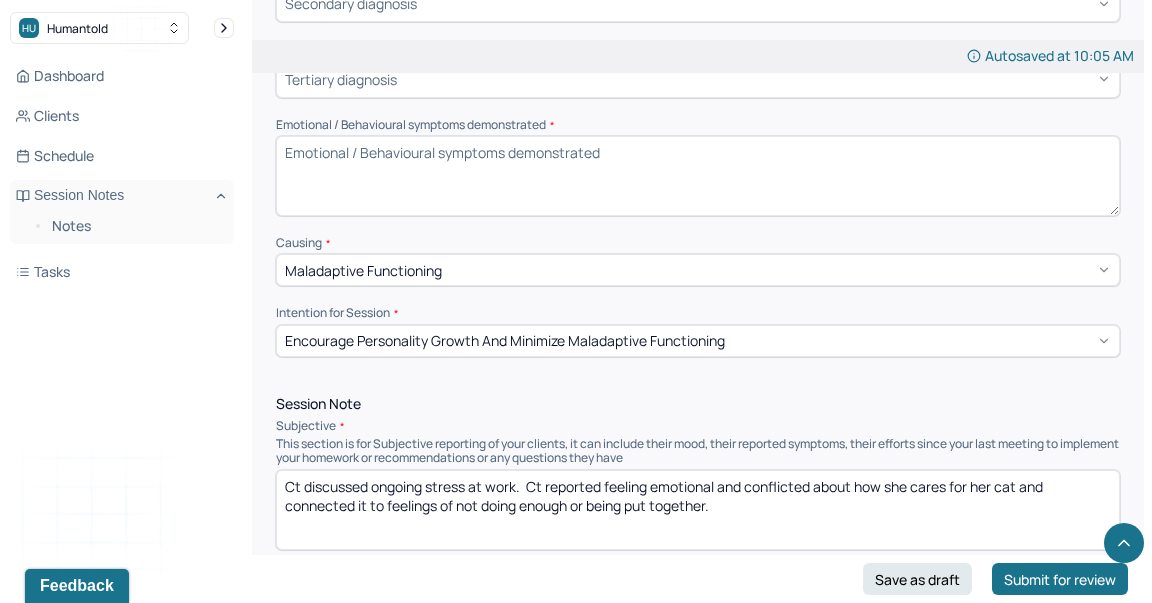 type 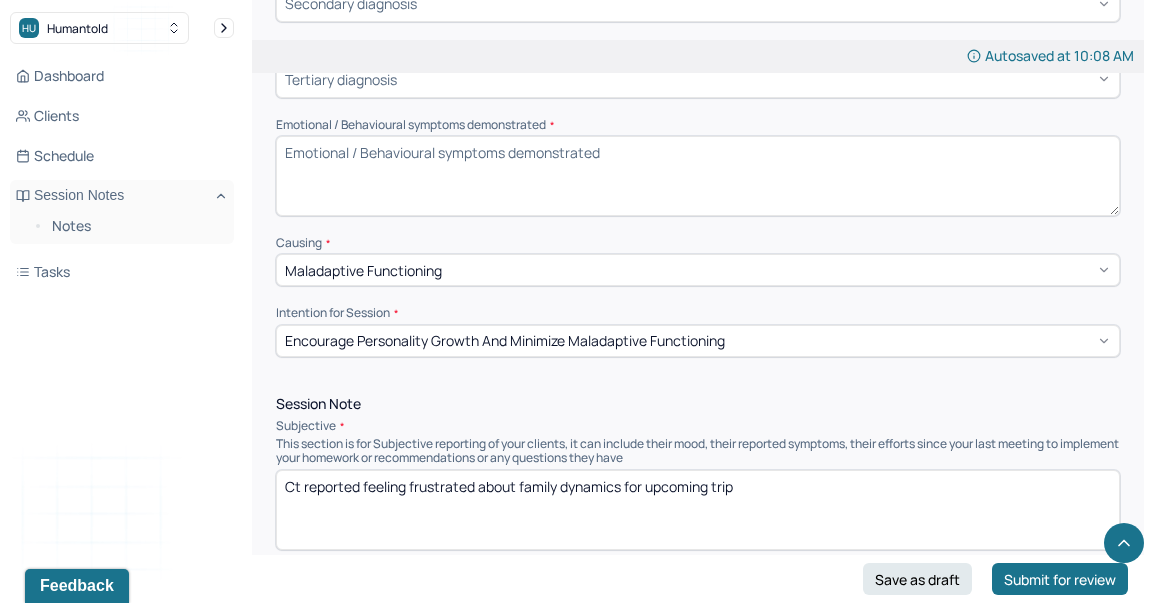 type on "Ct reported feeling frustrated about family dynamics for upcoming trip" 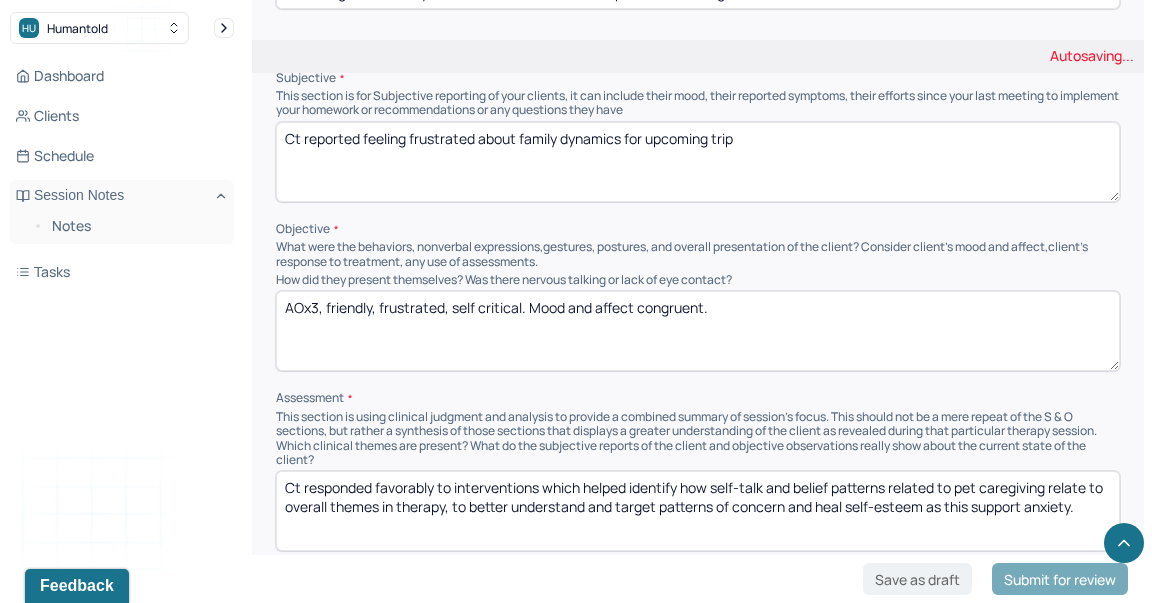 type on "AOx3, friendly, frustrated, self critical. Mood and affect congruent." 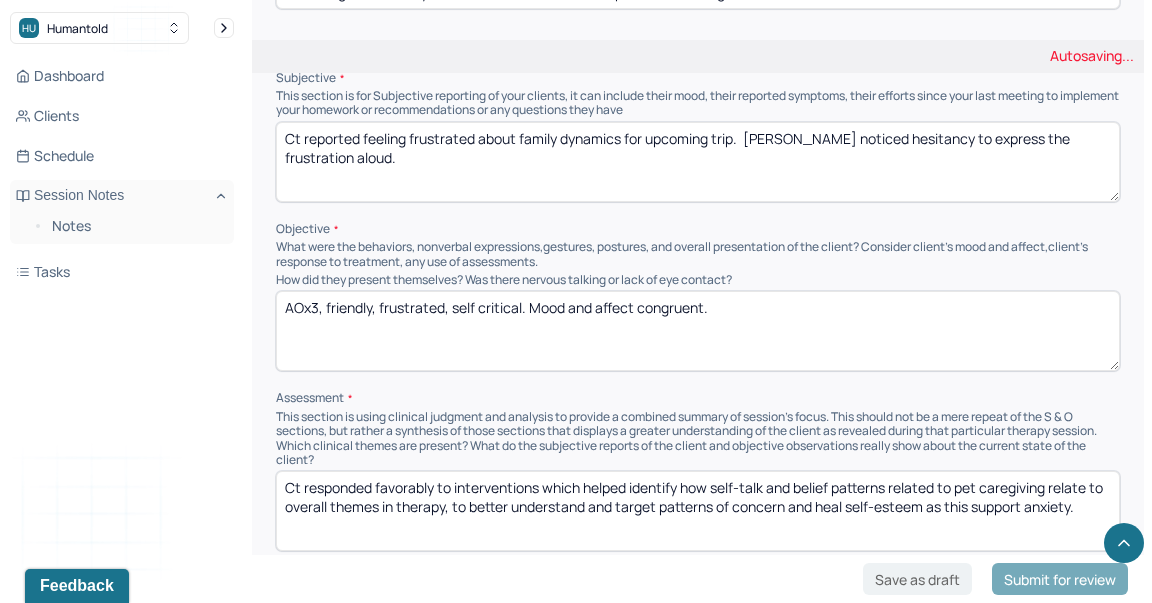type on "Ct reported feeling frustrated about family dynamics for upcoming trip.  [PERSON_NAME] noticed hesitancy to express the frustration aloud." 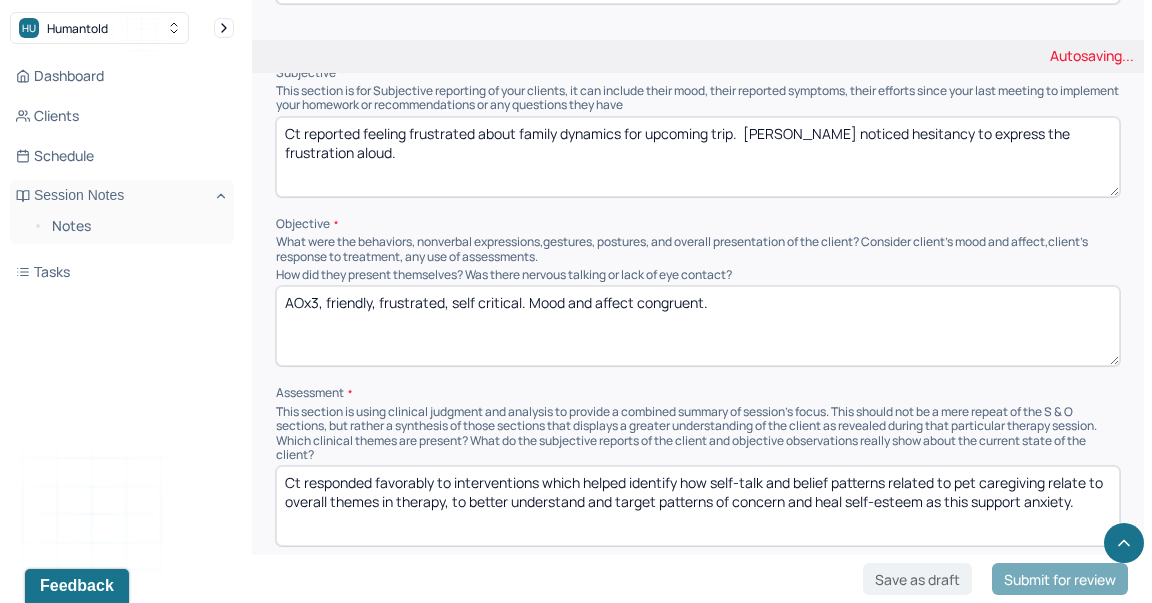drag, startPoint x: 586, startPoint y: 483, endPoint x: 1151, endPoint y: 595, distance: 575.9939 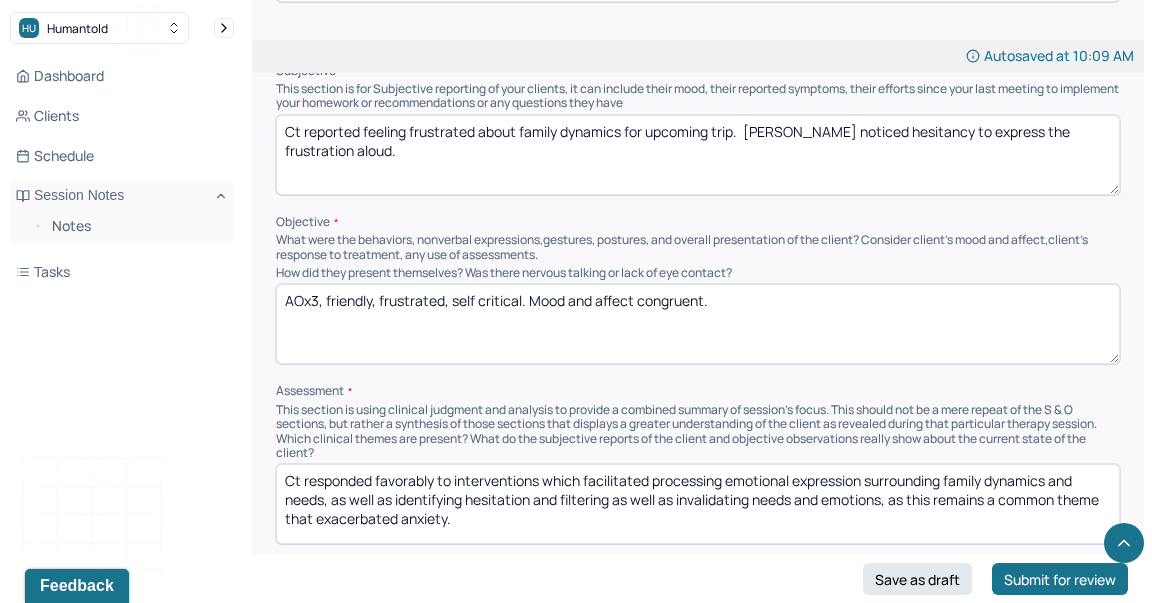 type on "Ct responded favorably to interventions which facilitated processing emotional expression surrounding family dynamics and needs, as well as identifying hesitation and filtering as well as invalidating needs and emotions, as this remains a common theme that exacerbated anxiety." 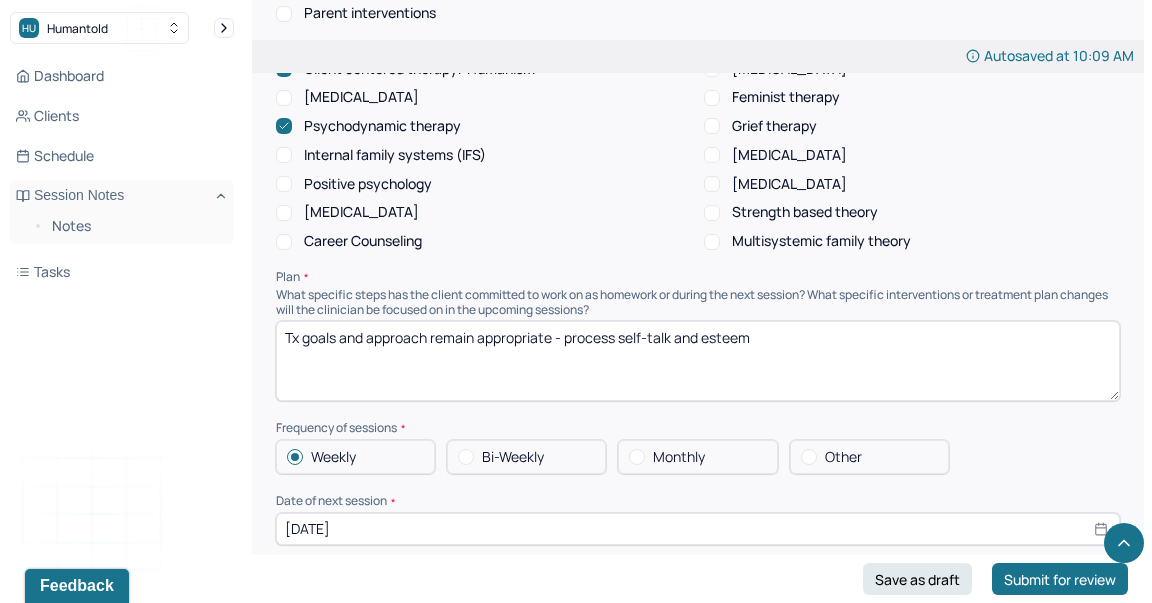 scroll, scrollTop: 1836, scrollLeft: 0, axis: vertical 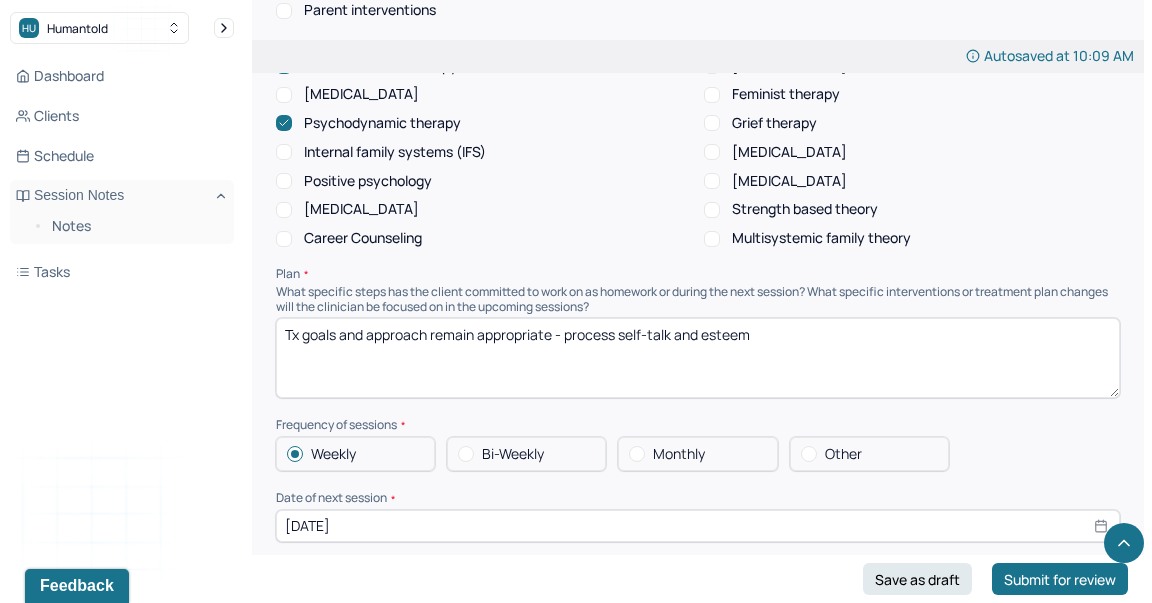 click on "Date of next session * [DATE]" at bounding box center (698, 516) 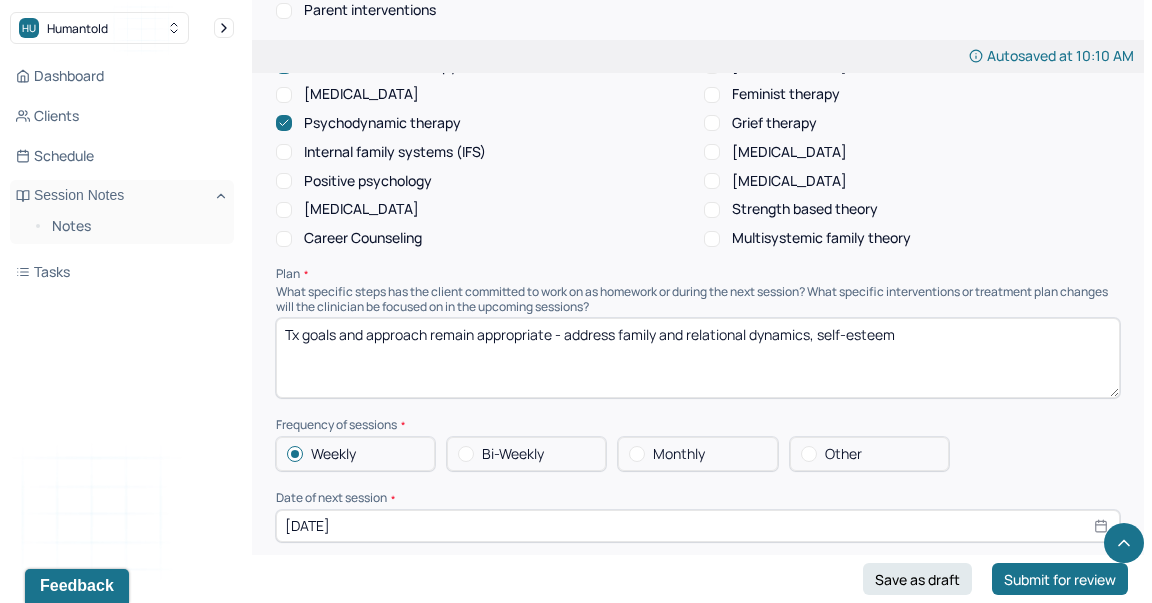 type on "Tx goals and approach remain appropriate - address family and relational dynamics, self-esteem" 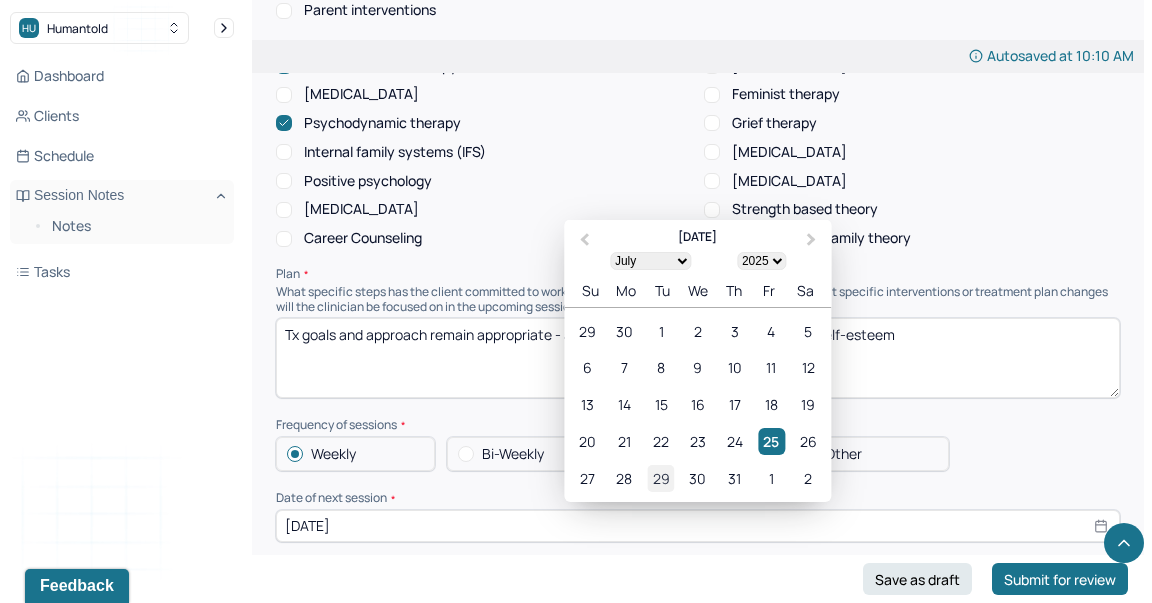 click on "29" at bounding box center [661, 478] 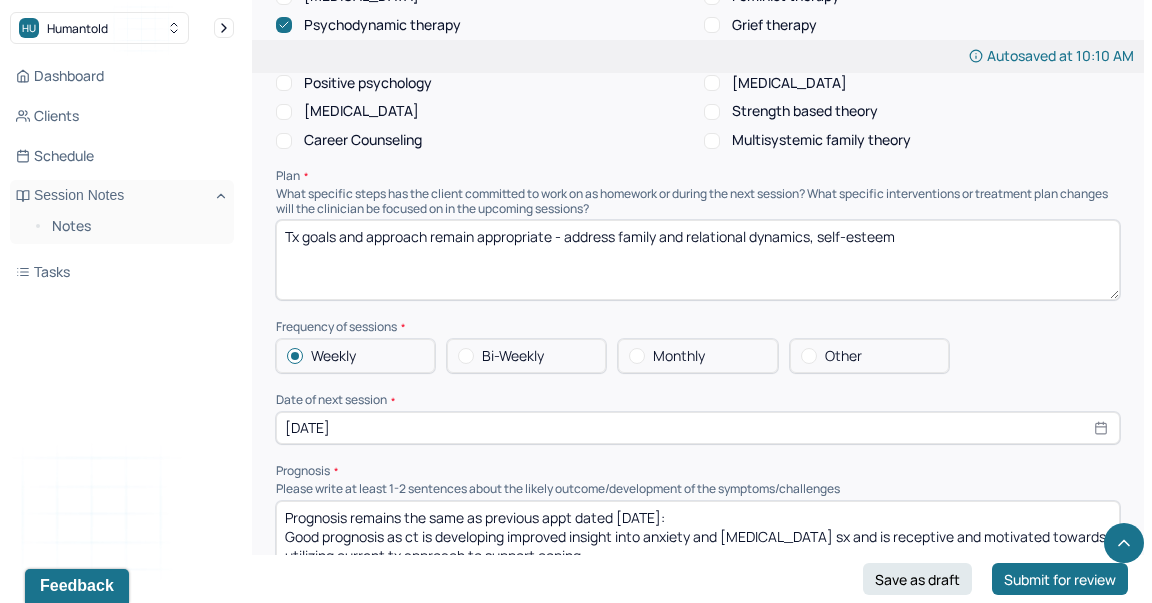 scroll, scrollTop: 1935, scrollLeft: 0, axis: vertical 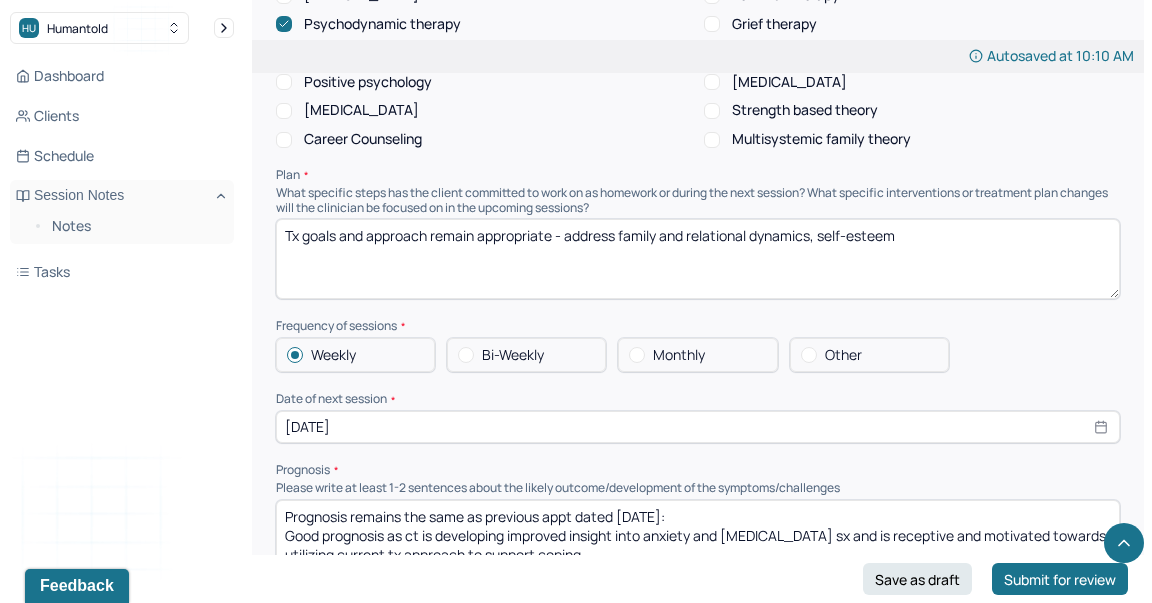 click on "Therapy Intervention Techniques Please select at least 1 intervention used Cognitive-Behavioral therapies Cognitive-Behavioral therapy (CBT) Dialectical Behavioral therapy (DBT) Modeling and skills training Trauma-focused CBT EDMR Rational Emotive [MEDICAL_DATA] Acceptance Commitment Therapy Solution Based [MEDICAL_DATA] [MEDICAL_DATA] Relationship based Interventions Attachment-oriented interventions Parent-child interaction therapy Parent interventions Other Client centered therapy/ Humanism [MEDICAL_DATA] [MEDICAL_DATA] Feminist therapy Psychodynamic therapy Grief therapy Internal family systems (IFS) [MEDICAL_DATA] Positive psychology [MEDICAL_DATA] [MEDICAL_DATA] Strength based theory Career Counseling Multisystemic family theory Plan What specific steps has the client committed to work on as homework or during the next session? What specific interventions or treatment plan changes will the clinician be focused on in the upcoming sessions? Frequency of sessions Weekly Other" at bounding box center [698, 171] 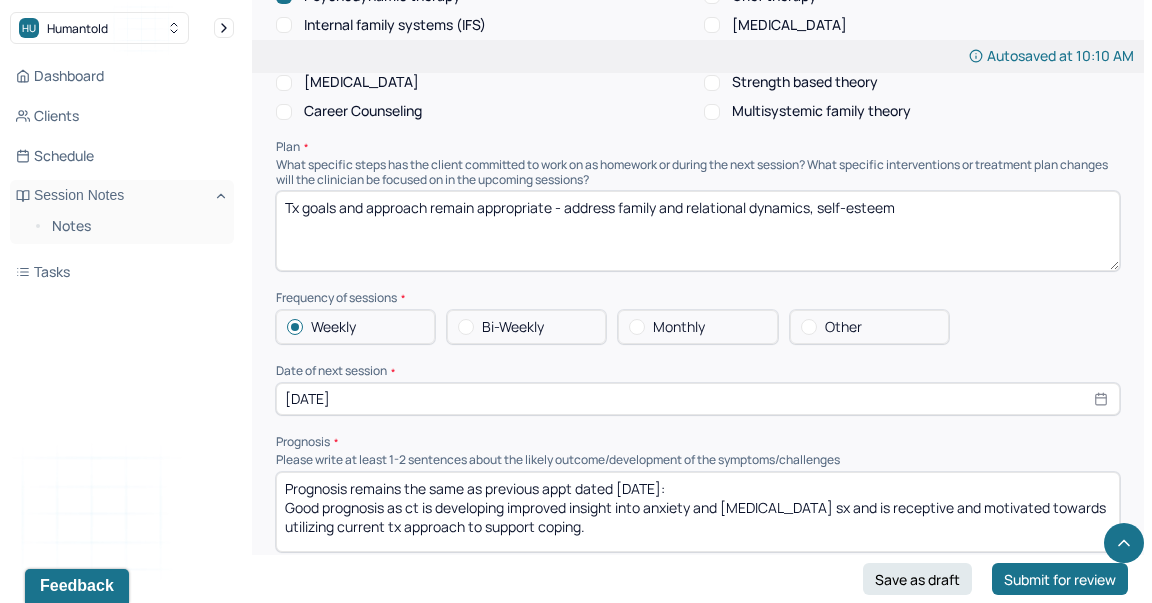 scroll, scrollTop: 1994, scrollLeft: 0, axis: vertical 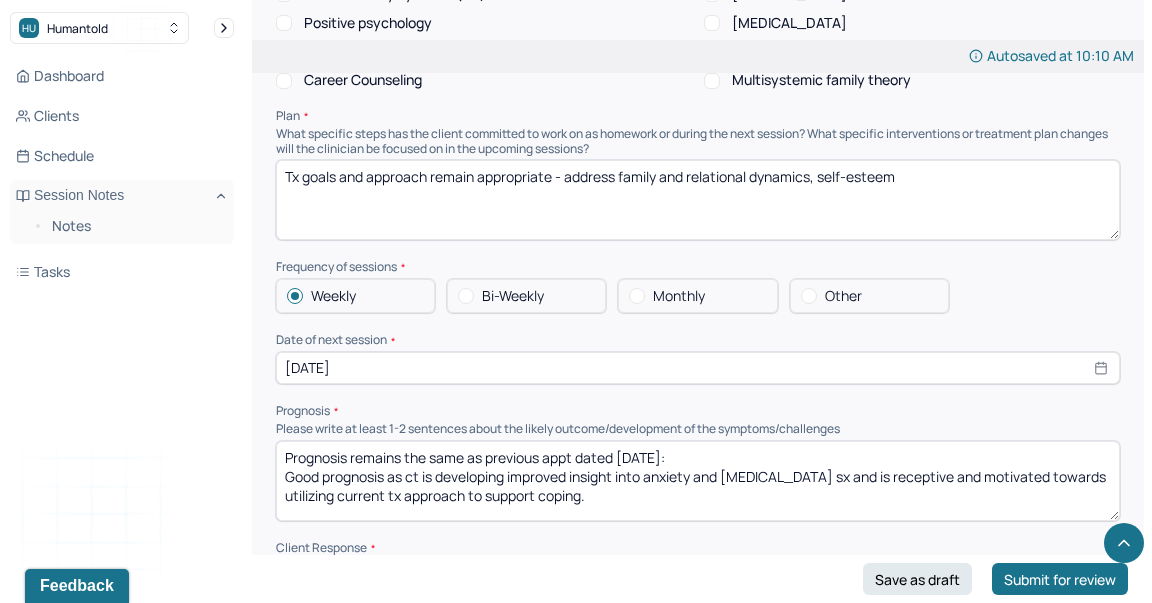 click on "Prognosis remains the same as previous appt dated [DATE]:
Good prognosis as ct is developing improved insight into anxiety and [MEDICAL_DATA] sx and is receptive and motivated towards utilizing current tx approach to support coping." at bounding box center (698, 481) 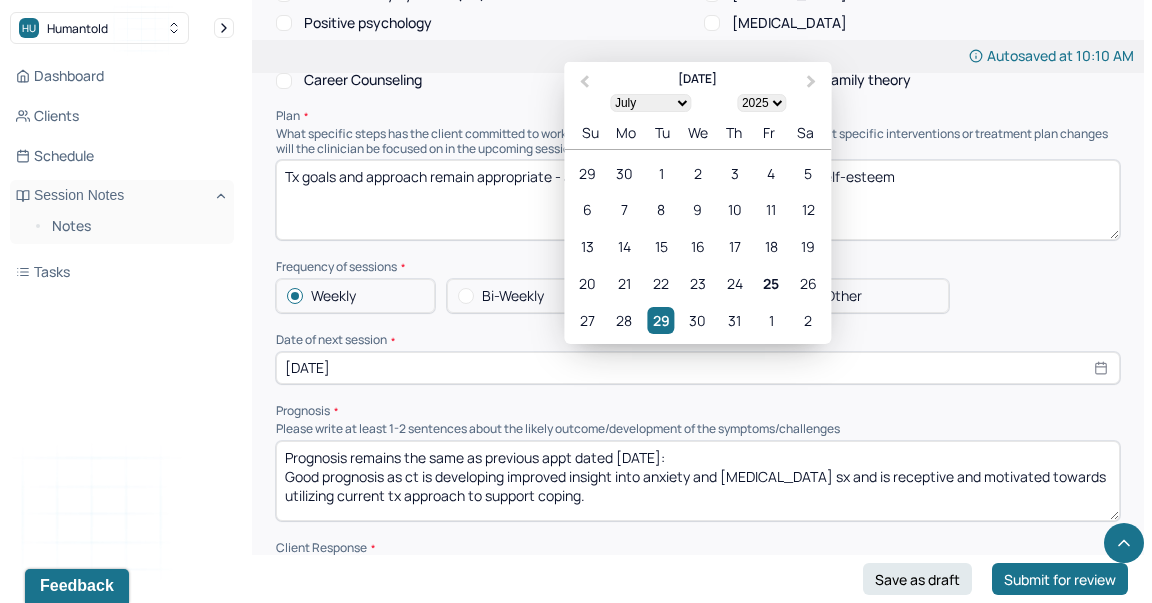 click on "Prognosis remains the same as previous appt dated [DATE]:
Good prognosis as ct is developing improved insight into anxiety and [MEDICAL_DATA] sx and is receptive and motivated towards utilizing current tx approach to support coping." at bounding box center [698, 481] 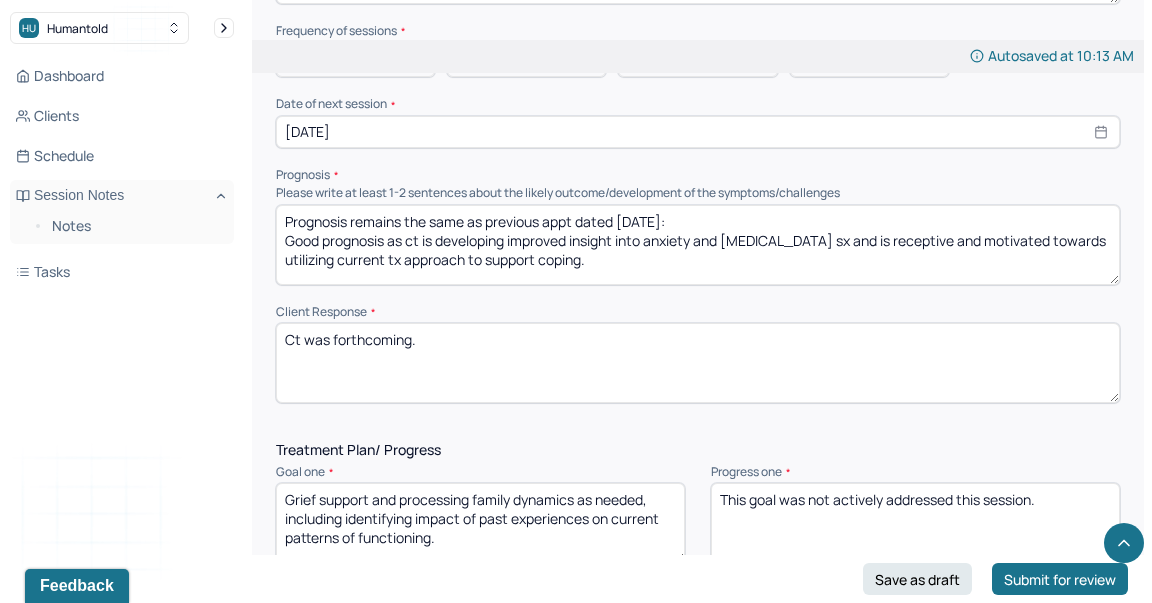 scroll, scrollTop: 2236, scrollLeft: 0, axis: vertical 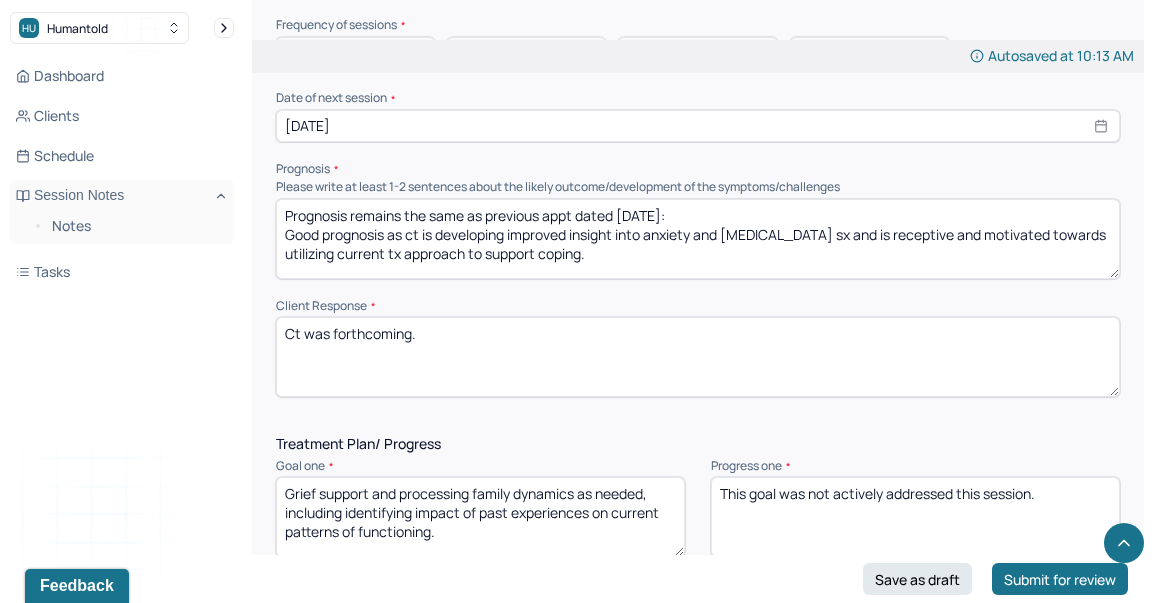 type on "Prognosis remains the same as previous appt dated [DATE]:
Good prognosis as ct is developing improved insight into anxiety and [MEDICAL_DATA] sx and is receptive and motivated towards utilizing current tx approach to support coping." 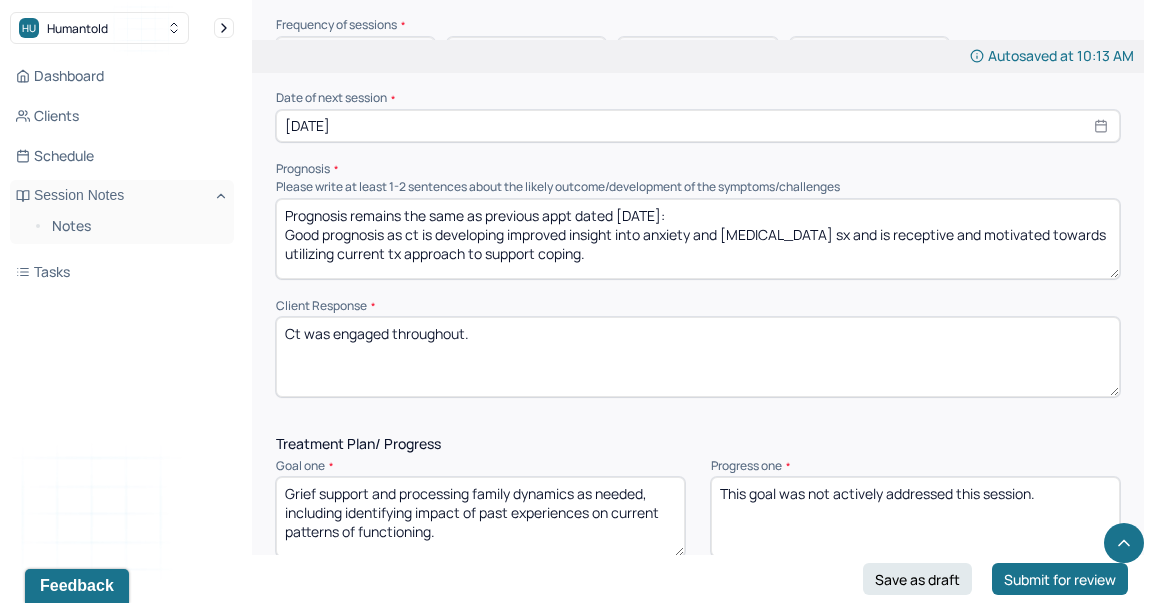 type on "Ct was engaged throughout." 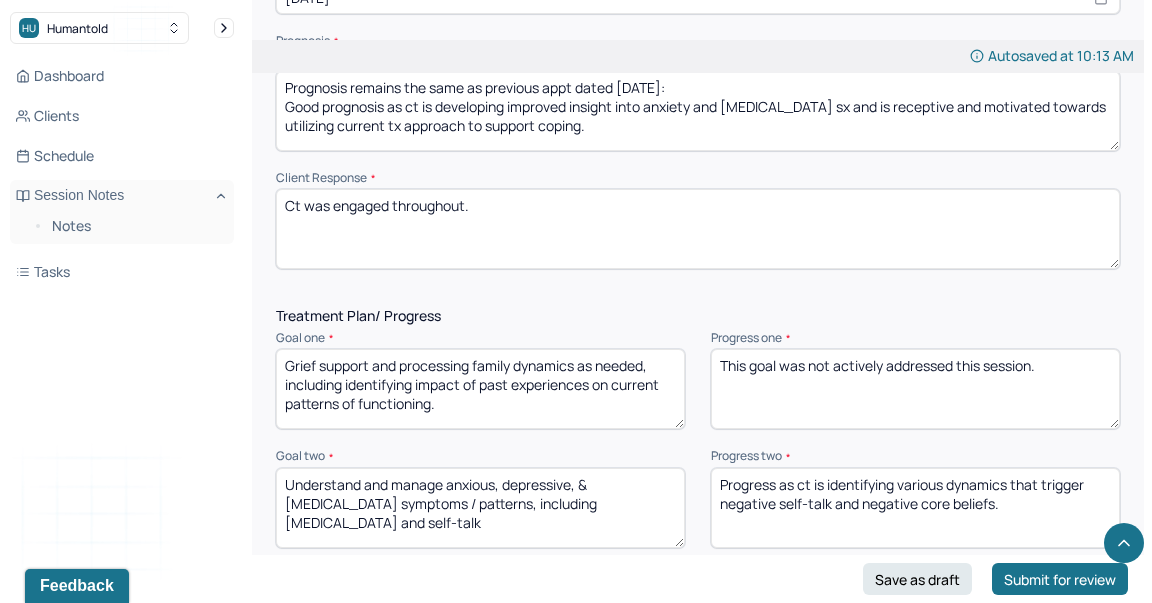 scroll, scrollTop: 2369, scrollLeft: 0, axis: vertical 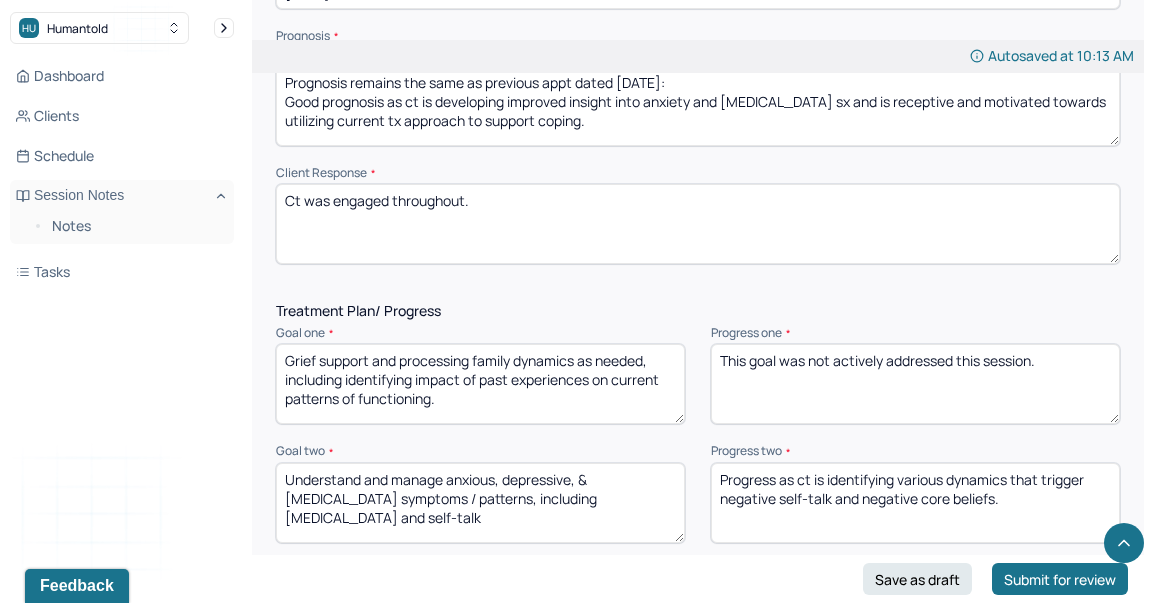 click on "This goal was not actively addressed this session." at bounding box center (915, 384) 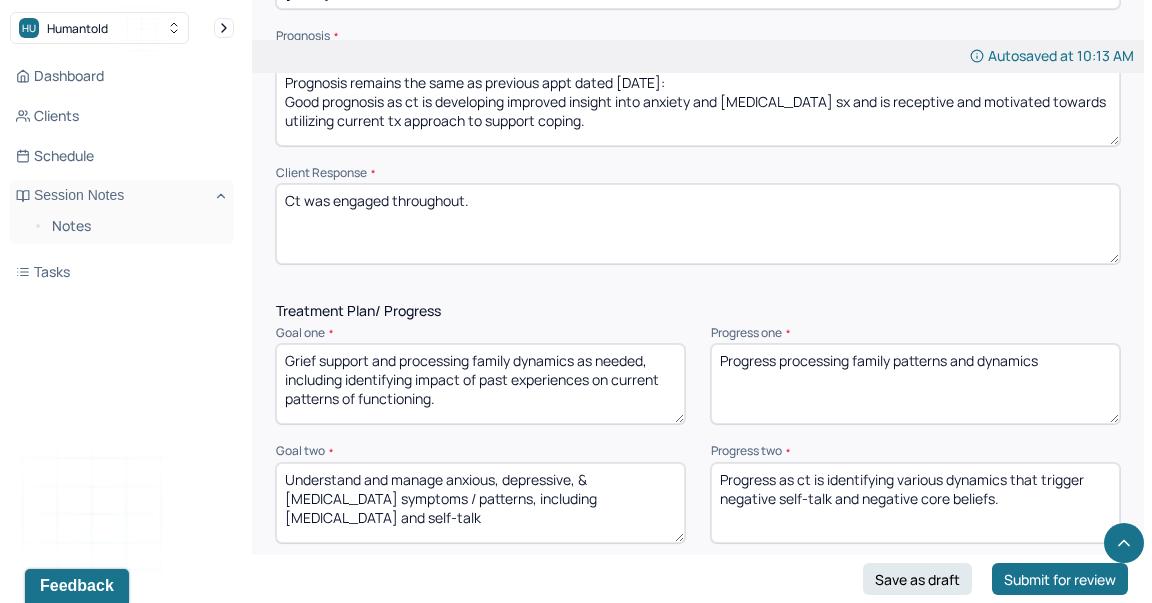 type on "Progress processing family patterns and dynamics" 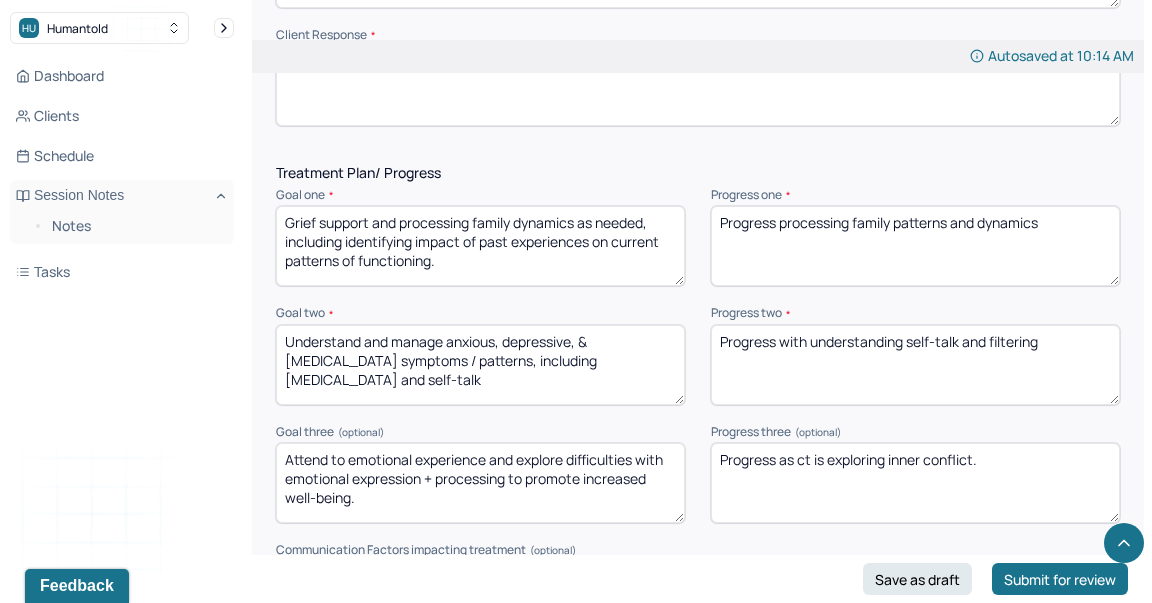 scroll, scrollTop: 2516, scrollLeft: 0, axis: vertical 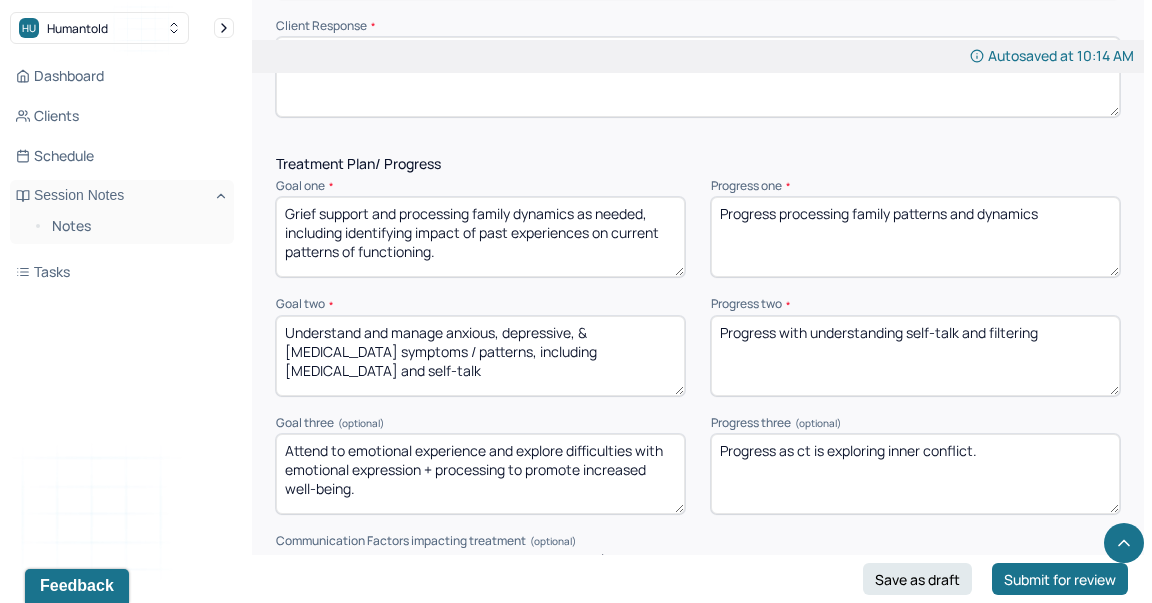 type on "Progress with understanding self-talk and filtering" 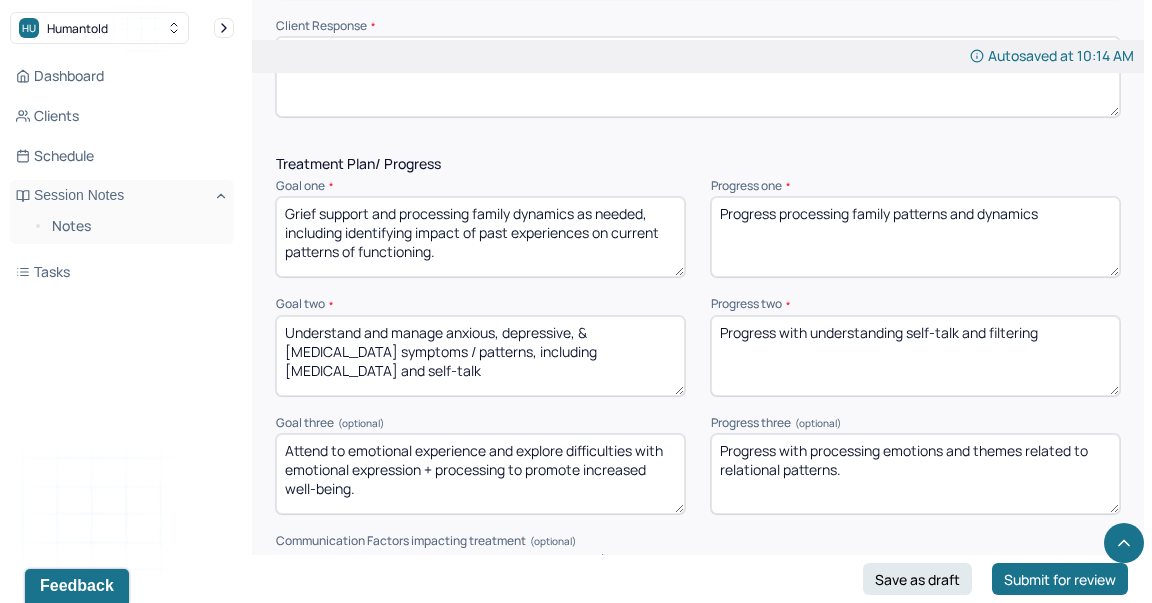 scroll, scrollTop: 3005, scrollLeft: 0, axis: vertical 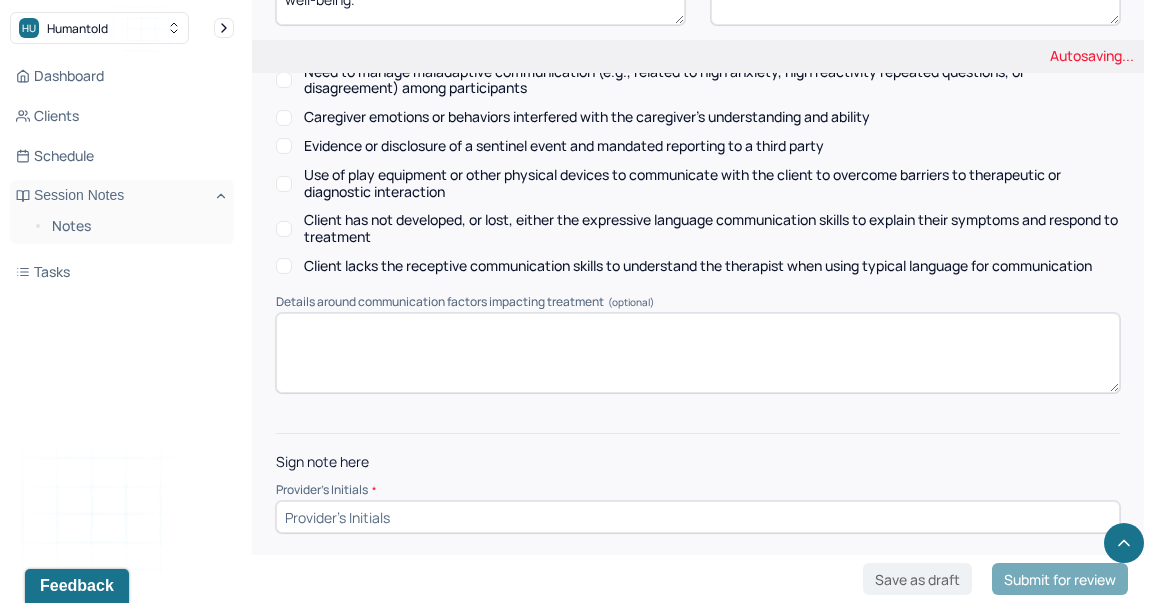 type on "Progress with processing emotions and themes related to relational patterns." 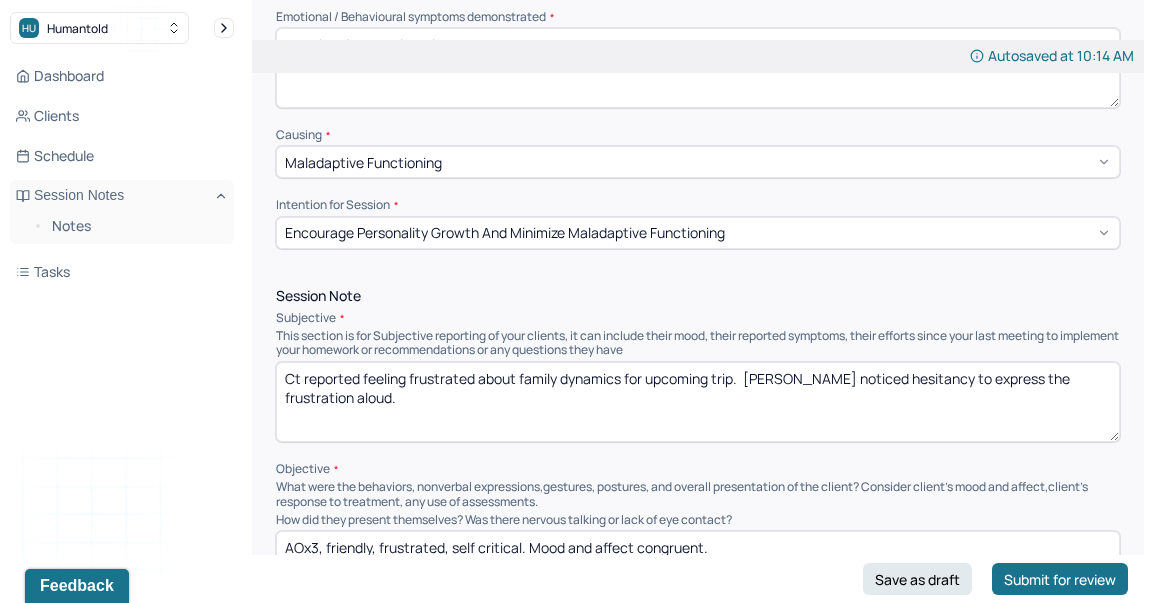 scroll, scrollTop: 0, scrollLeft: 0, axis: both 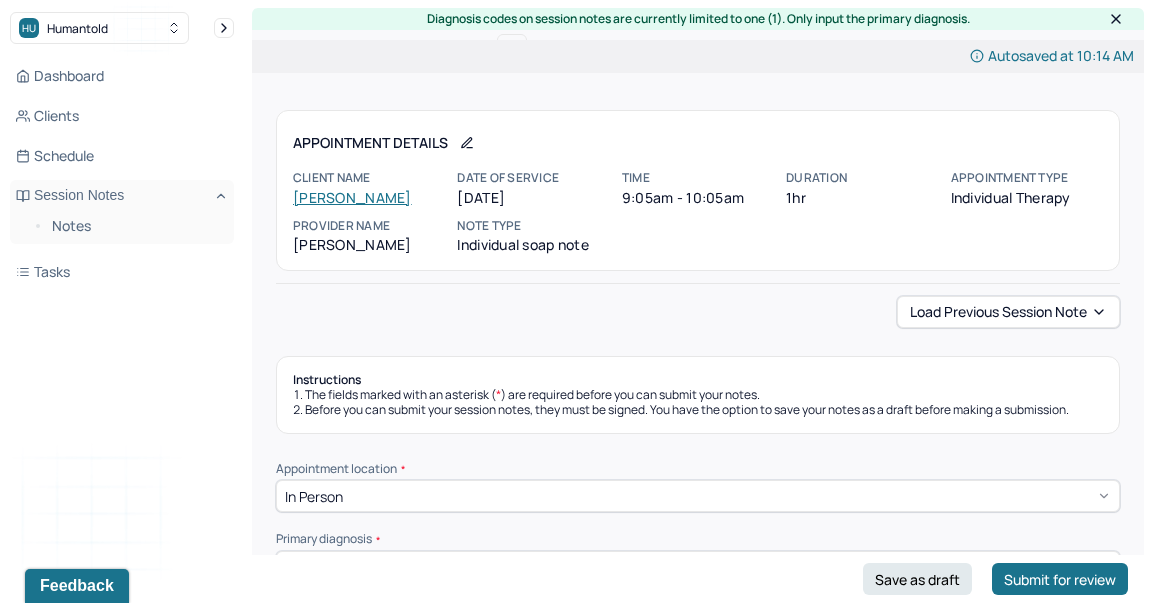 type on "KR" 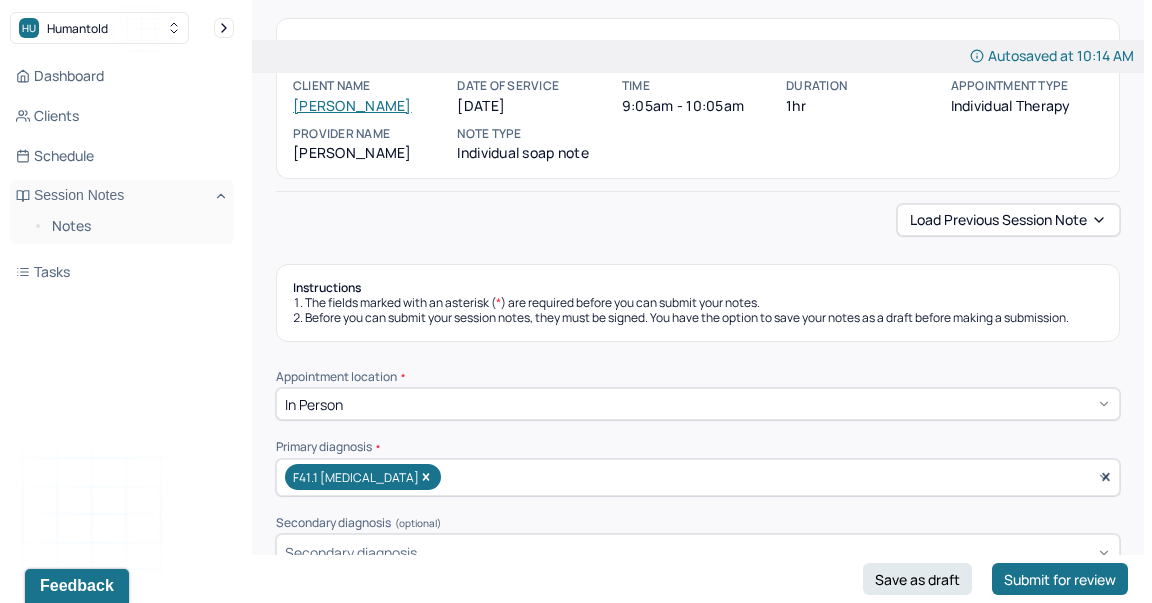 scroll, scrollTop: 352, scrollLeft: 0, axis: vertical 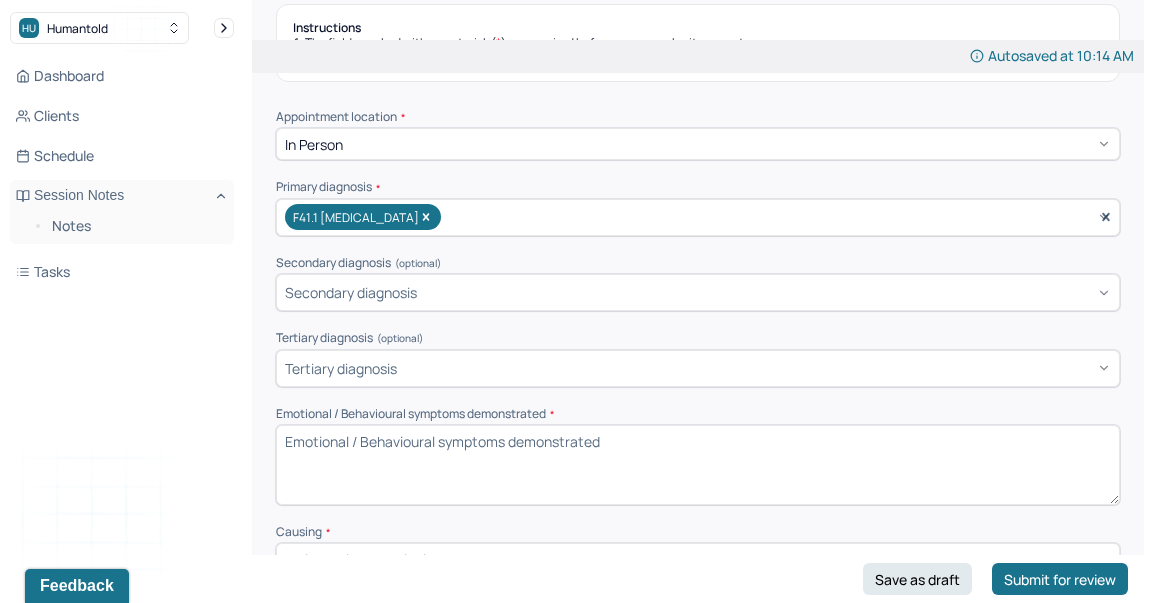 click on "Emotional / Behavioural symptoms demonstrated *" at bounding box center [698, 465] 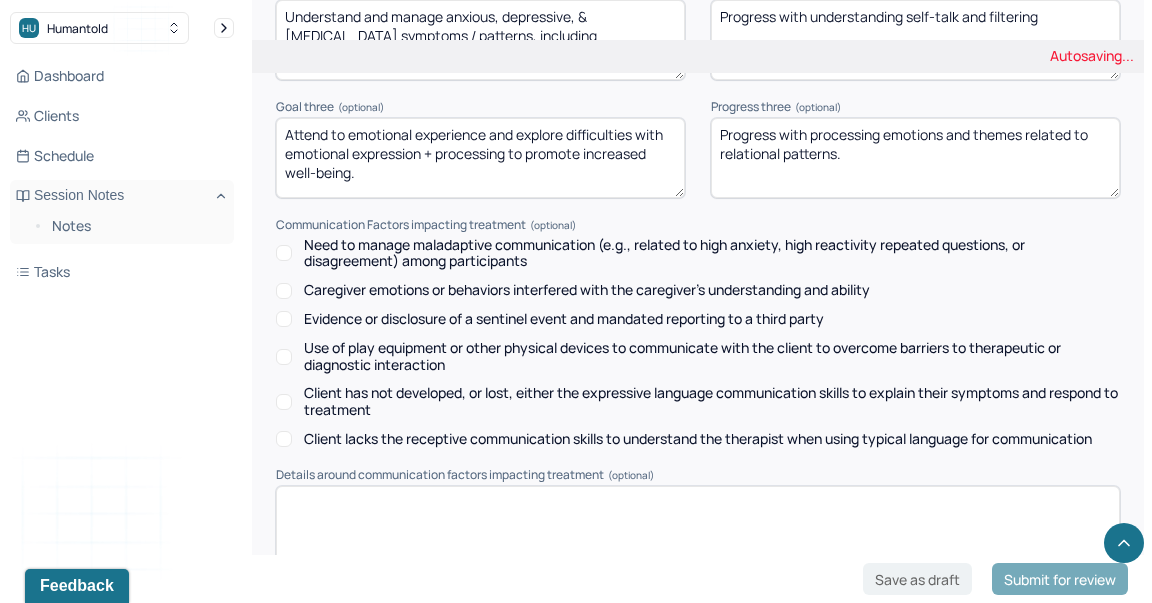 scroll, scrollTop: 3005, scrollLeft: 0, axis: vertical 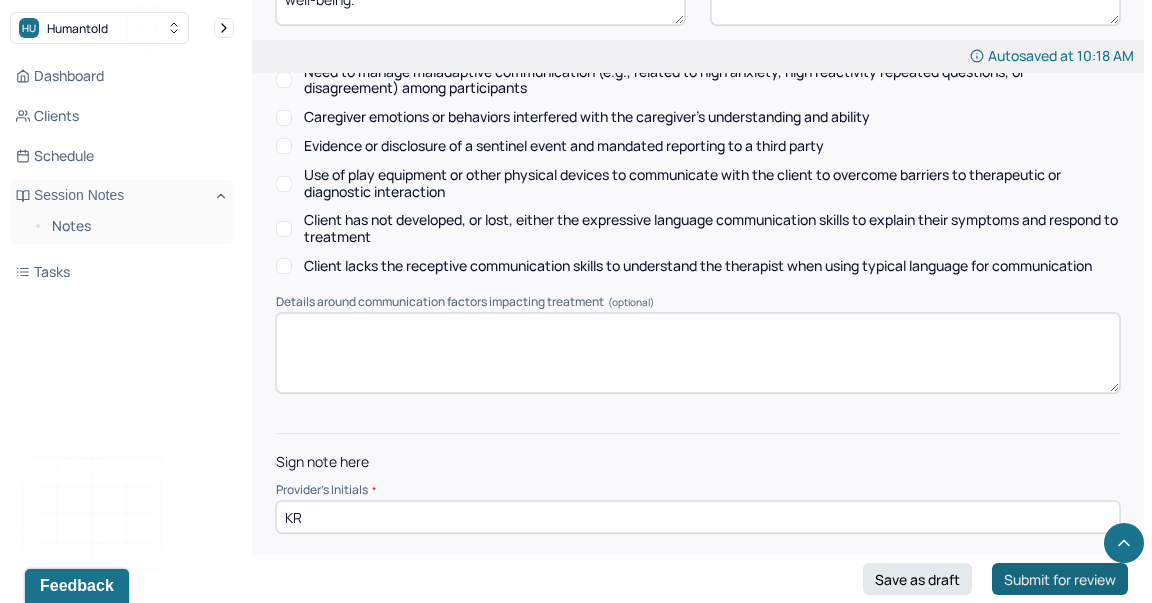 type on "relational anixety, family dynamics, self-doubt" 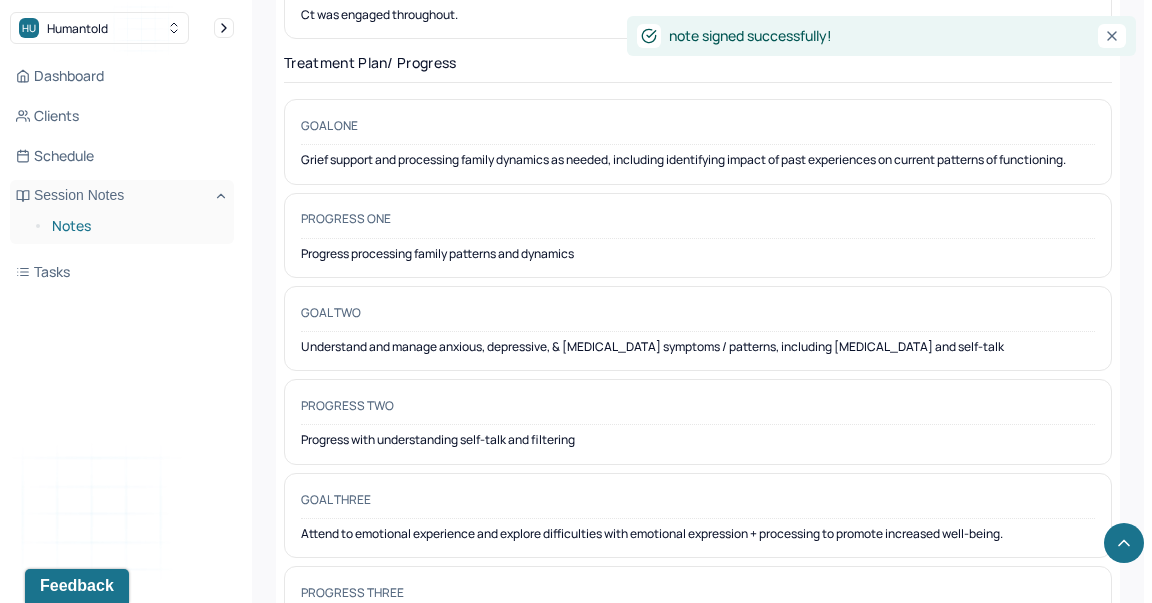 click on "Notes" at bounding box center (135, 226) 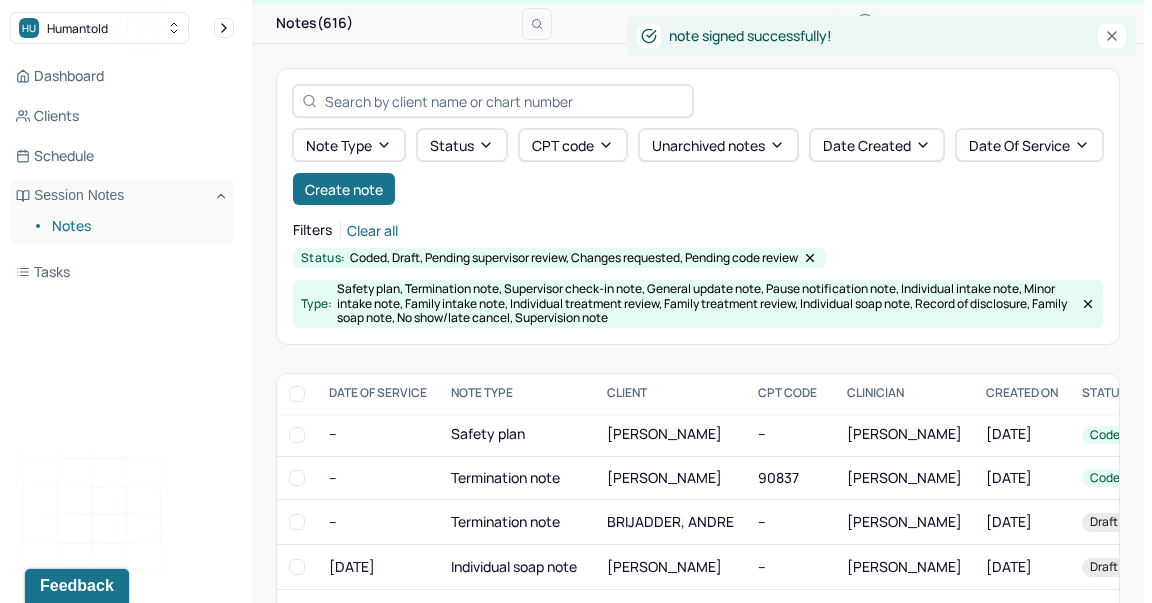 scroll, scrollTop: 308, scrollLeft: 0, axis: vertical 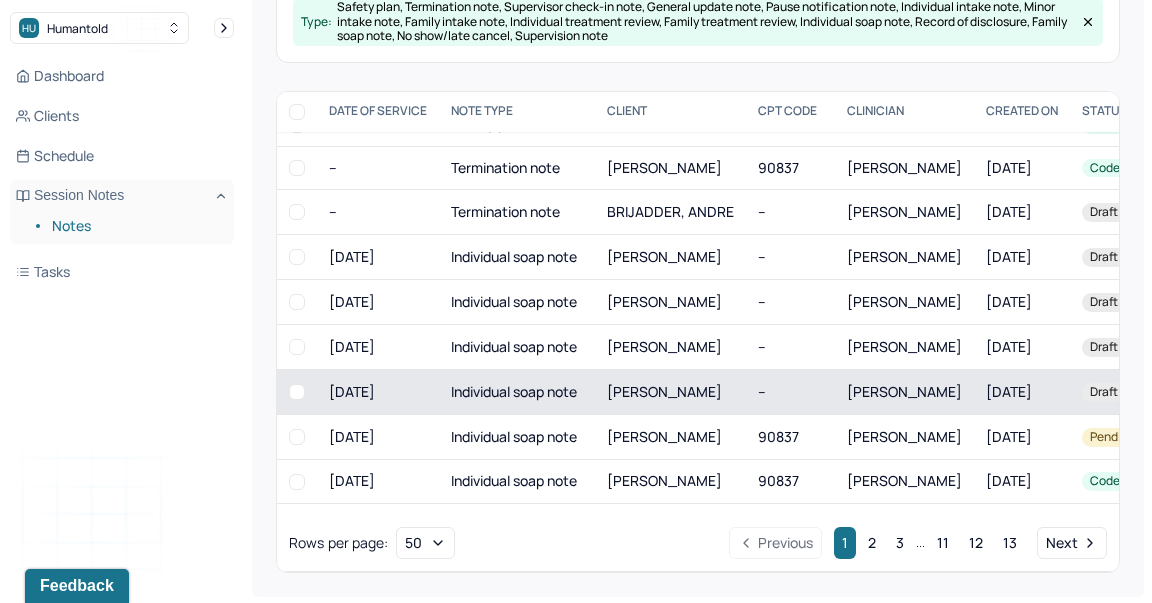 click on "[PERSON_NAME]" at bounding box center (670, 392) 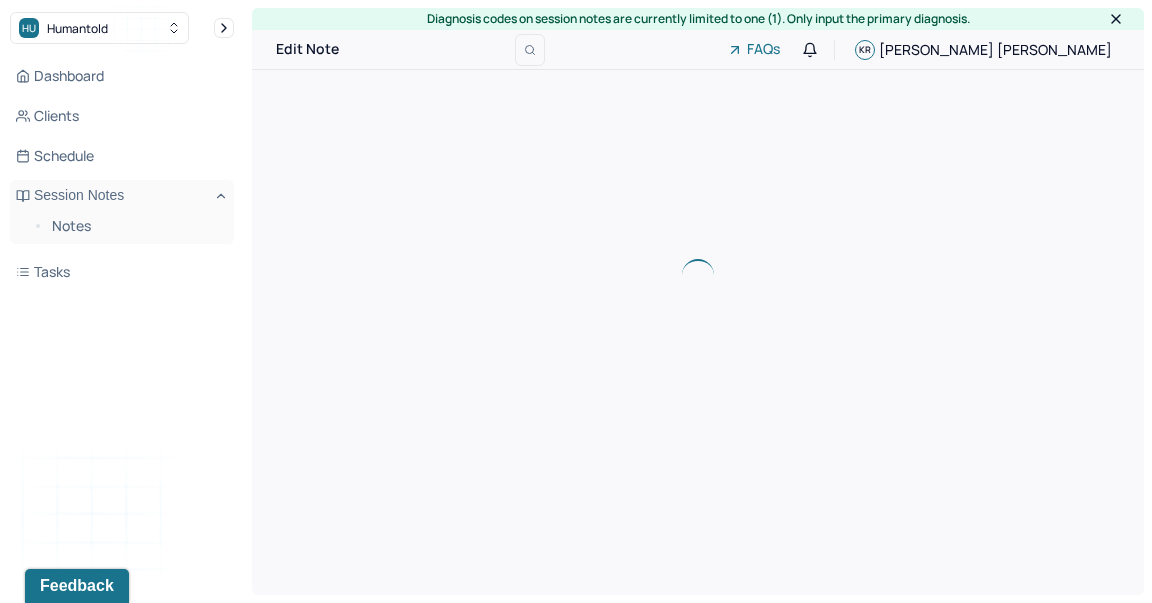 scroll, scrollTop: 0, scrollLeft: 0, axis: both 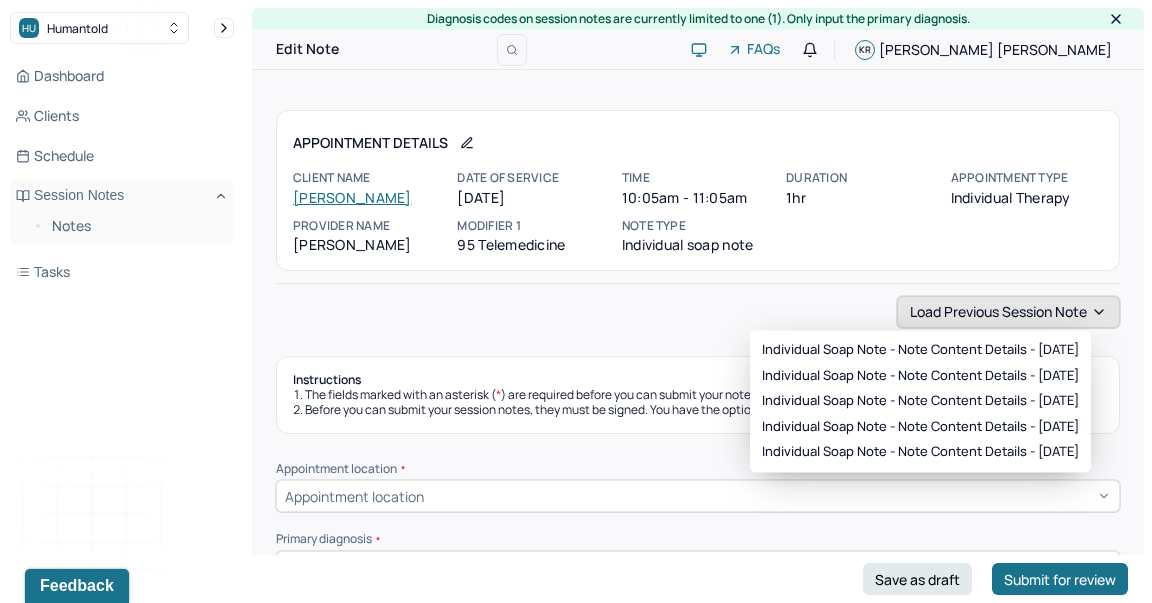 click on "Load previous session note" at bounding box center (1008, 312) 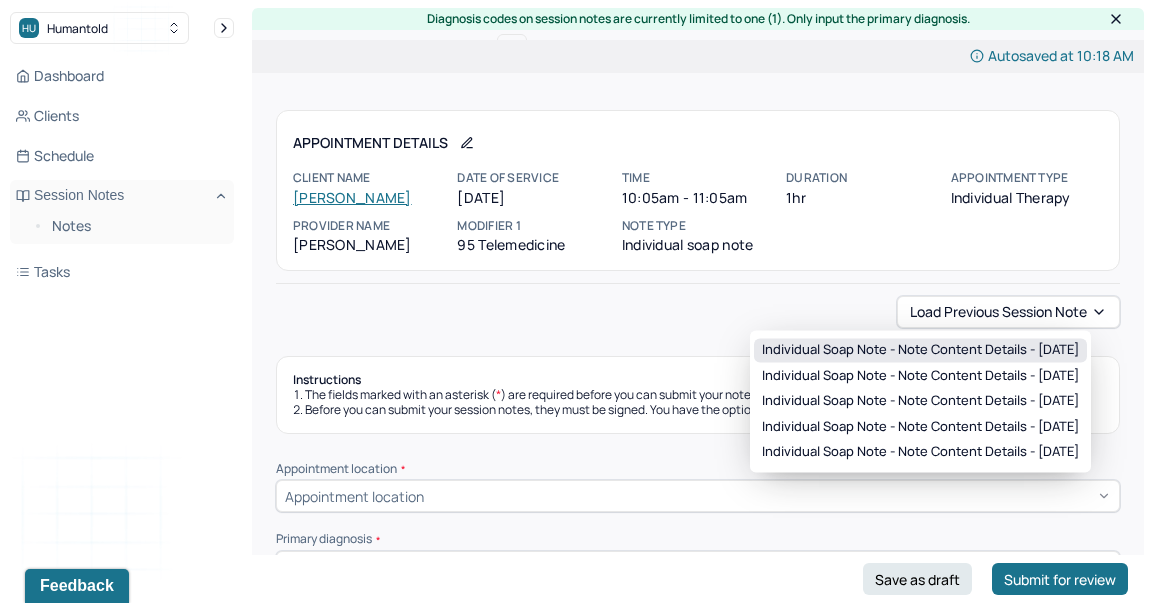 click on "Individual soap note   - Note content Details -   [DATE]" at bounding box center [920, 350] 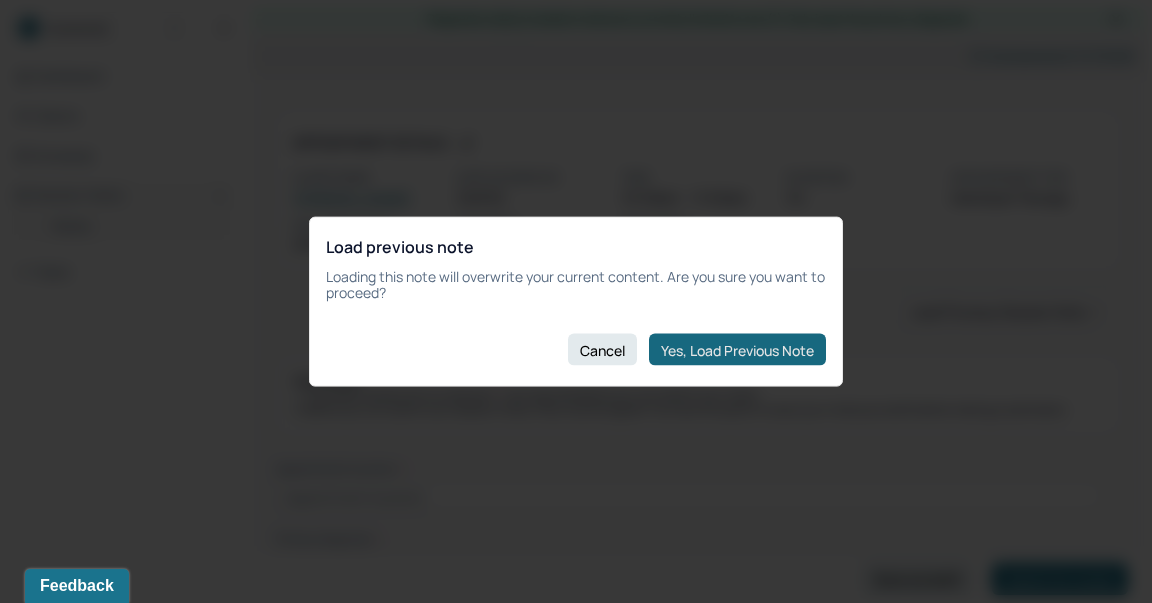 click on "Yes, Load Previous Note" at bounding box center [737, 350] 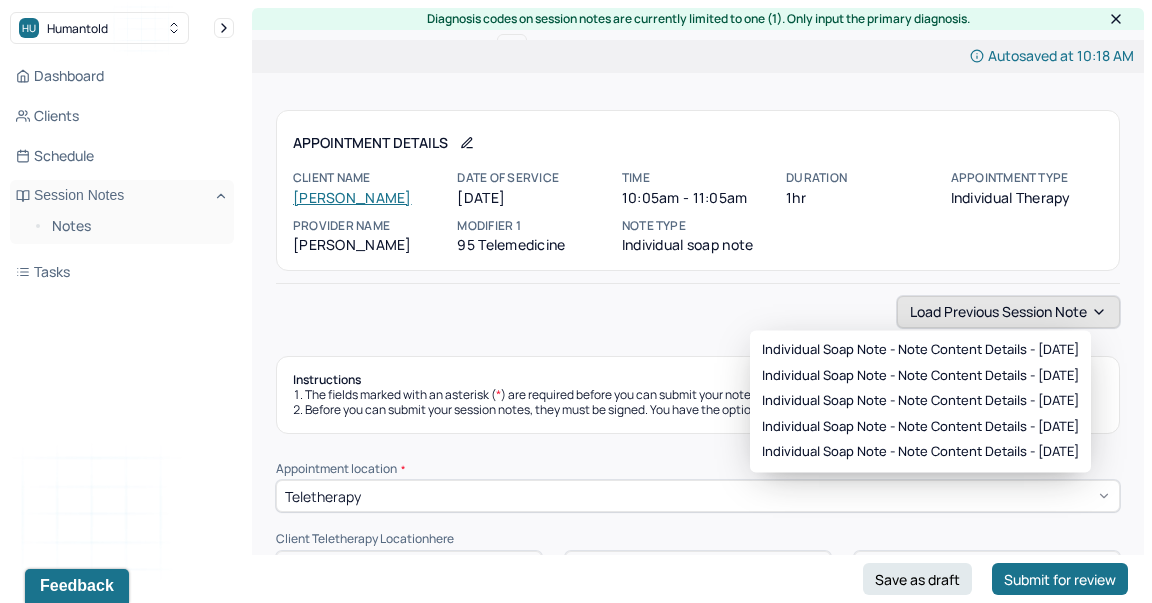 click on "Load previous session note" at bounding box center (1008, 312) 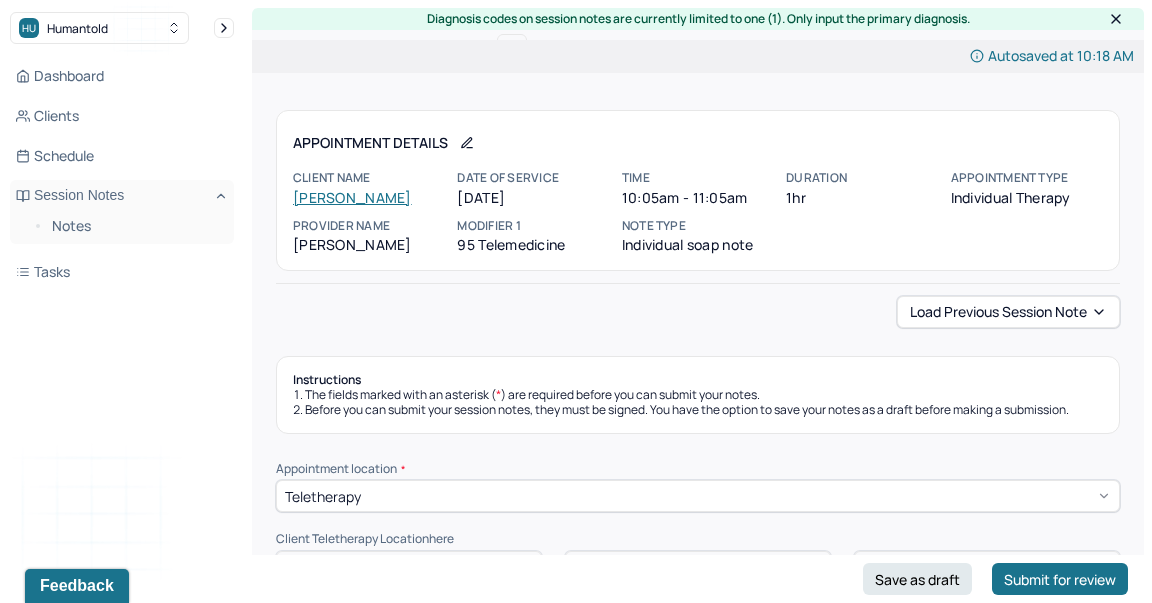 click on "Instructions" at bounding box center [698, 380] 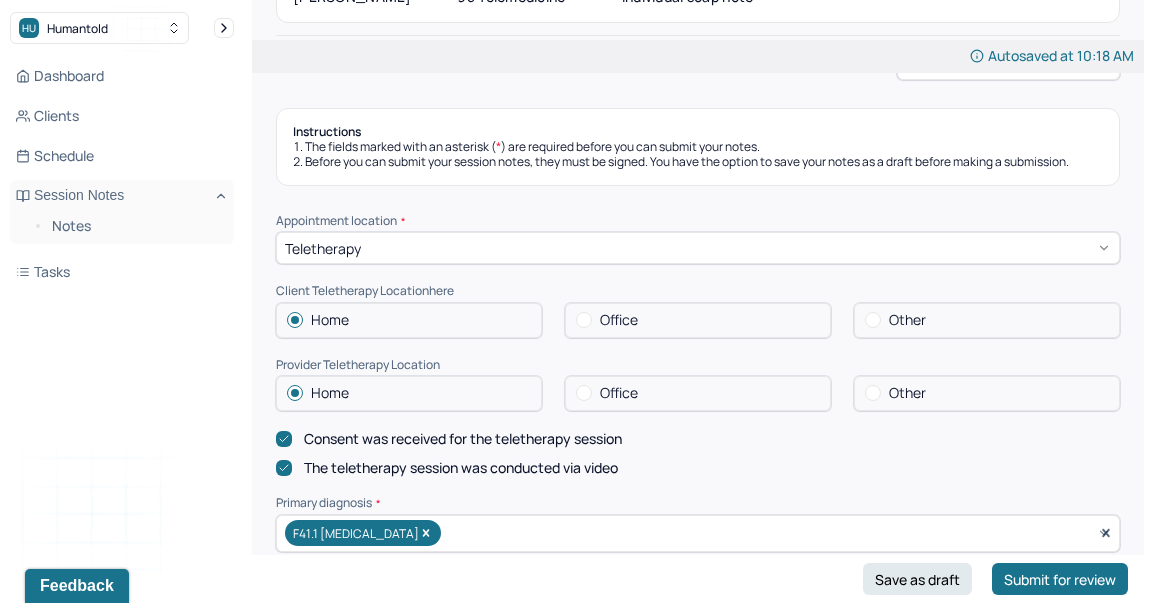 scroll, scrollTop: 240, scrollLeft: 0, axis: vertical 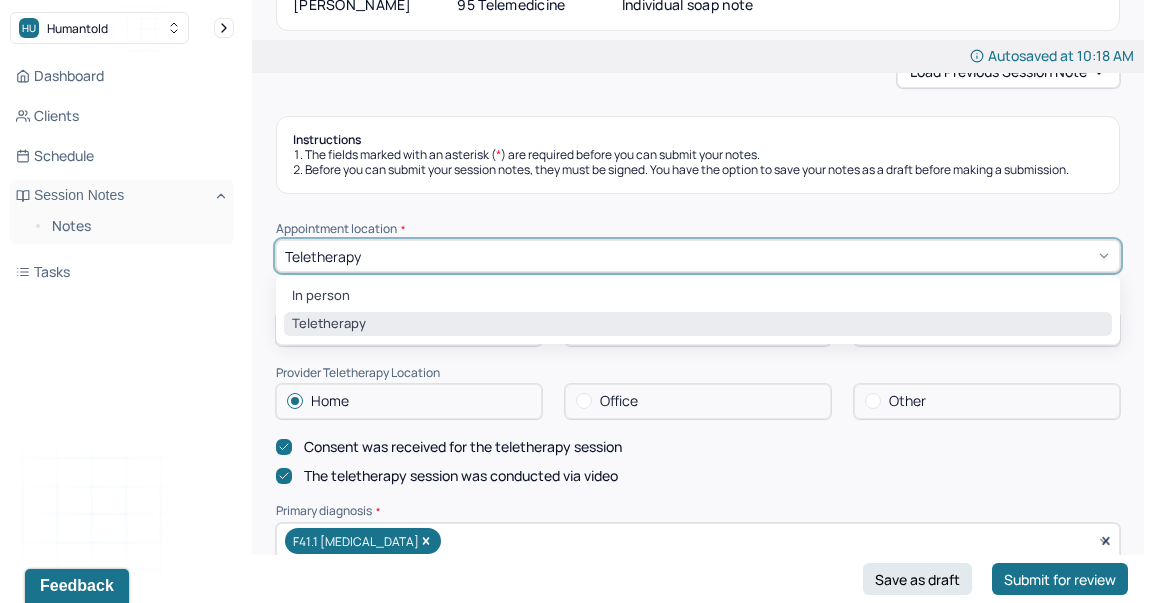 click on "Teletherapy" at bounding box center [698, 256] 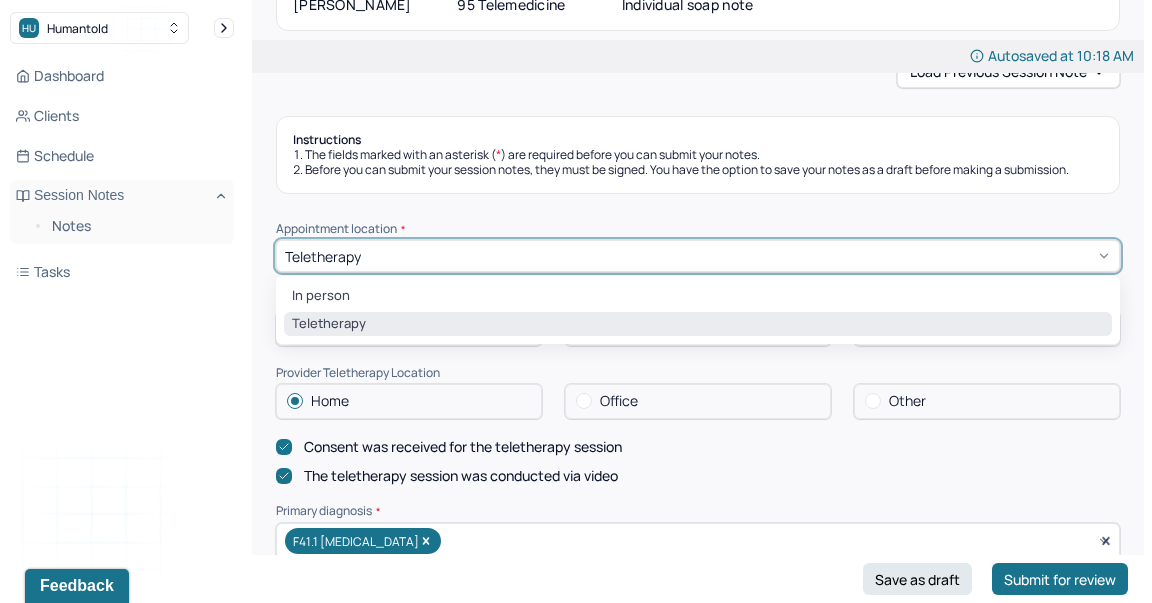 click on "In person Teletherapy" at bounding box center (698, 309) 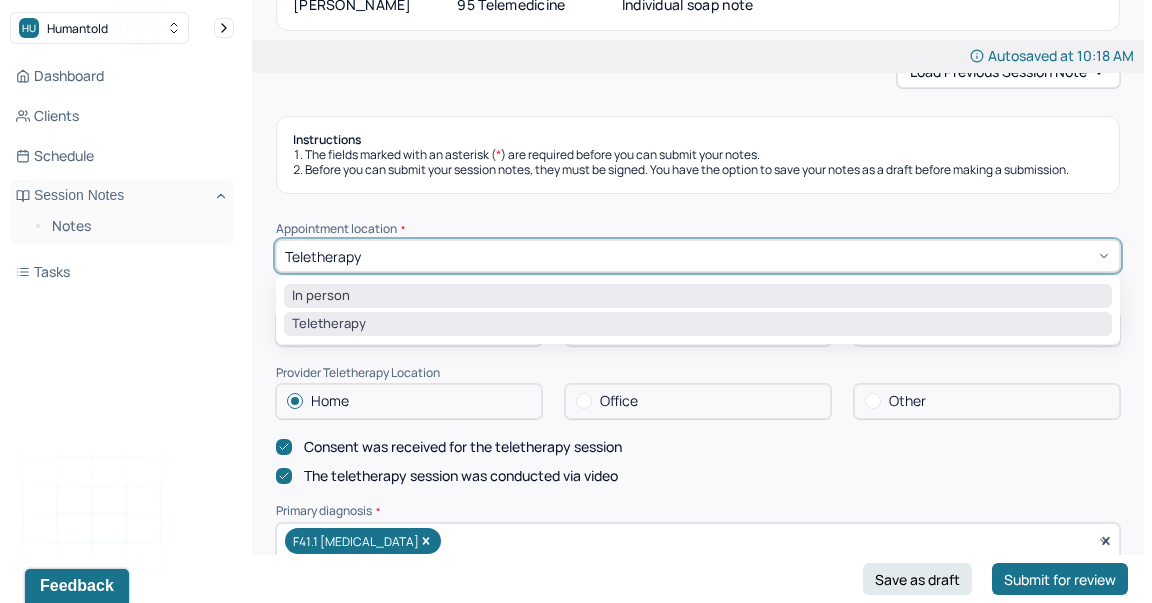 click on "In person" at bounding box center [698, 296] 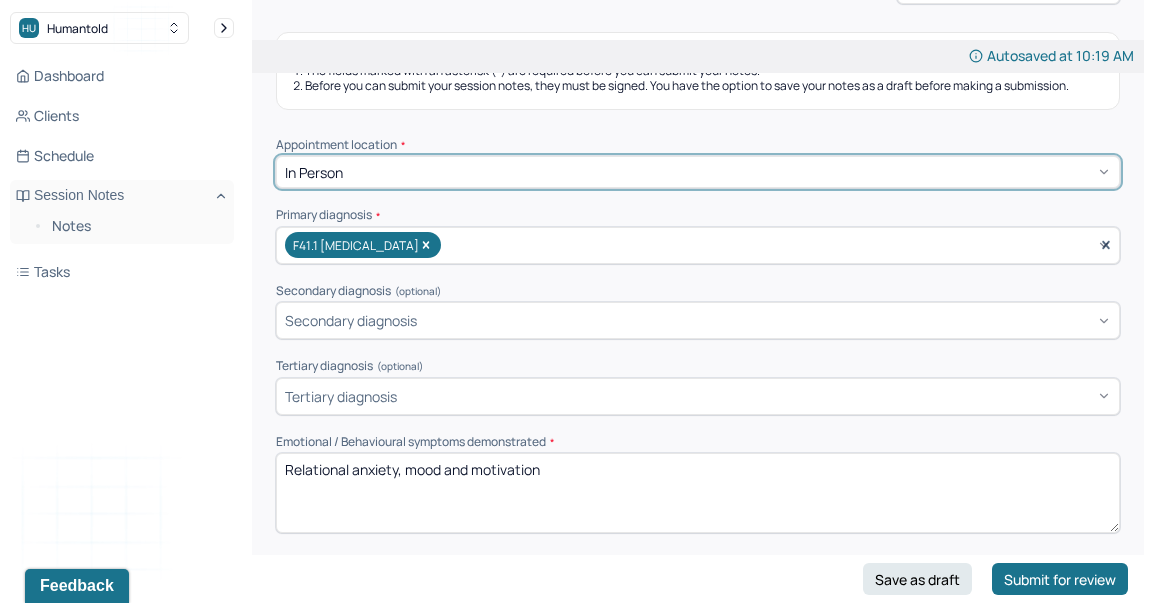 scroll, scrollTop: 350, scrollLeft: 0, axis: vertical 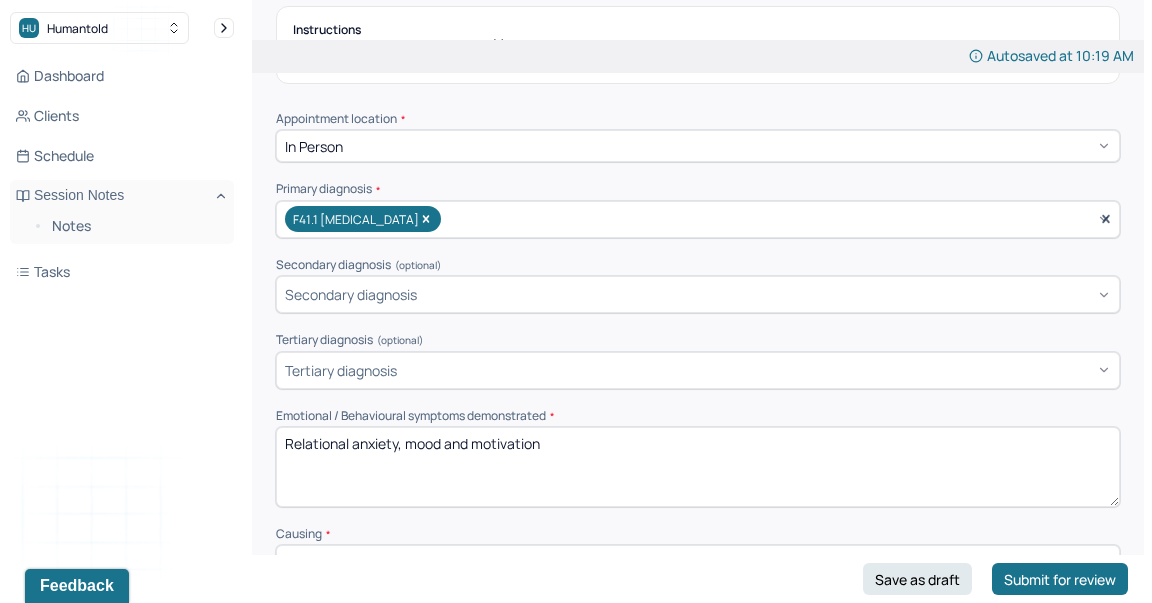 click on "Relational anxiety, mood and motivation" at bounding box center [698, 467] 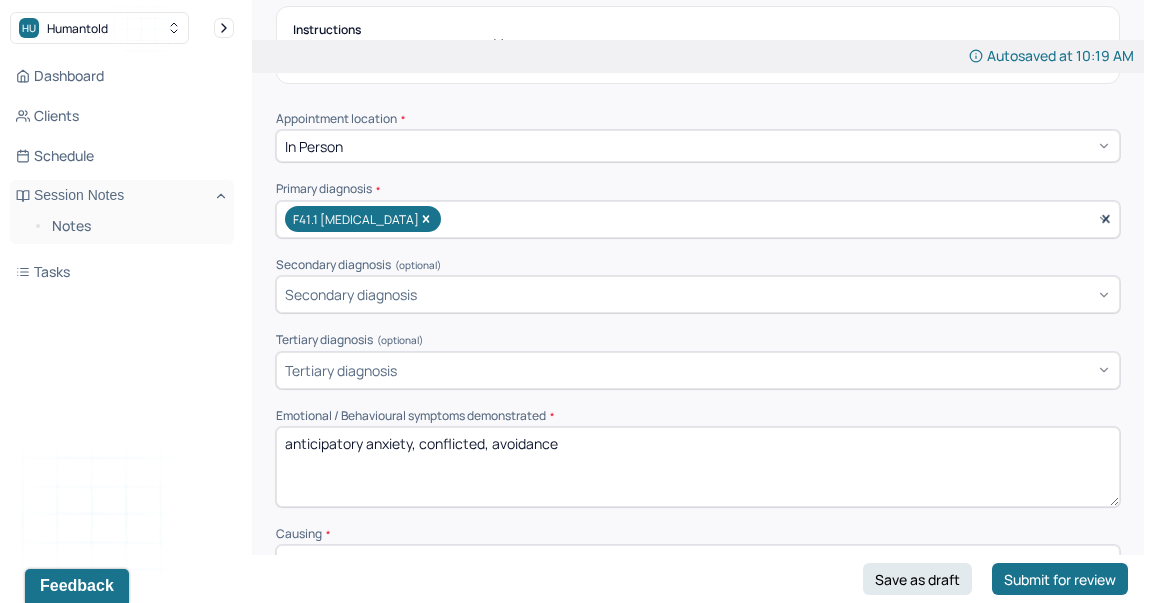 type on "anticipatory anxiety, conflicted, avoidance" 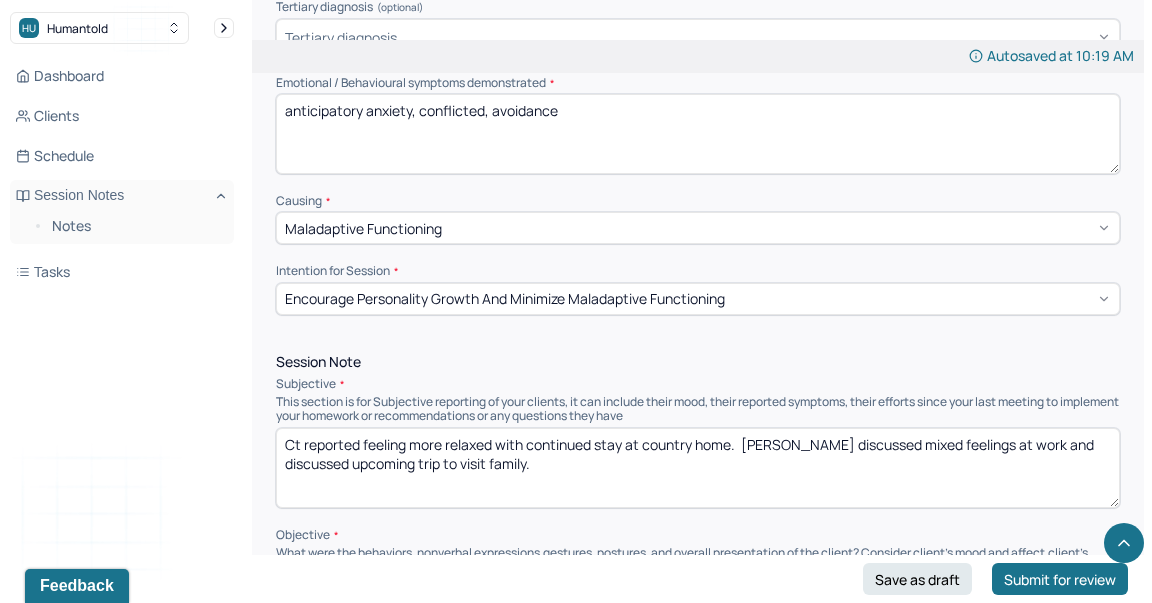 scroll, scrollTop: 707, scrollLeft: 0, axis: vertical 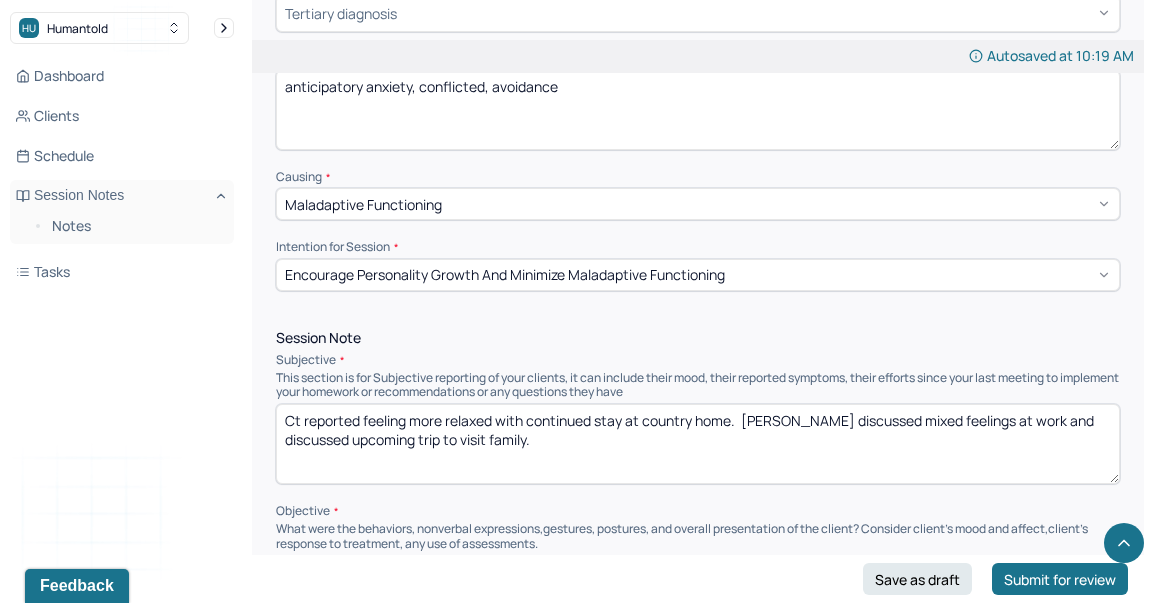 click on "Ct reported feeling more relaxed with continued stay at country home.  [PERSON_NAME] discussed mixed feelings at work and discussed upcoming trip to visit family." at bounding box center [698, 444] 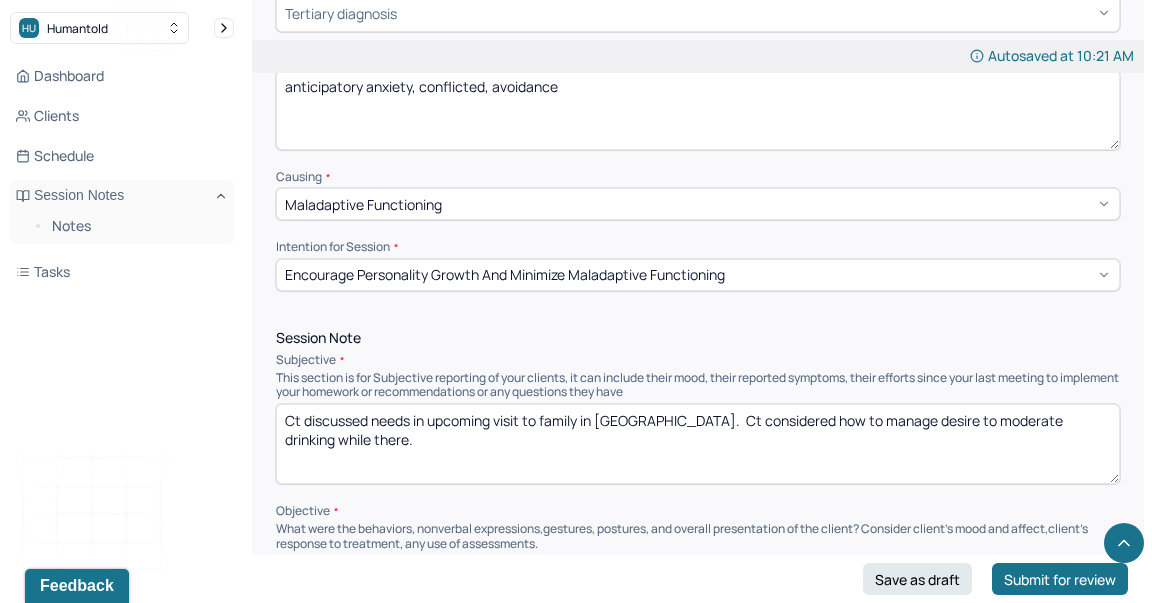 type on "Ct discussed needs in upcoming visit to family in [GEOGRAPHIC_DATA].  Ct considered how to manage desire to moderate drinking while there." 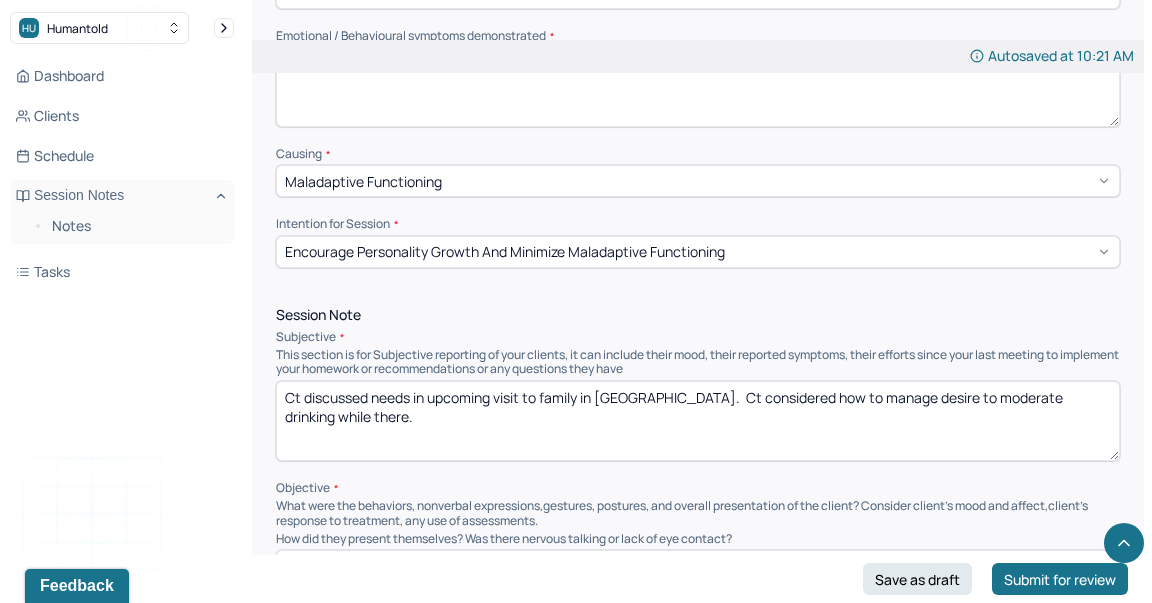 scroll, scrollTop: 731, scrollLeft: 0, axis: vertical 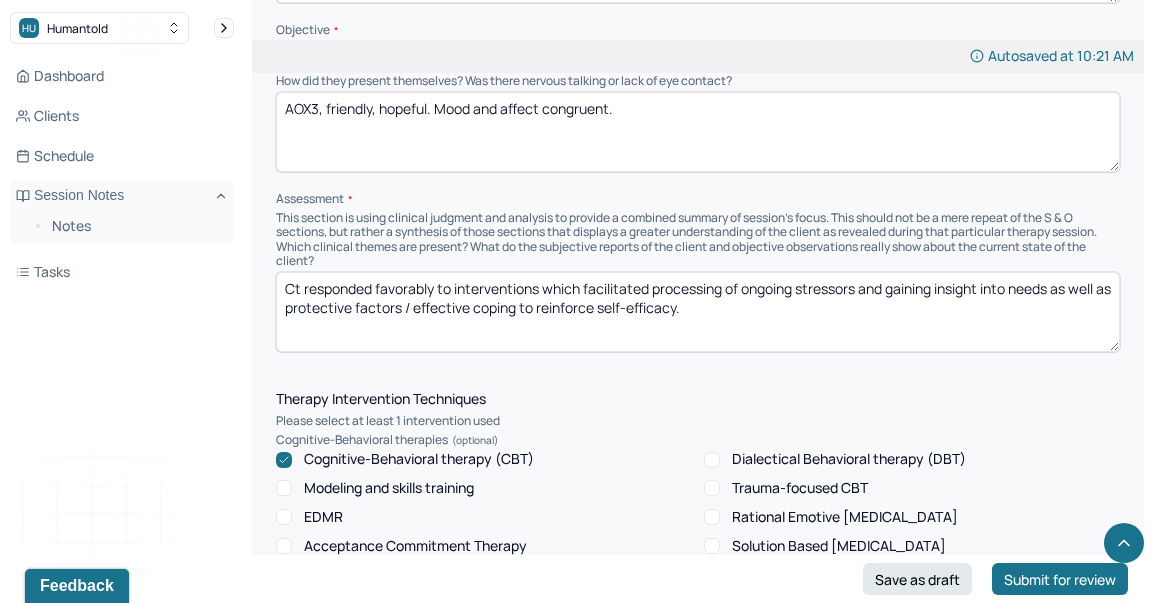 click on "AOX3, friendly, hopeful. Mood and affect congruent." at bounding box center [698, 132] 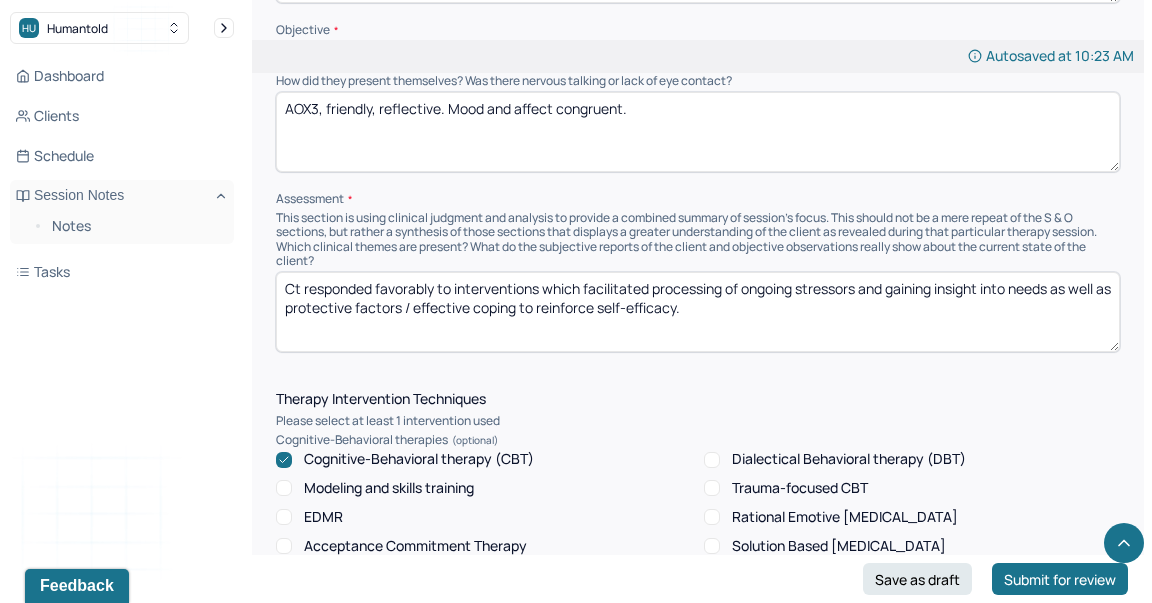 type on "AOX3, friendly, reflective. Mood and affect congruent." 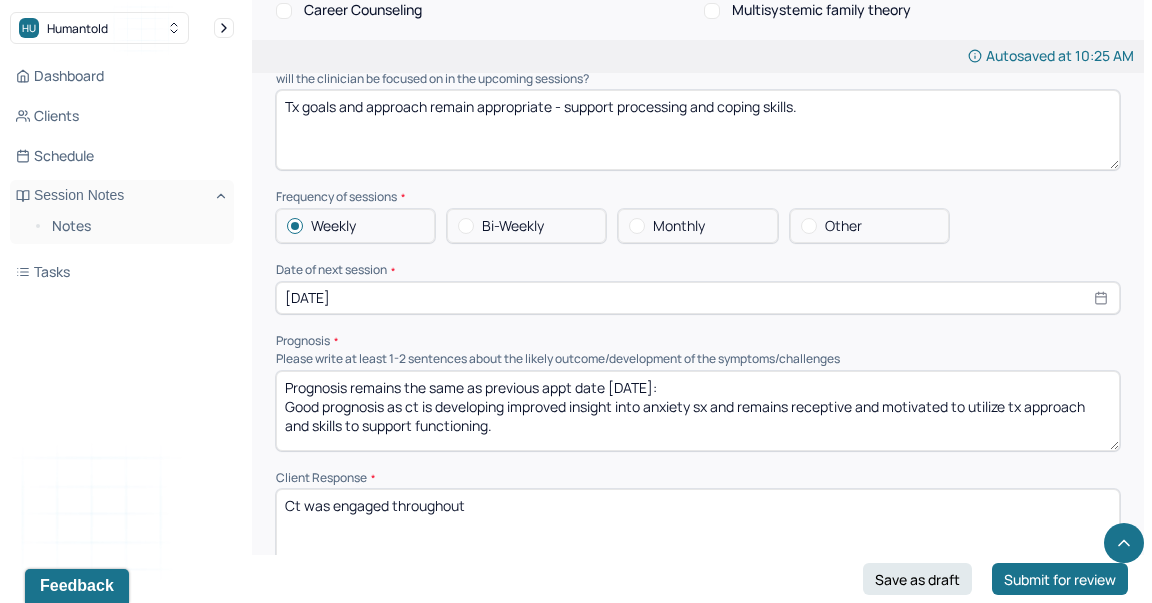 scroll, scrollTop: 2046, scrollLeft: 0, axis: vertical 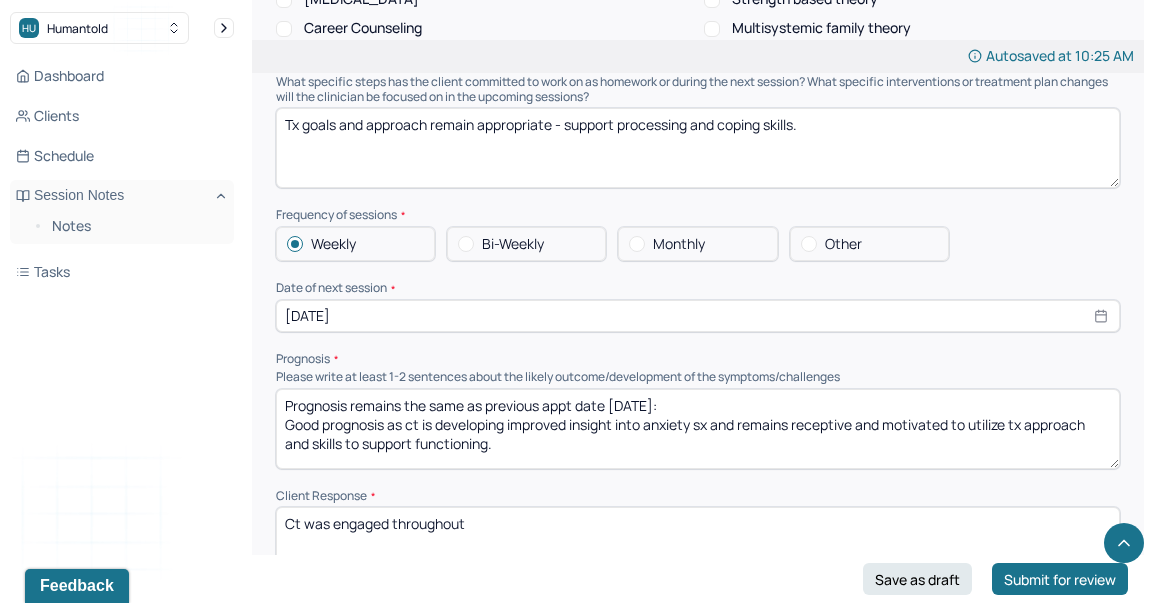 type on "Ct responded favorably to interventions that prompted reflection and exploration to identify needs and possible strategies to honor needs in challenging situations / while navigating triggers for exacerbated anxiety." 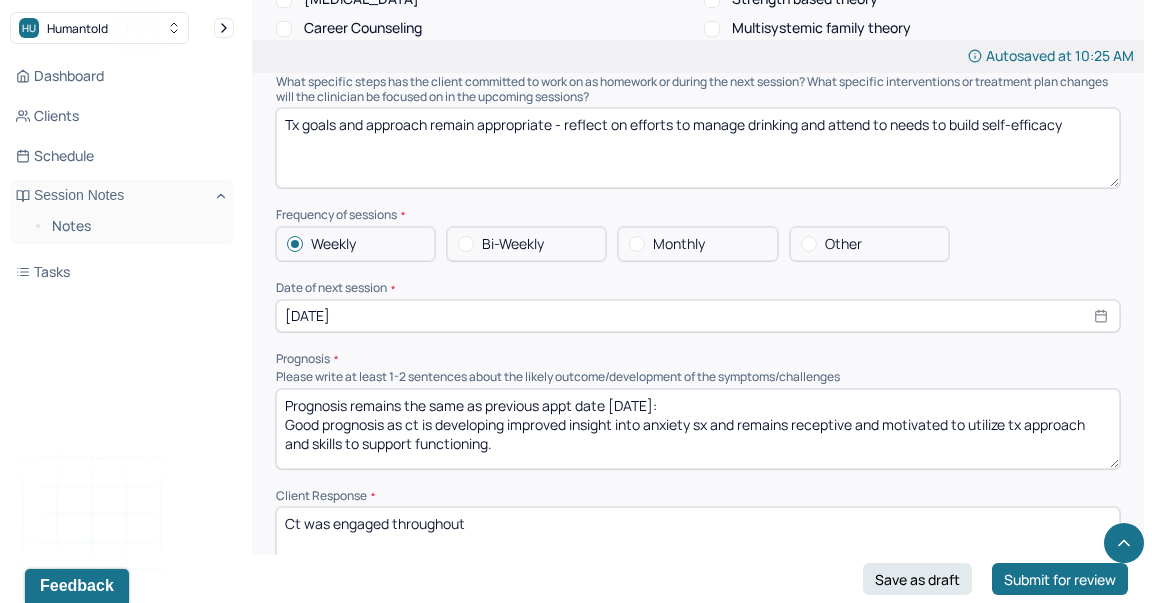type on "Tx goals and approach remain appropriate - reflect on efforts to manage drinking and attend to needs to build self-efficacy" 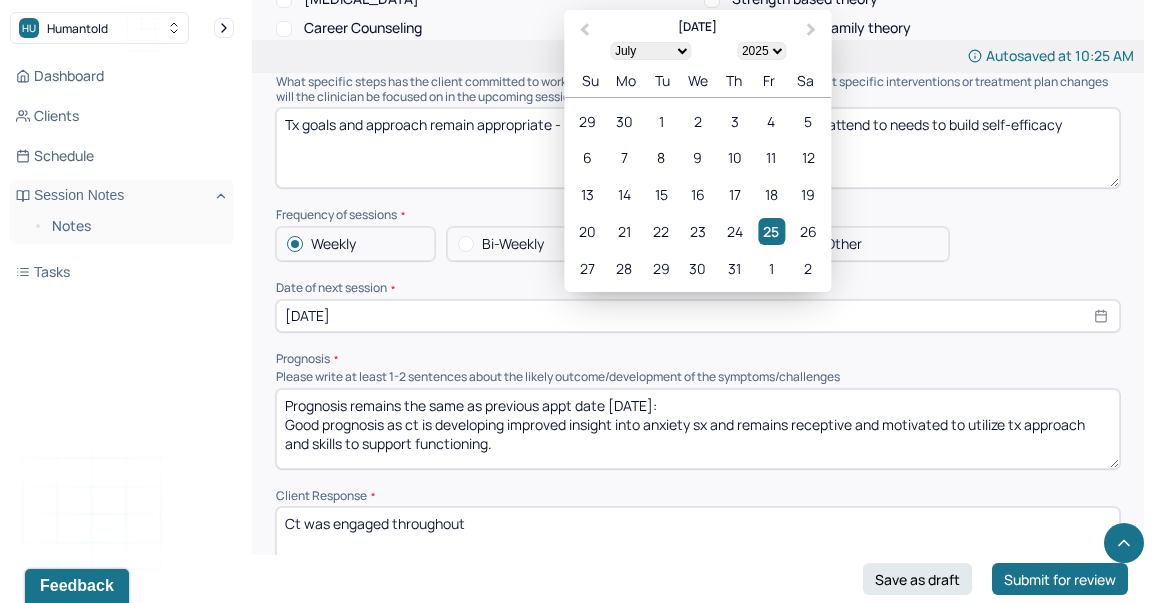 click on "[DATE]" at bounding box center (698, 316) 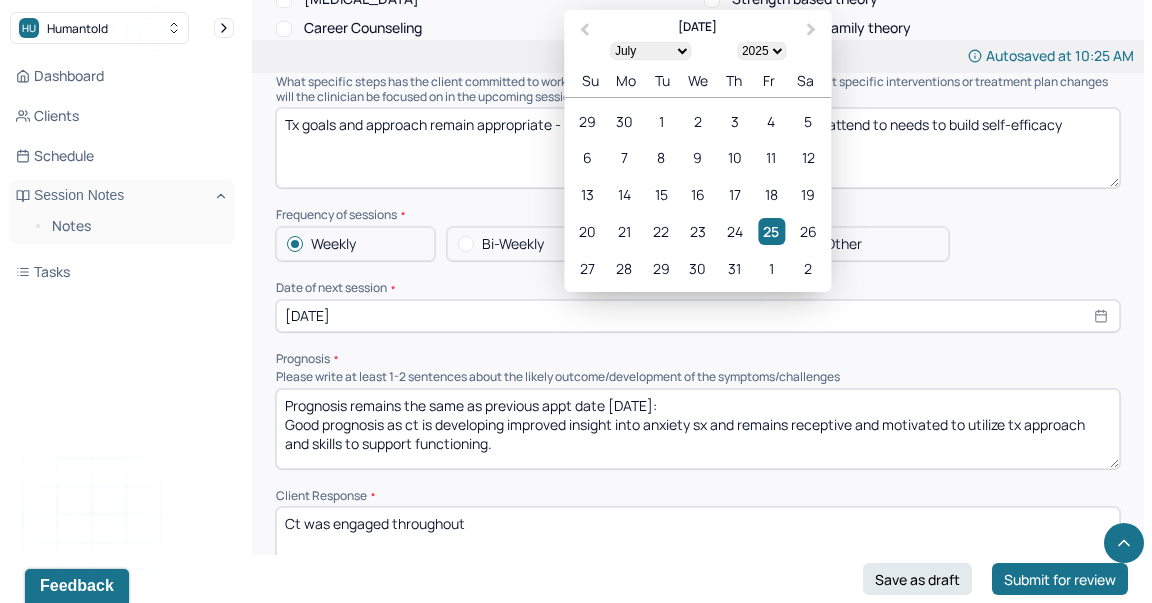 click on "[DATE]" at bounding box center [698, 316] 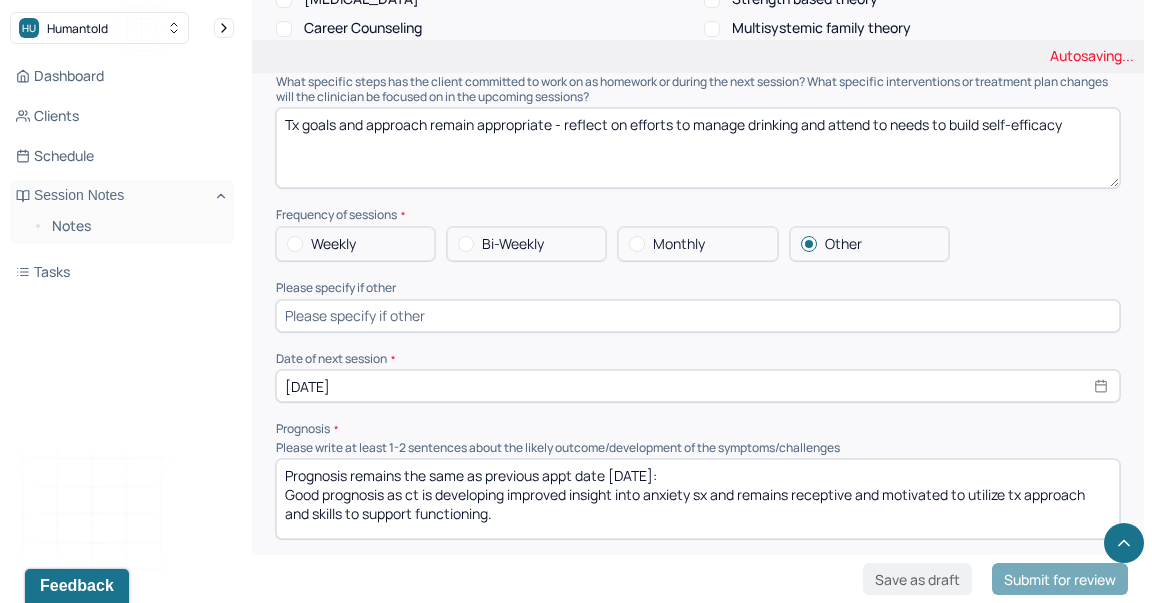 click at bounding box center (698, 316) 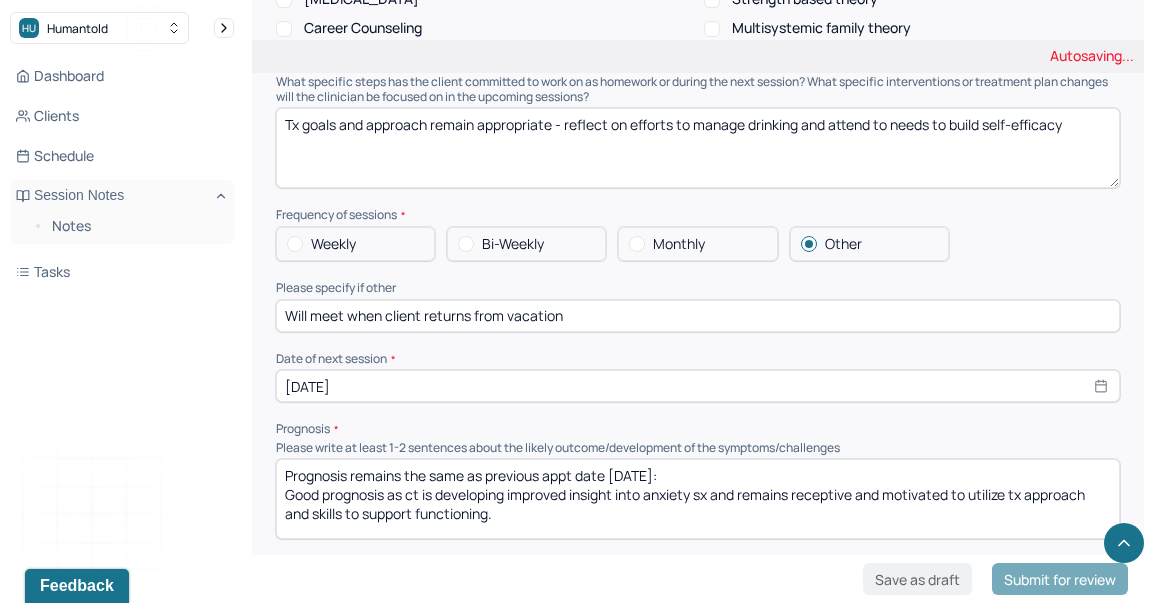 type on "Will meet when client returns from vacation" 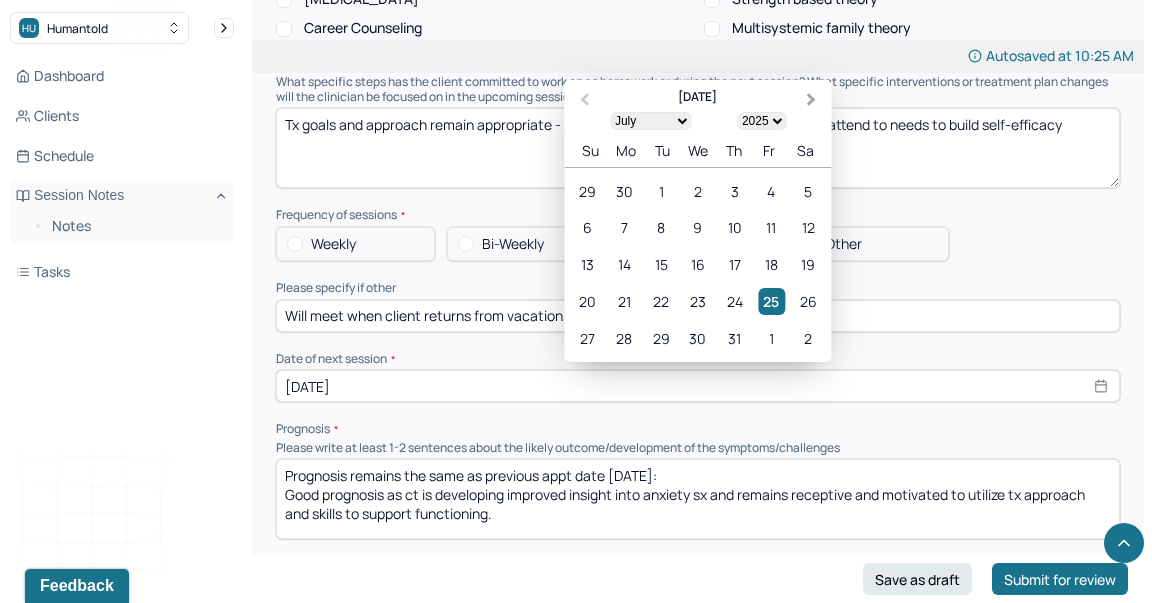 click on "Next Month" at bounding box center (813, 101) 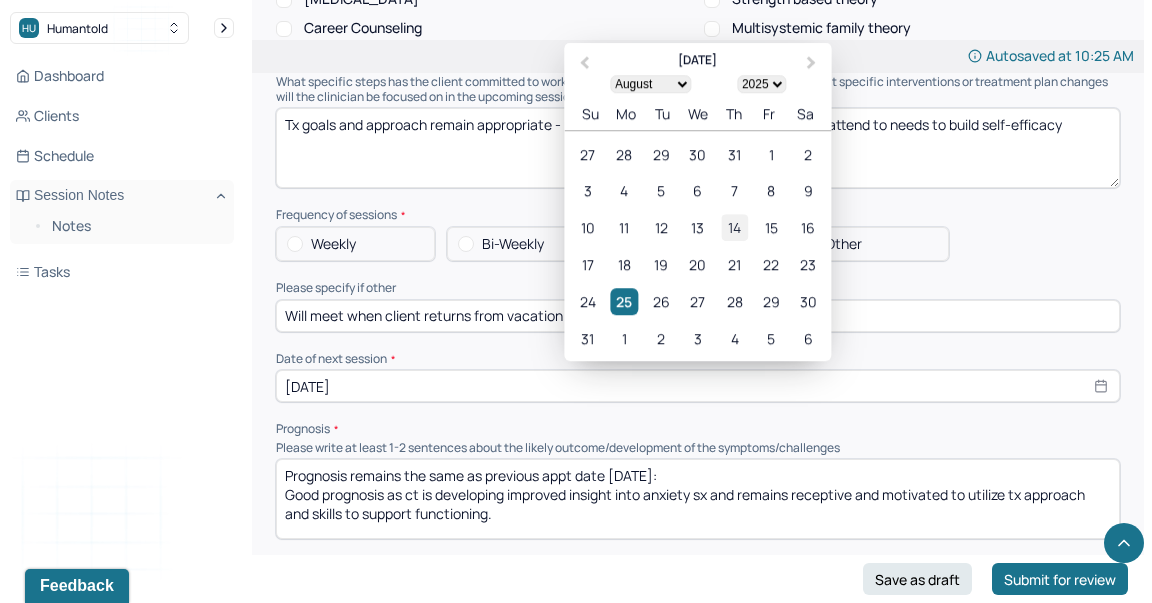 click on "14" at bounding box center (734, 228) 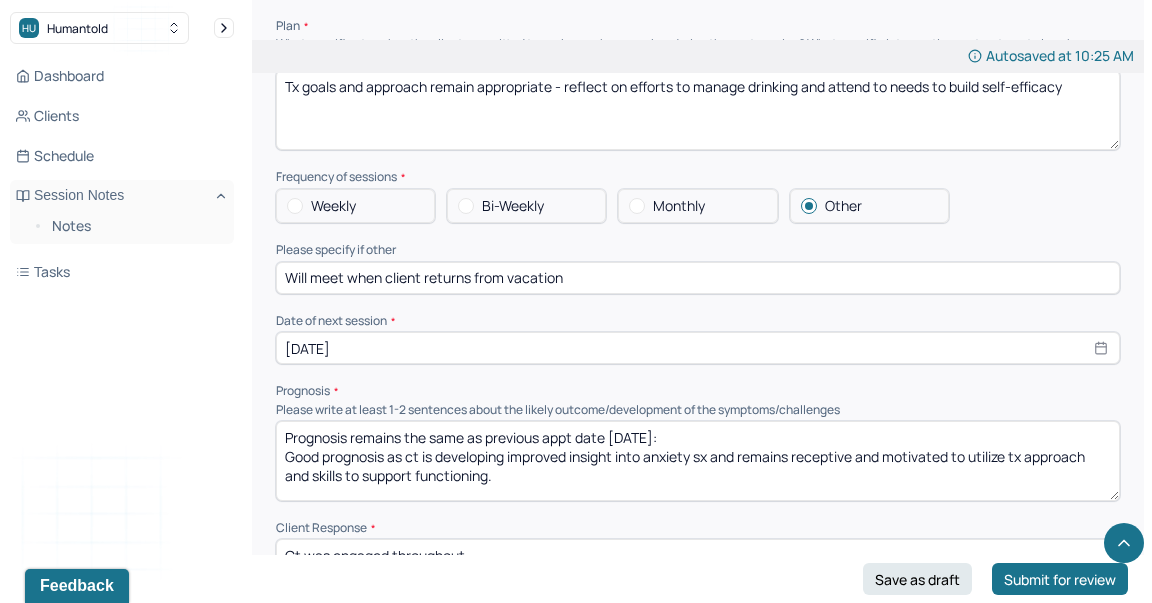 scroll, scrollTop: 2104, scrollLeft: 0, axis: vertical 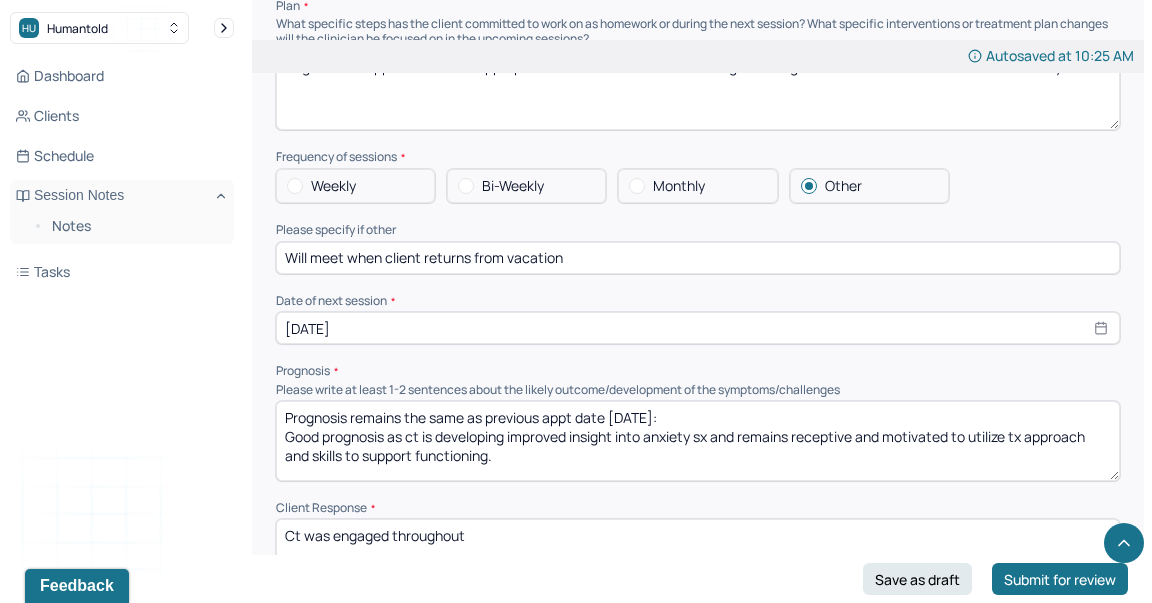 click on "Prognosis remains the same as previous appt date [DATE]:
Good prognosis as ct is developing improved insight into anxiety sx and remains receptive and motivated to utilize tx approach and skills to support functioning." at bounding box center (698, 441) 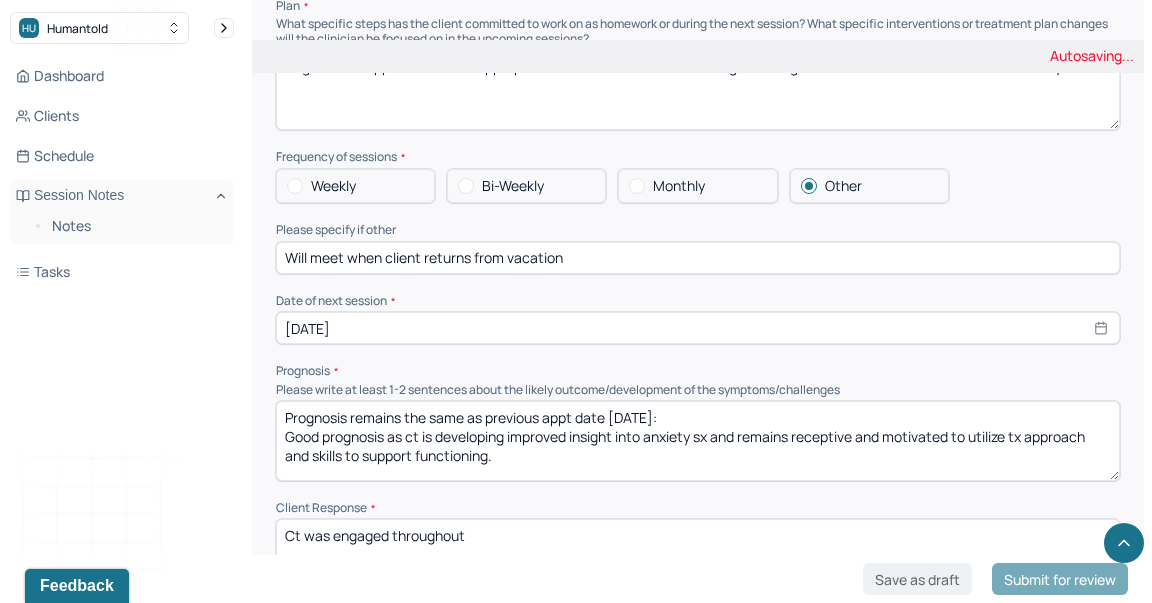 type on "Prognosis remains the same as previous appt date [DATE]:
Good prognosis as ct is developing improved insight into anxiety sx and remains receptive and motivated to utilize tx approach and skills to support functioning." 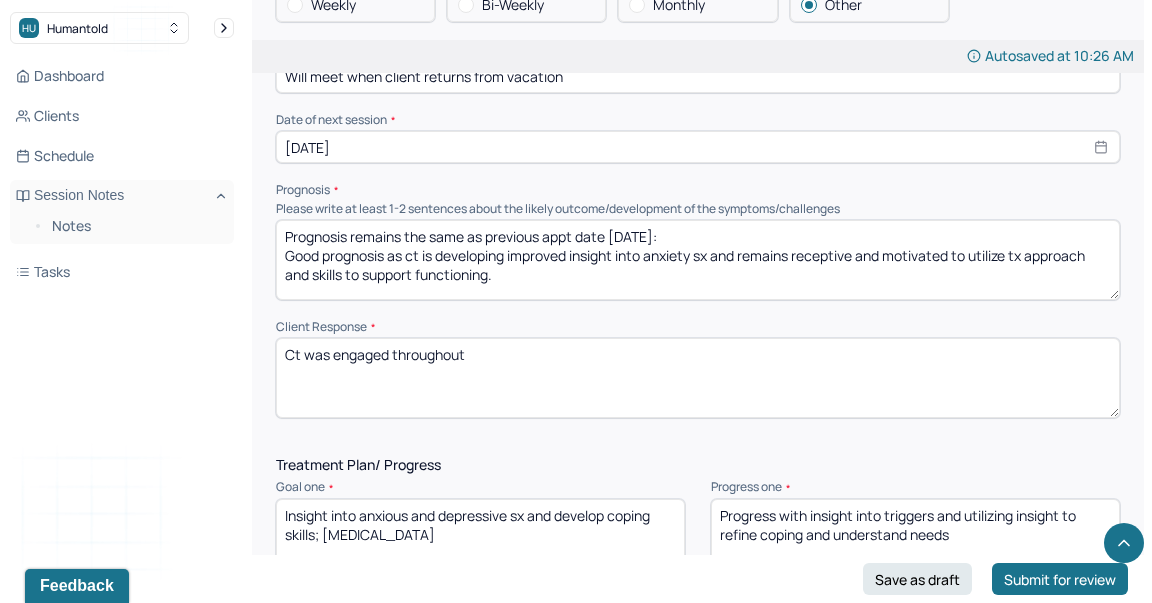 scroll, scrollTop: 2300, scrollLeft: 0, axis: vertical 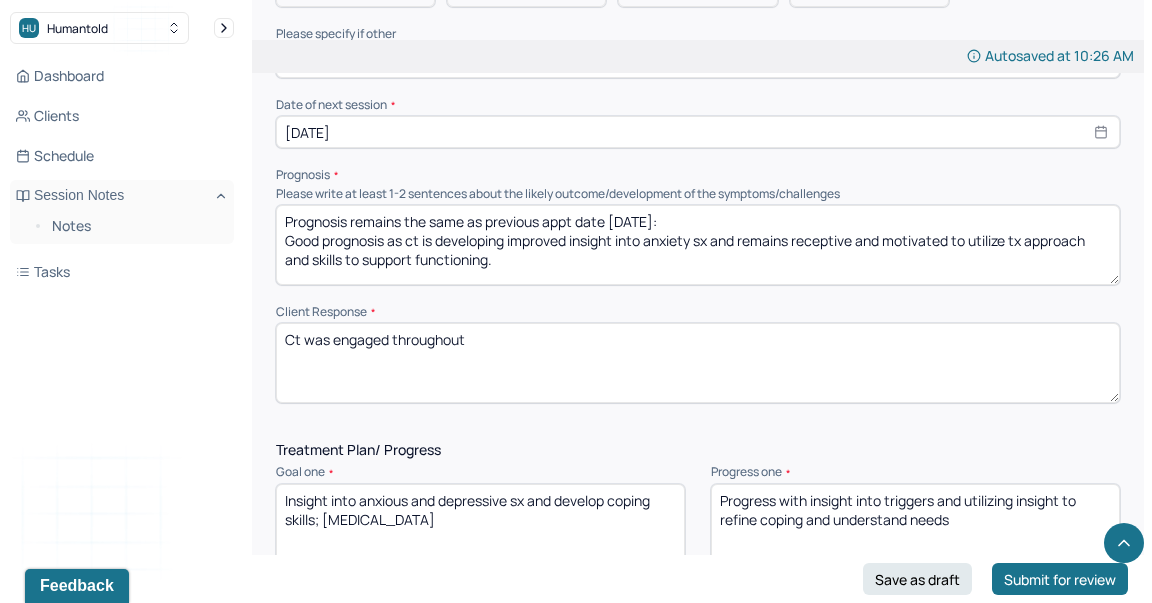 click on "Ct was engaged throughout" at bounding box center (698, 363) 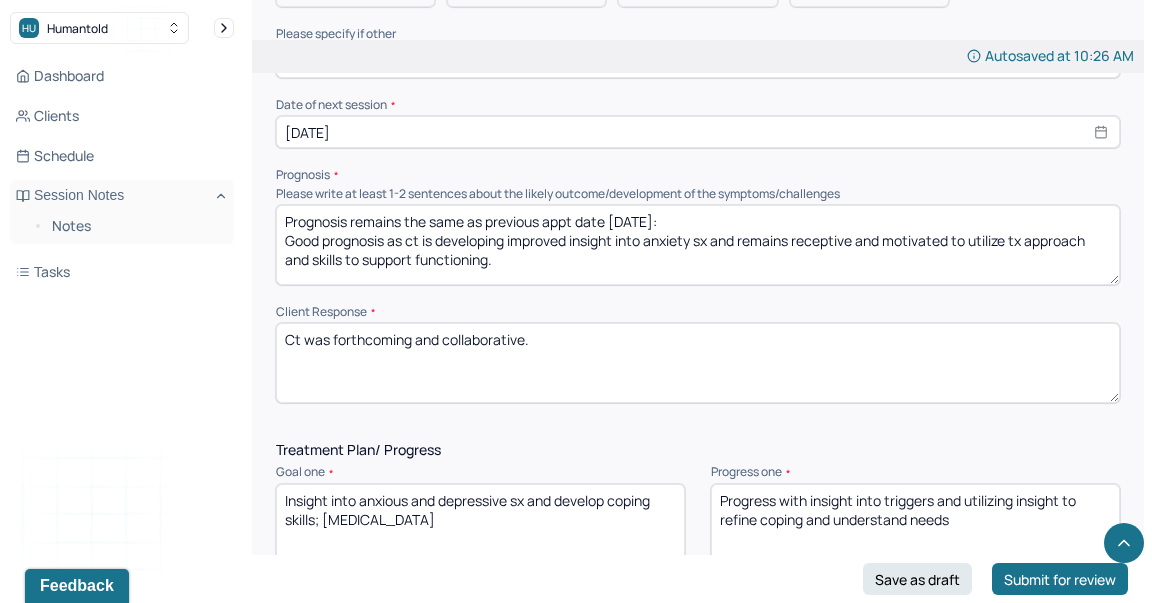 type on "Ct was forthcoming and collaborative." 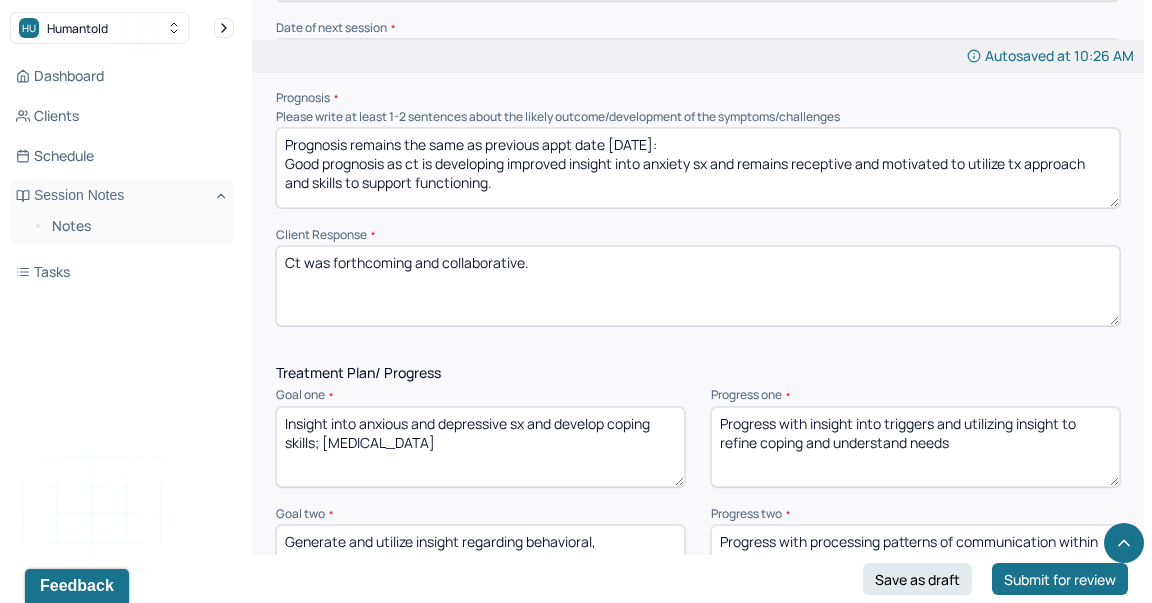 scroll, scrollTop: 2388, scrollLeft: 0, axis: vertical 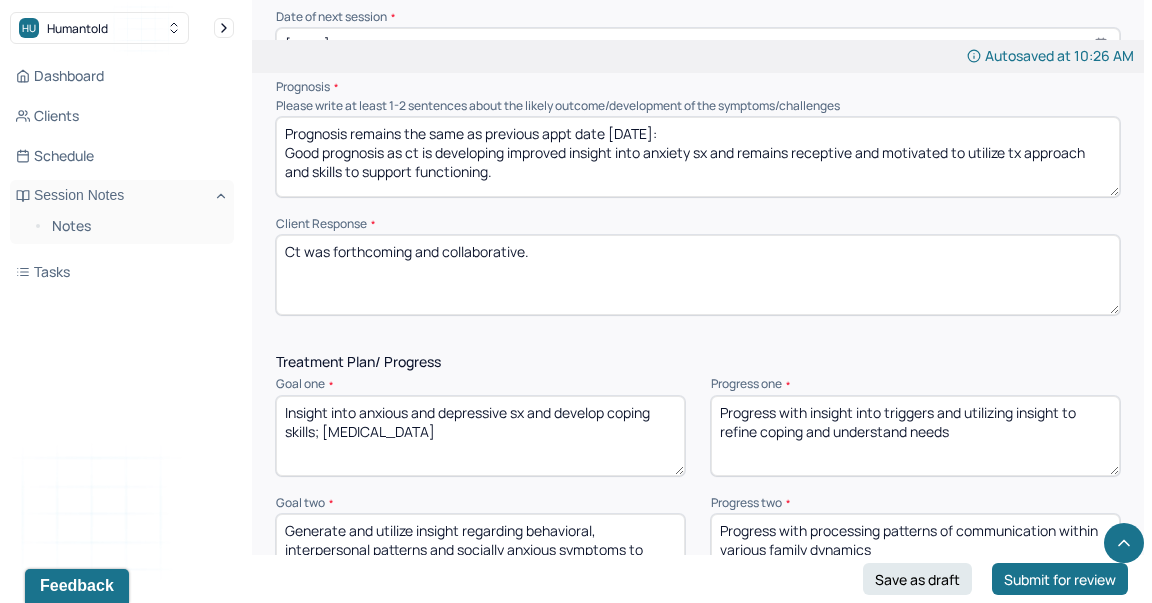 drag, startPoint x: 975, startPoint y: 427, endPoint x: 783, endPoint y: 409, distance: 192.8419 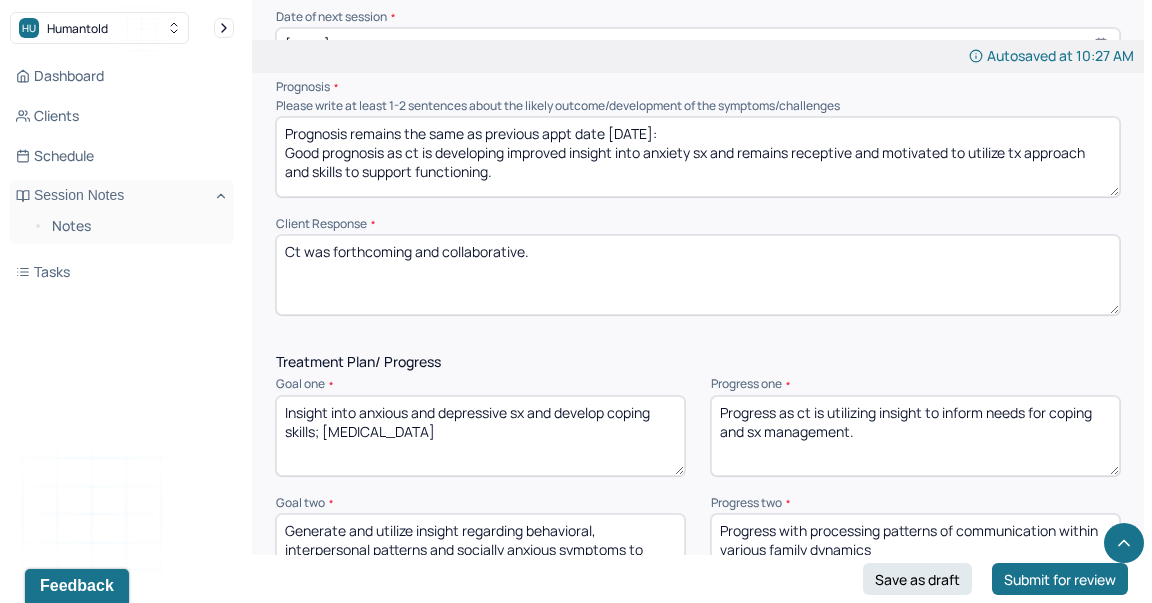 type on "Progress as ct is utilizing insight to inform needs for coping and sx management." 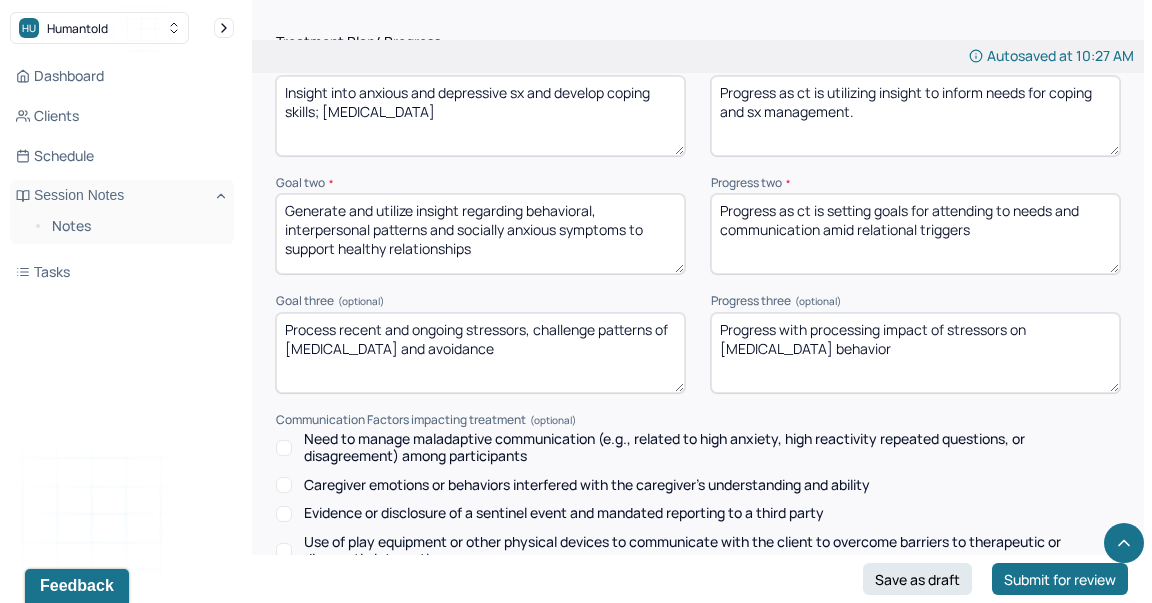 scroll, scrollTop: 2878, scrollLeft: 0, axis: vertical 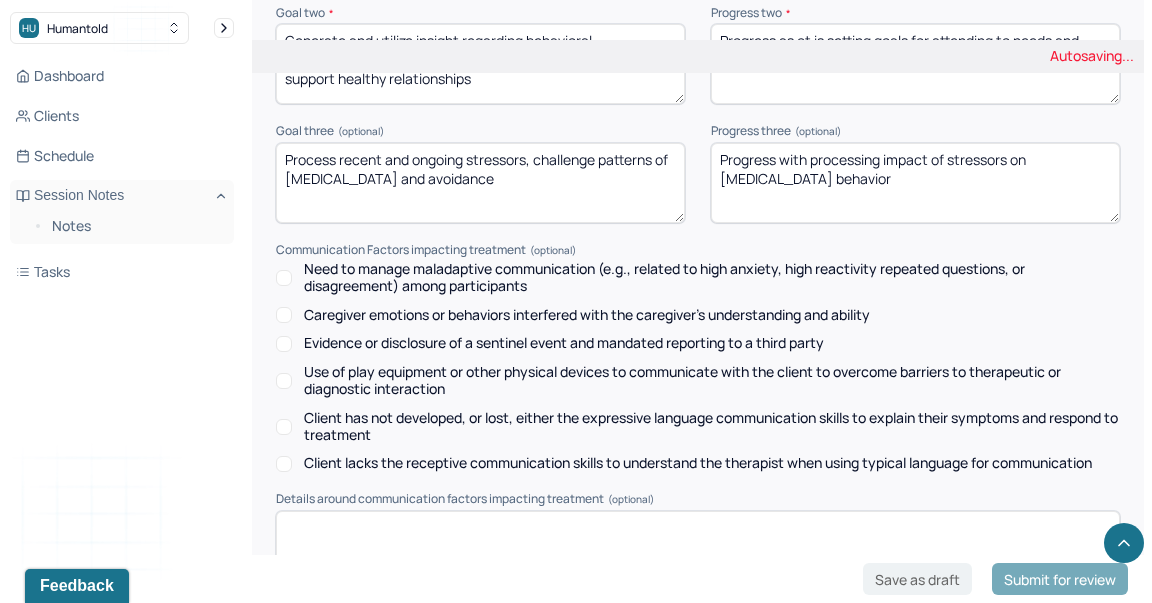 type on "Progress as ct is setting goals for attending to needs and communication amid relational triggers" 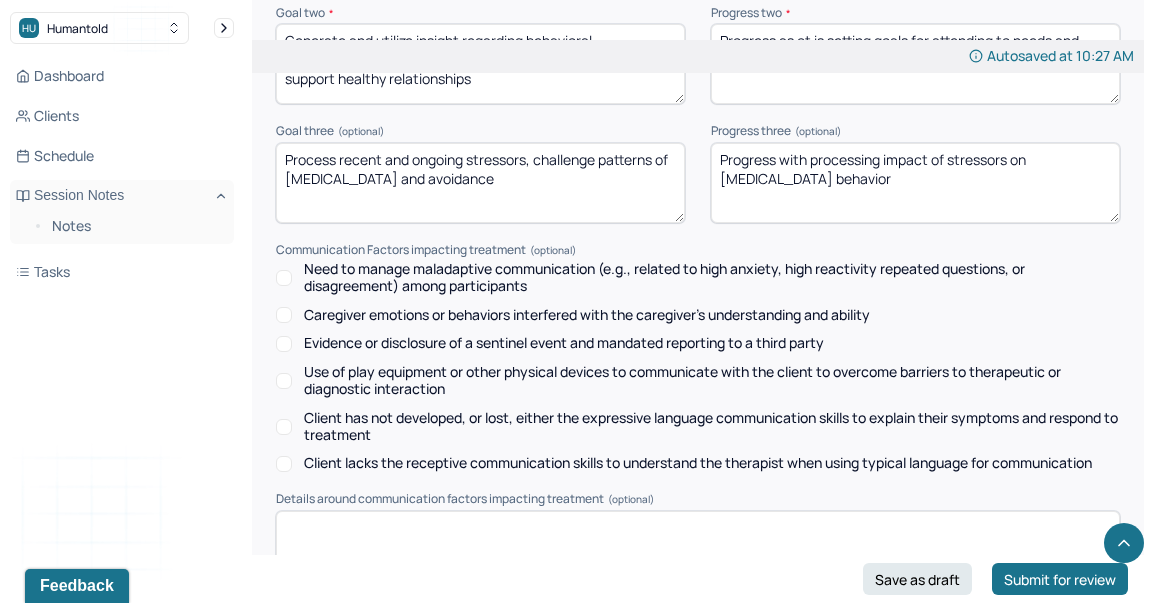 click on "Progress with processing impact of stressors on [MEDICAL_DATA] behavior" at bounding box center (915, 183) 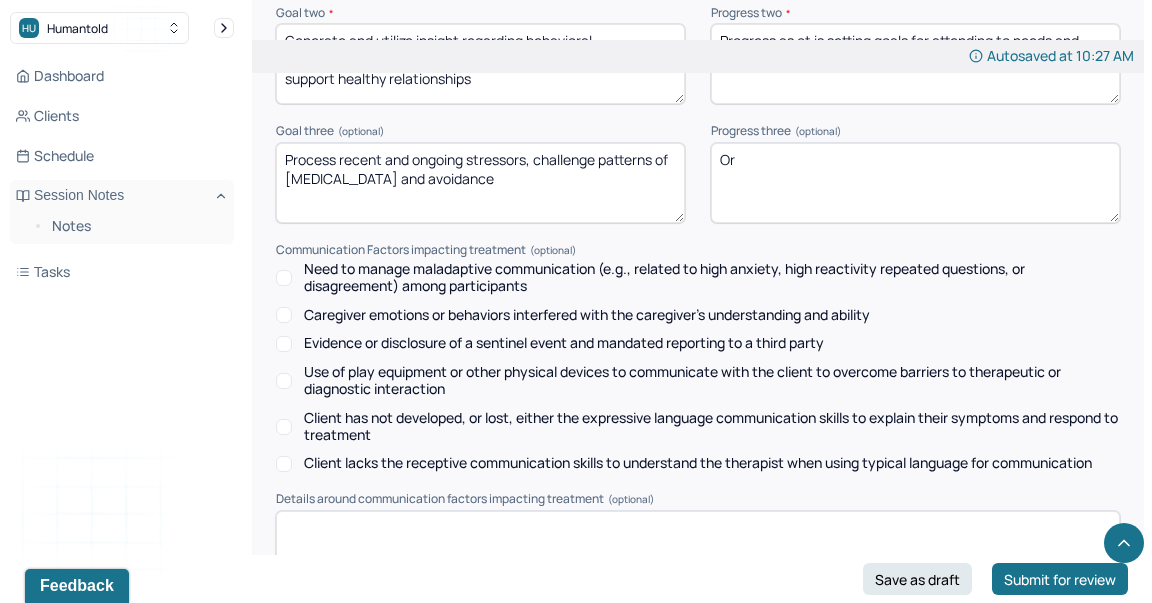 type on "O" 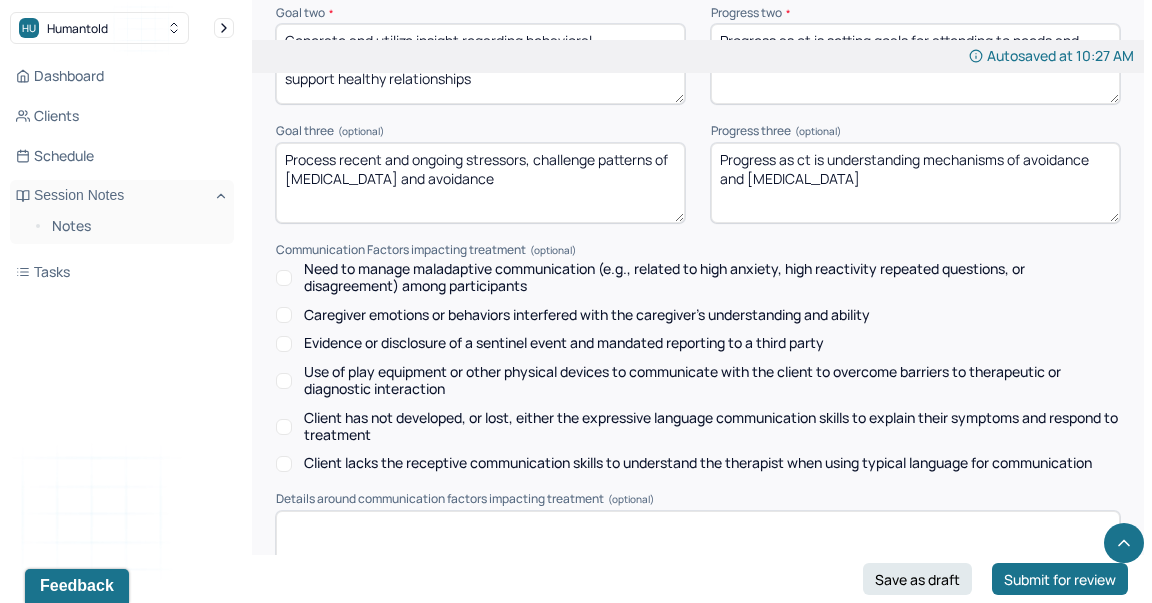 scroll, scrollTop: 3076, scrollLeft: 0, axis: vertical 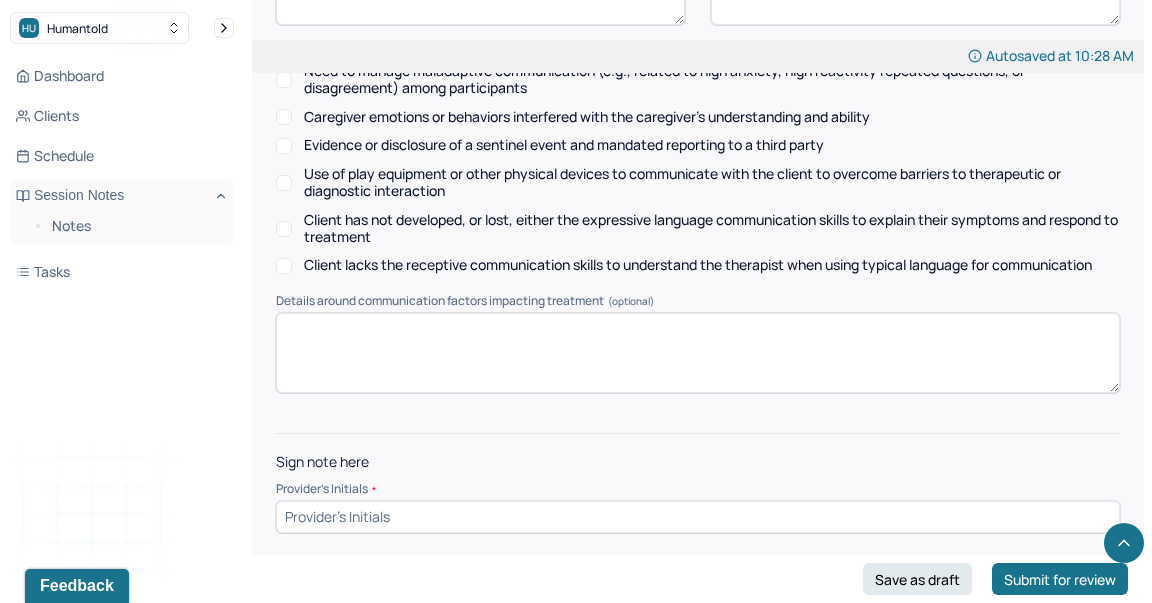 type on "Progress as ct is understanding mechanisms of avoidance and [MEDICAL_DATA]" 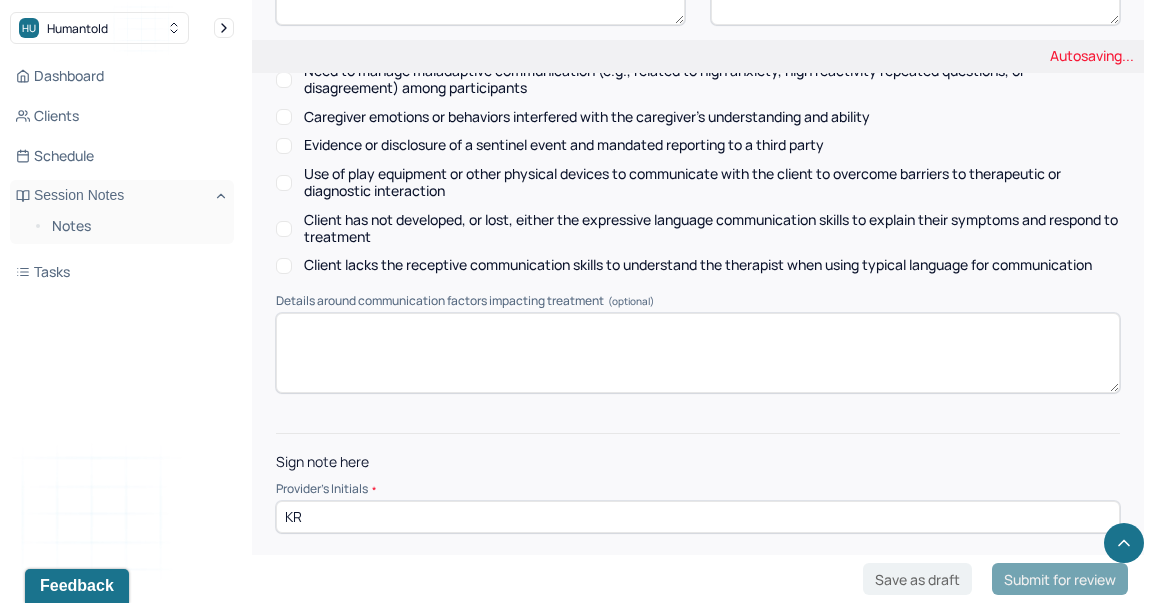 type on "KR" 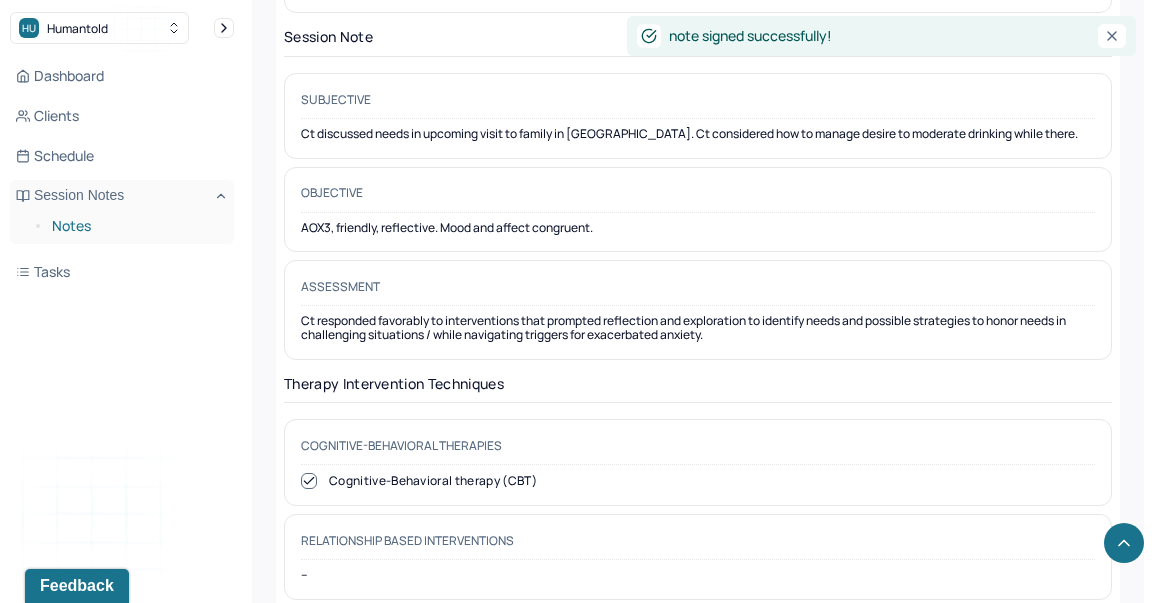 click on "Notes" at bounding box center [135, 226] 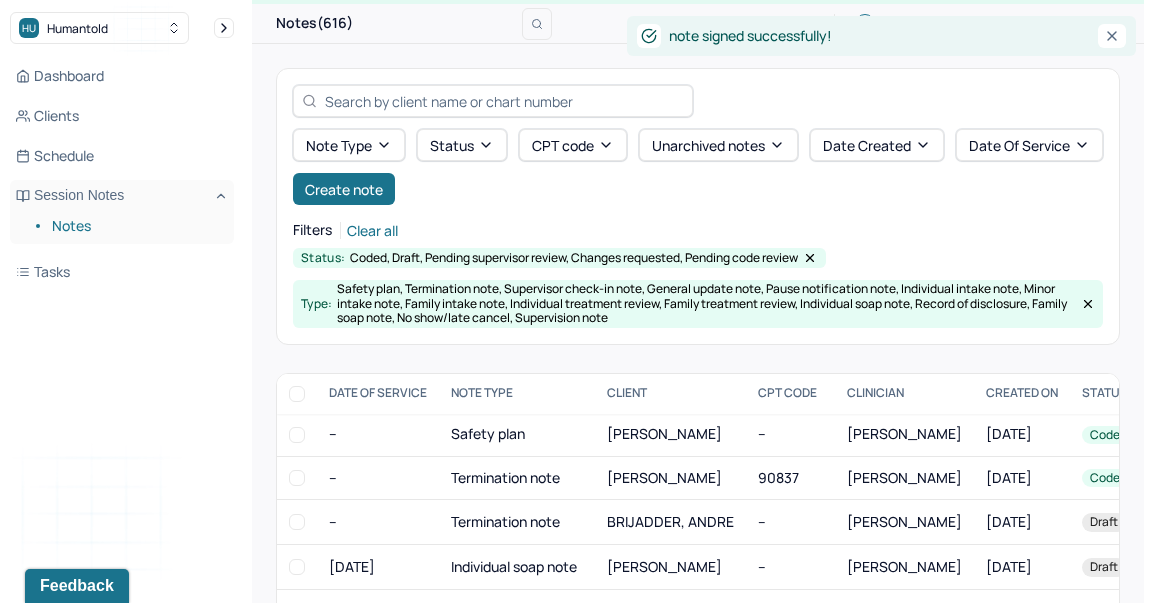 scroll, scrollTop: 308, scrollLeft: 0, axis: vertical 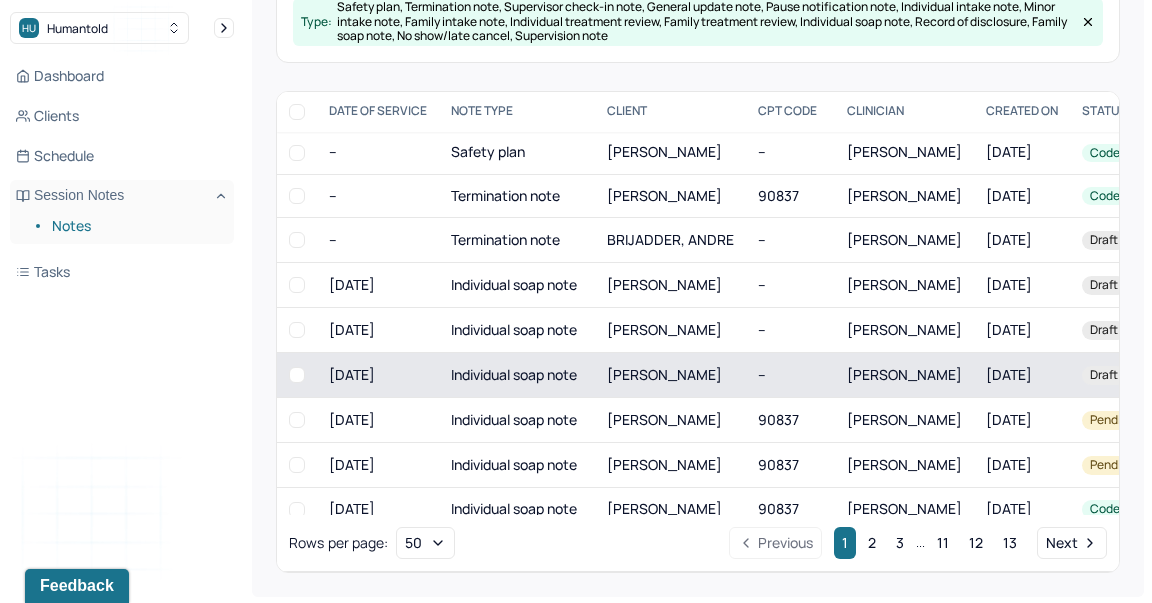 click on "[PERSON_NAME]" at bounding box center [670, 375] 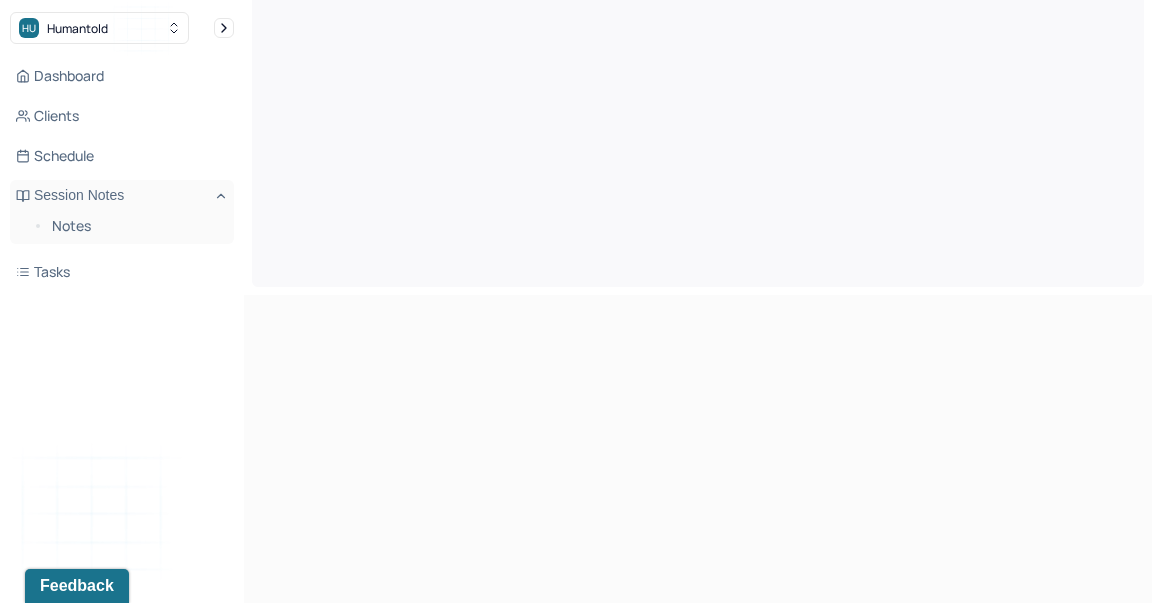 scroll, scrollTop: 0, scrollLeft: 0, axis: both 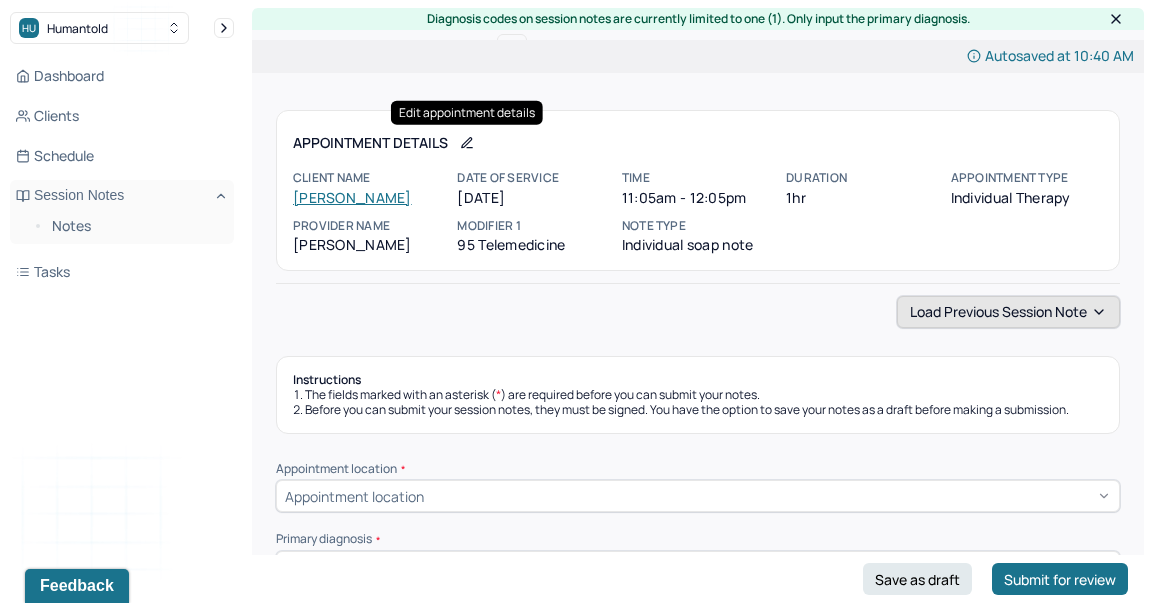 click on "Load previous session note" at bounding box center [1008, 312] 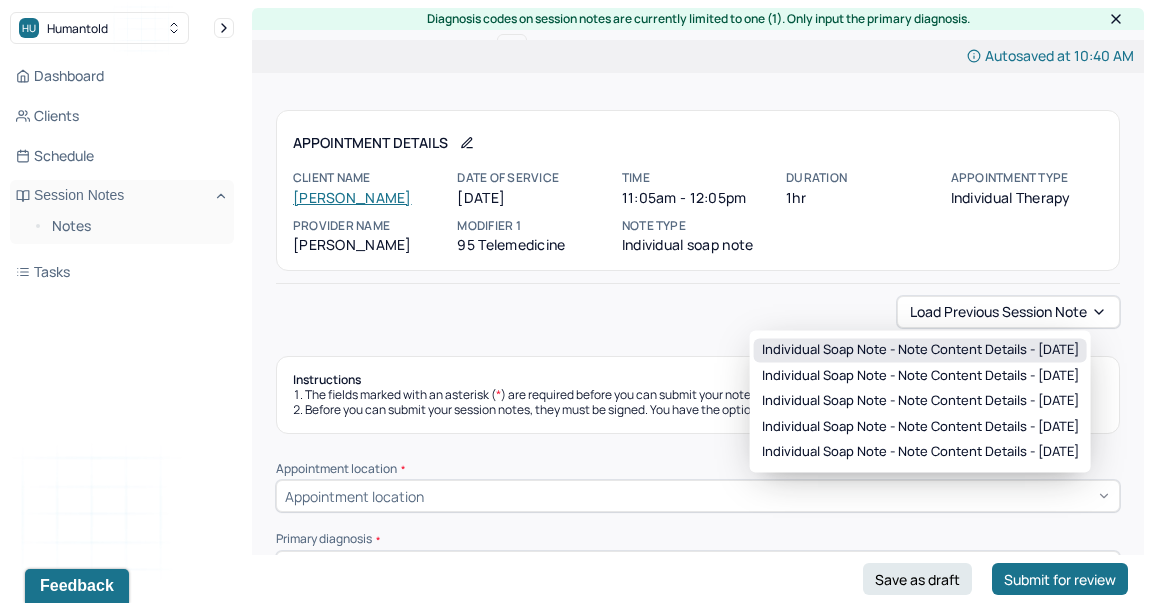 click on "Individual soap note   - Note content Details -   [DATE]" at bounding box center [920, 350] 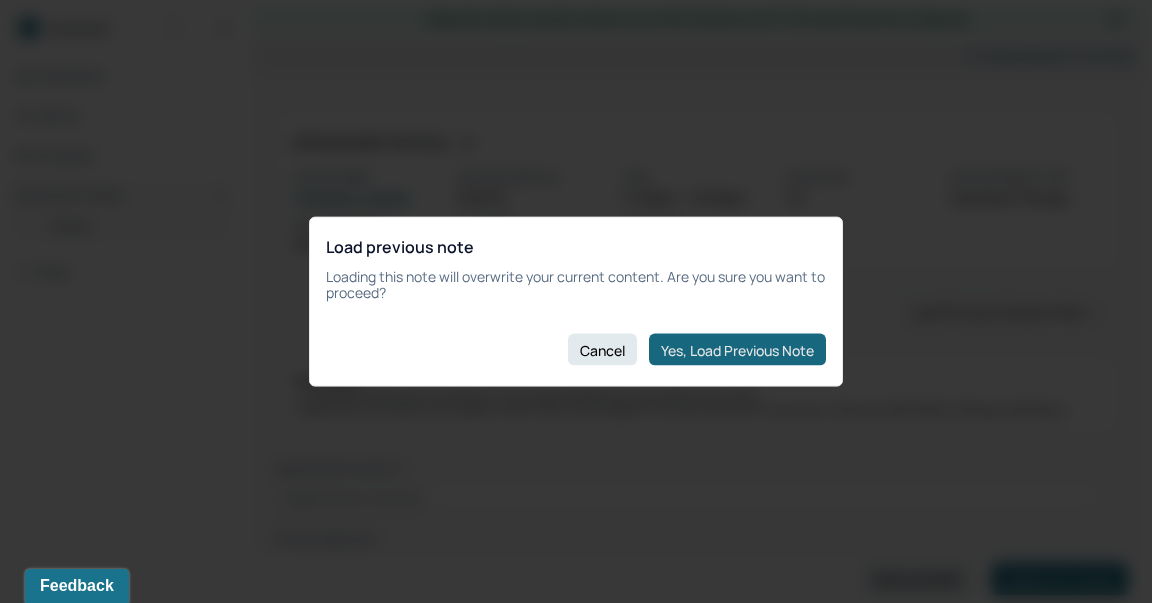 click on "Yes, Load Previous Note" at bounding box center [737, 350] 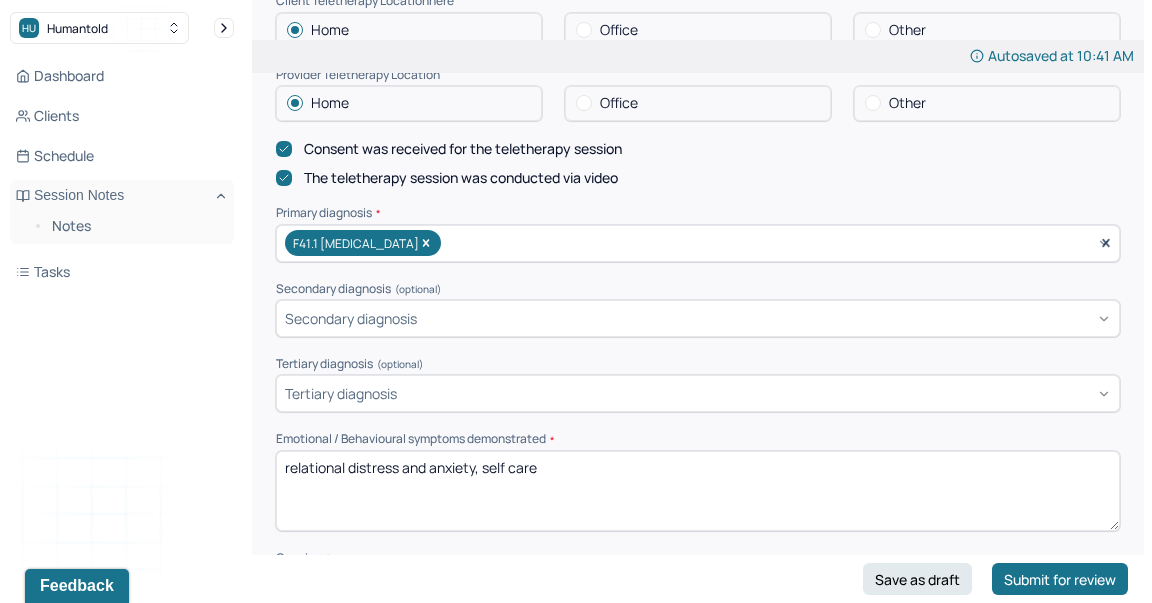 scroll, scrollTop: 454, scrollLeft: 0, axis: vertical 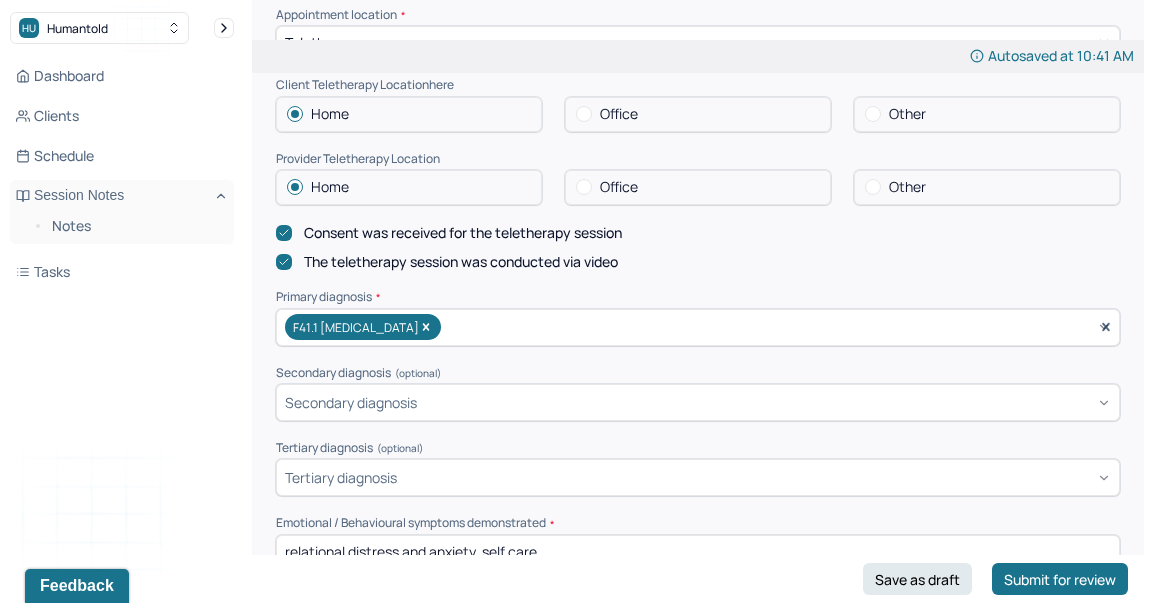 click on "Office" at bounding box center [619, 187] 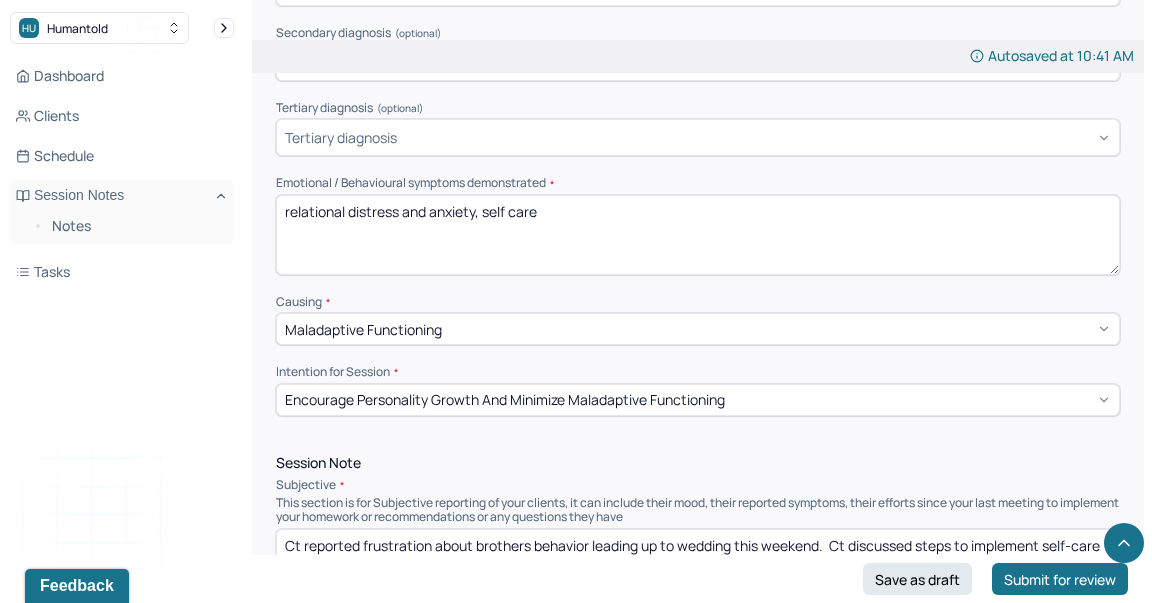scroll, scrollTop: 796, scrollLeft: 0, axis: vertical 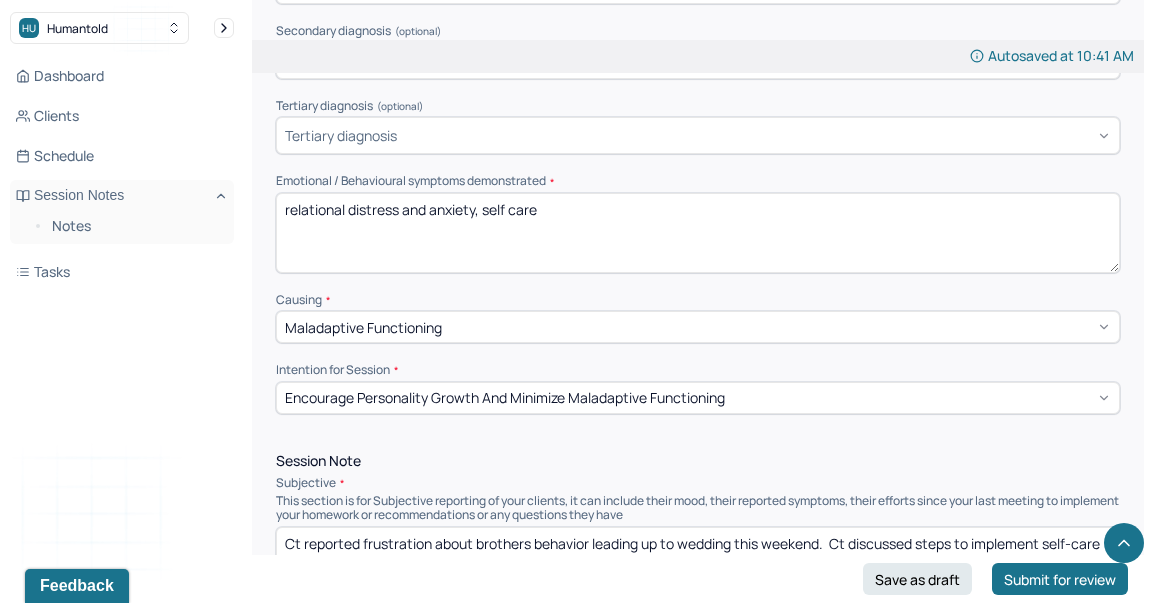 click on "relational distress and anxiety, self care" at bounding box center [698, 233] 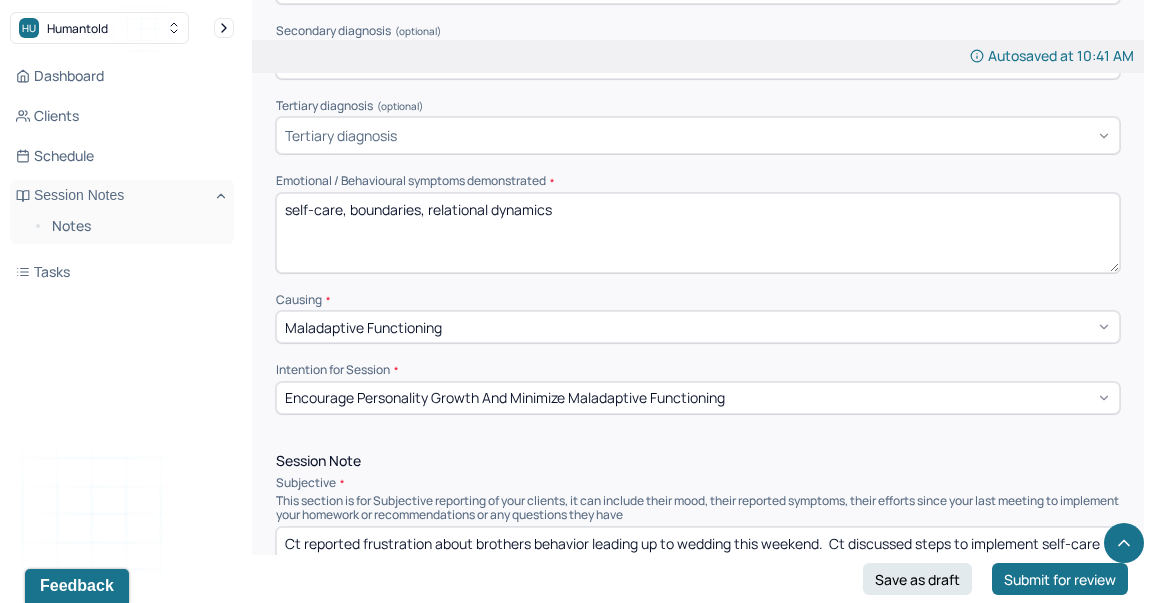 type on "self-care, boundaries, relational dynamics" 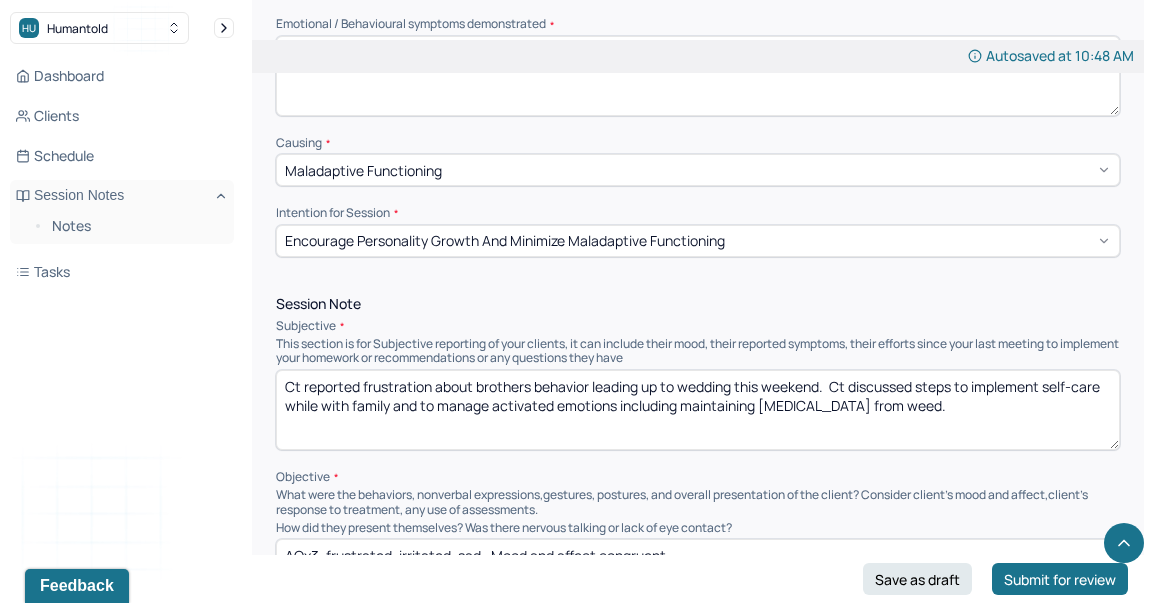 scroll, scrollTop: 960, scrollLeft: 0, axis: vertical 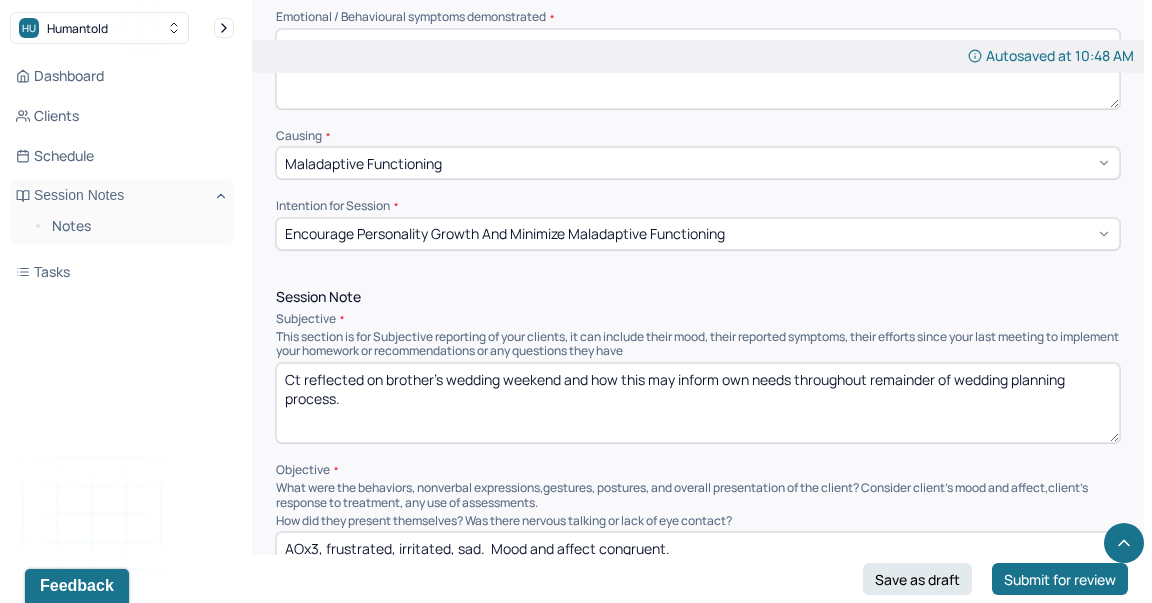 type on "Ct reflected on brother's wedding weekend and how this may inform own needs throughout remainder of wedding planning process." 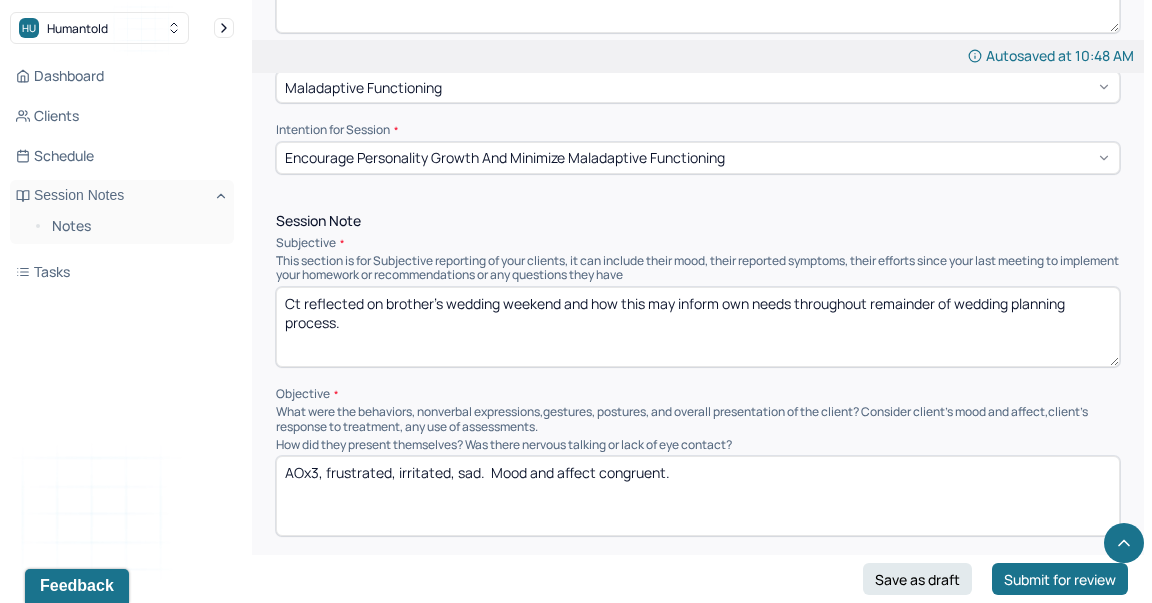 click on "AOx3, frustrated, irritated, sad.  Mood and affect congruent." at bounding box center (698, 496) 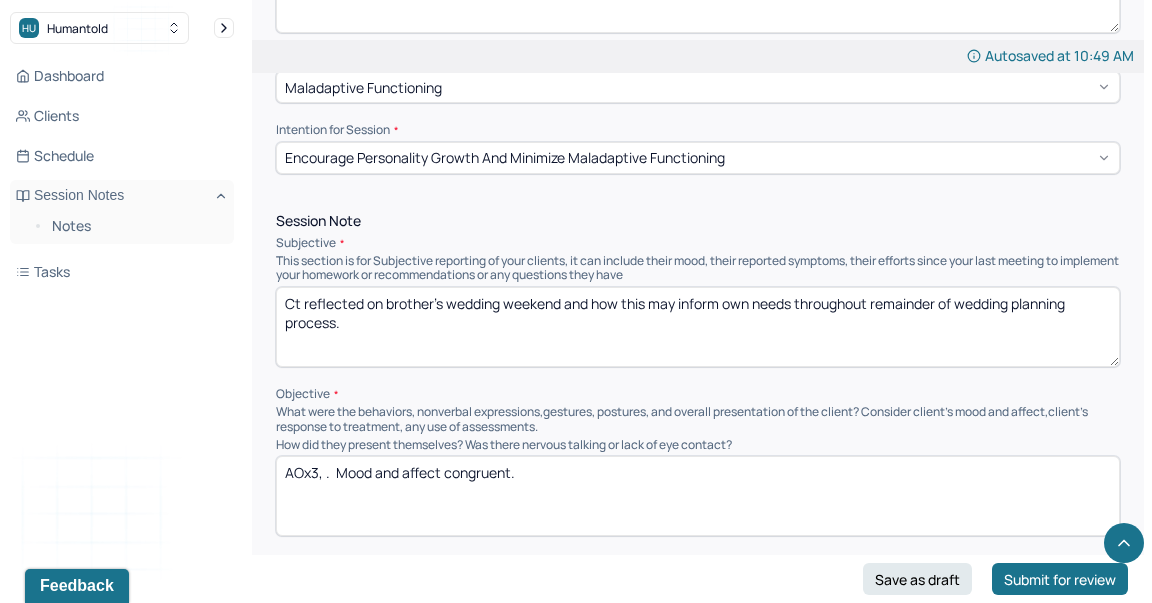 click on "AOx3, .  Mood and affect congruent." at bounding box center [698, 496] 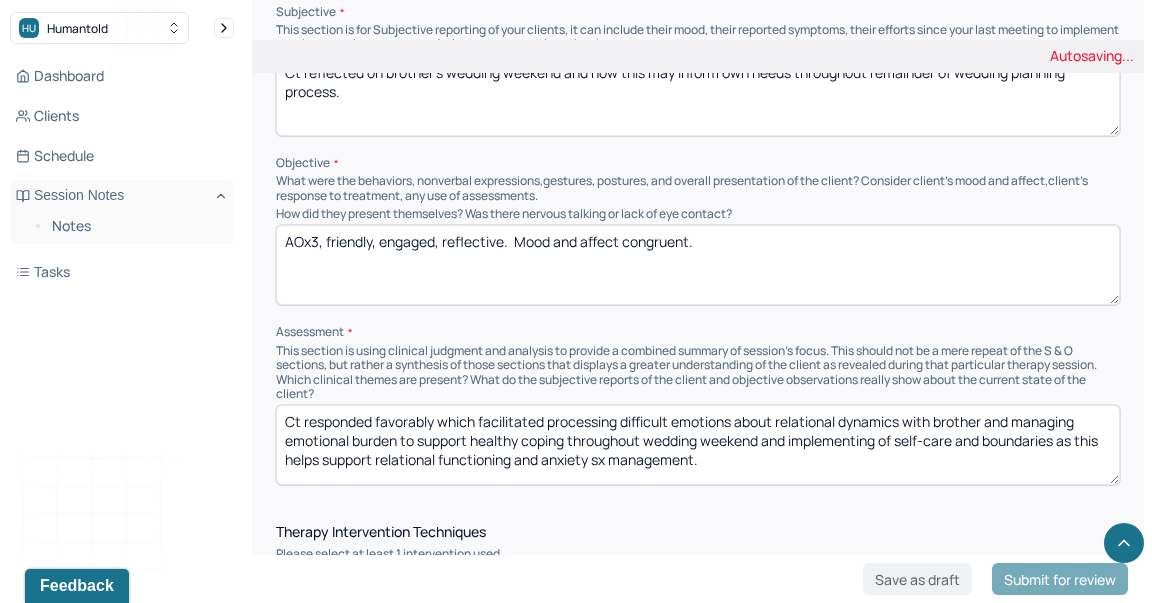 scroll, scrollTop: 1284, scrollLeft: 0, axis: vertical 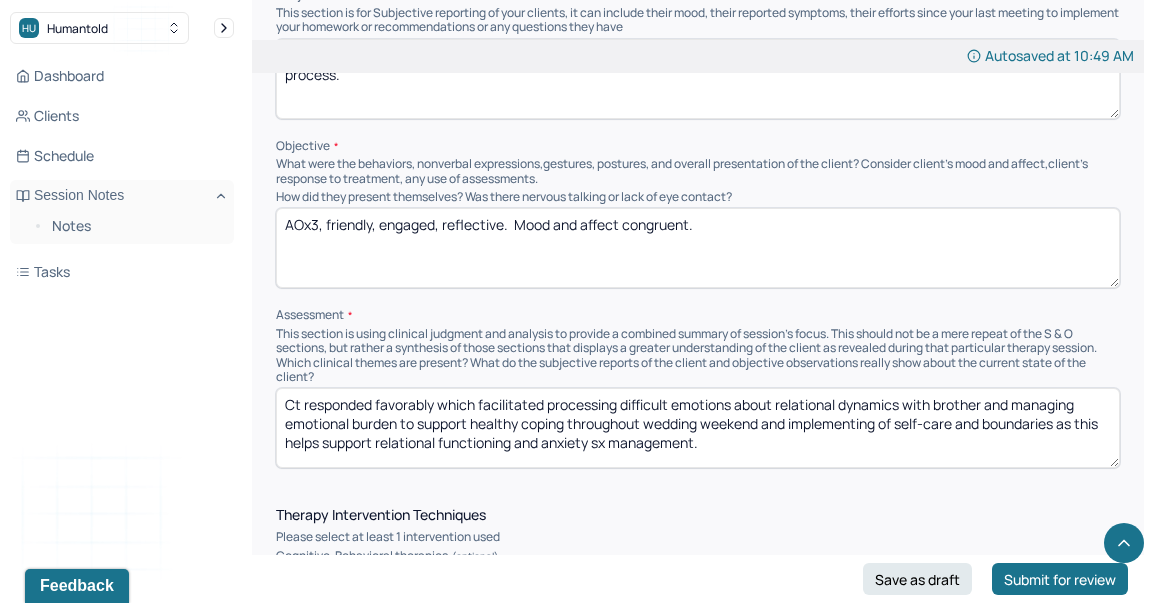 type on "AOx3, friendly, engaged, reflective.  Mood and affect congruent." 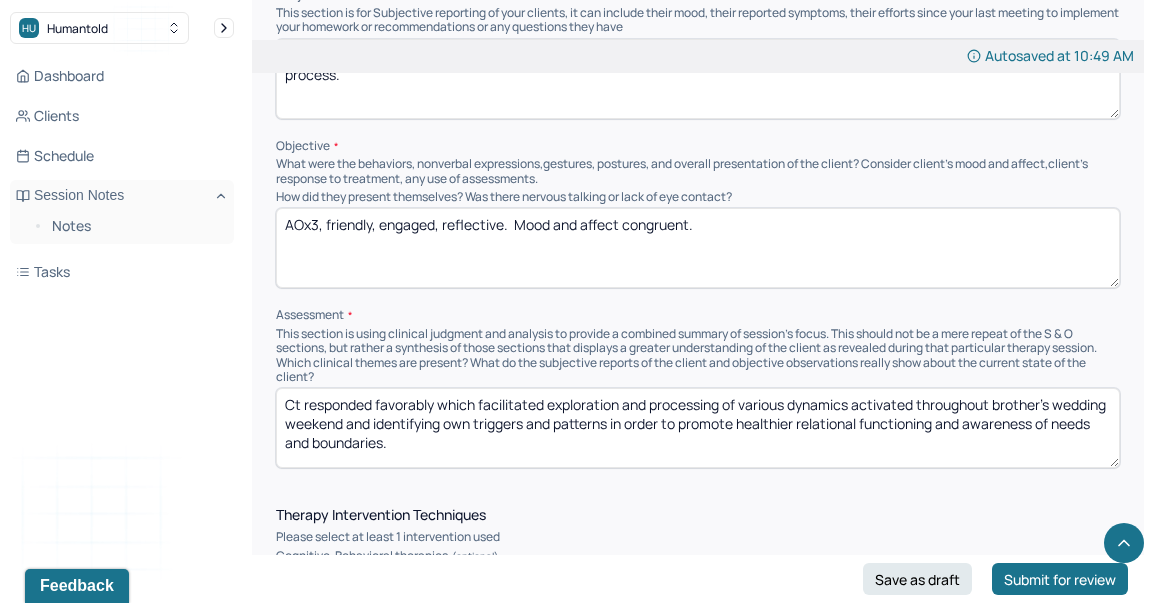 scroll, scrollTop: 1313, scrollLeft: 0, axis: vertical 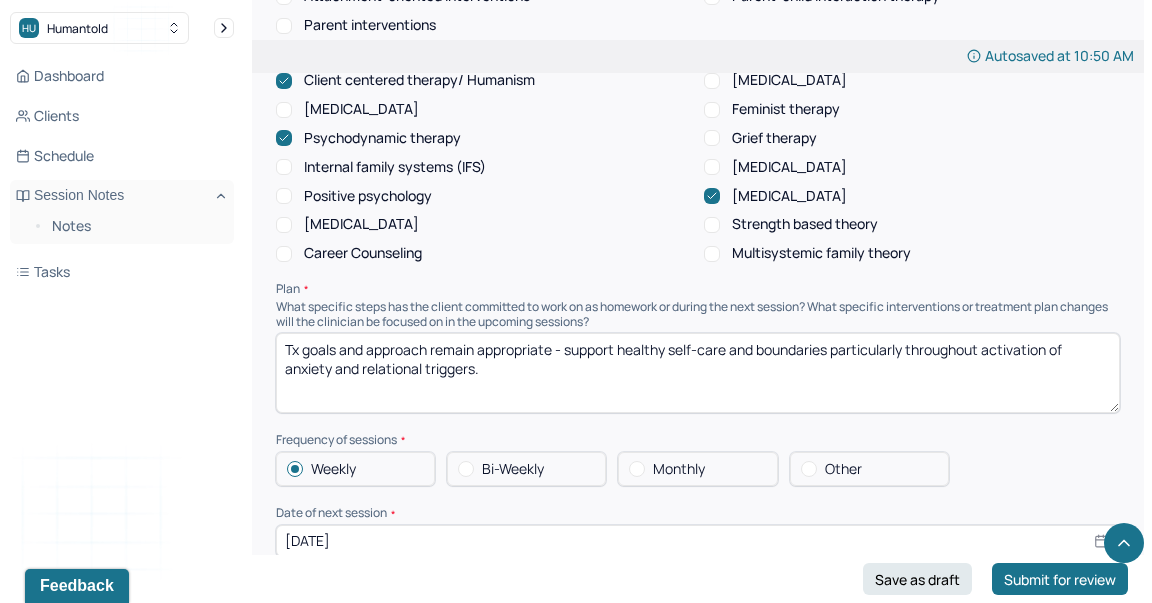 type on "Ct responded favorably which facilitated exploration and processing of various dynamics activated throughout brother's wedding weekend and identifying own triggers and patterns in order to promote healthier relational functioning and awareness of needs and boundaries." 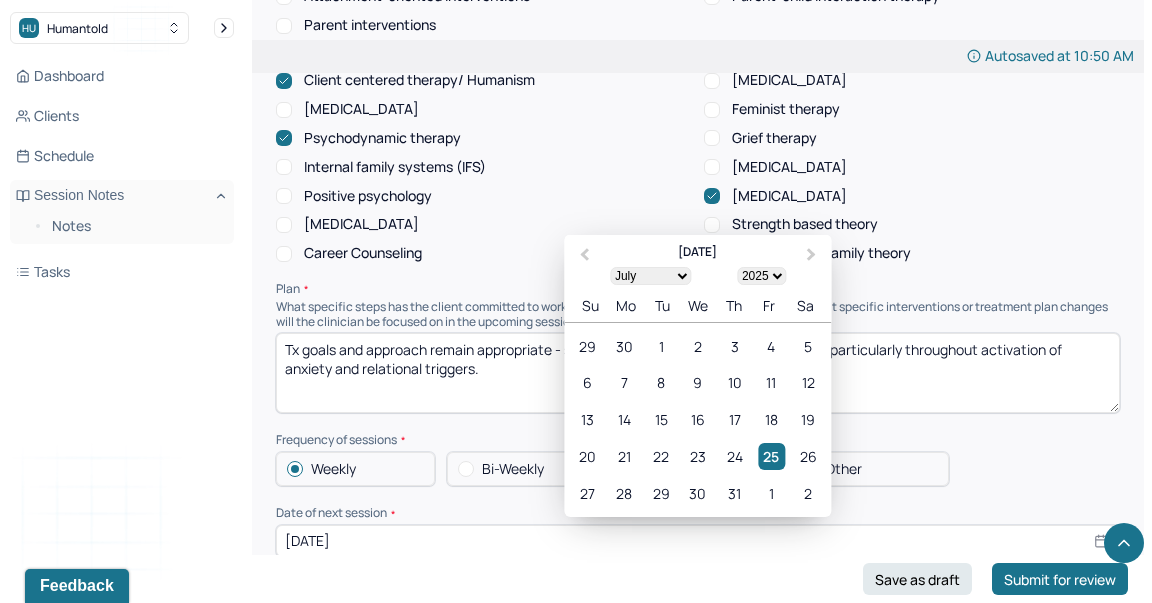 click on "[DATE]" at bounding box center (698, 541) 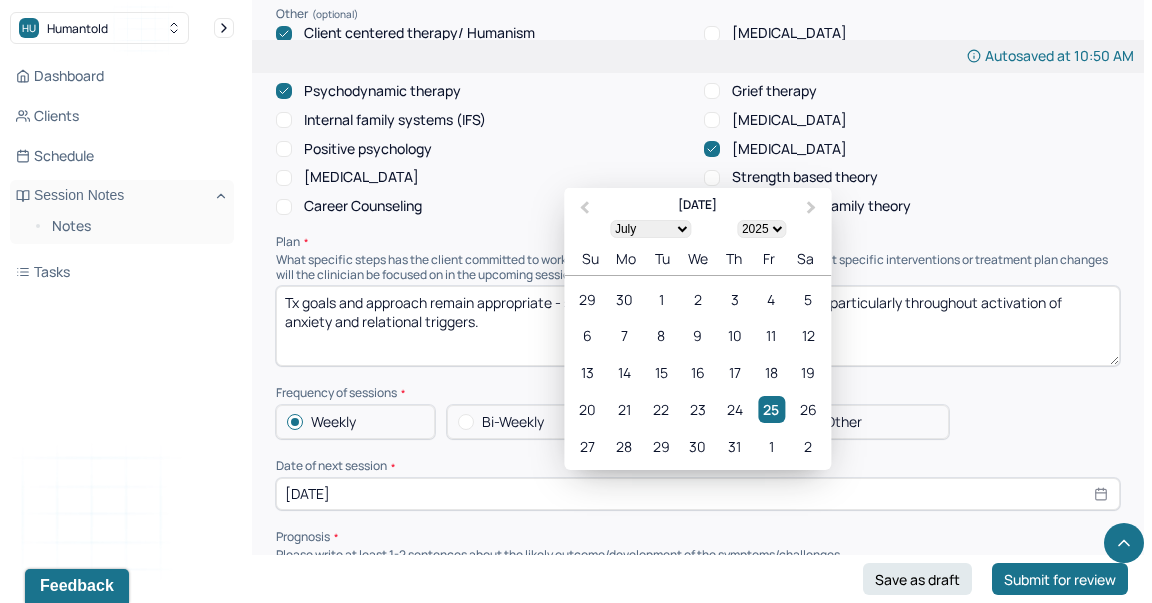 scroll, scrollTop: 2080, scrollLeft: 0, axis: vertical 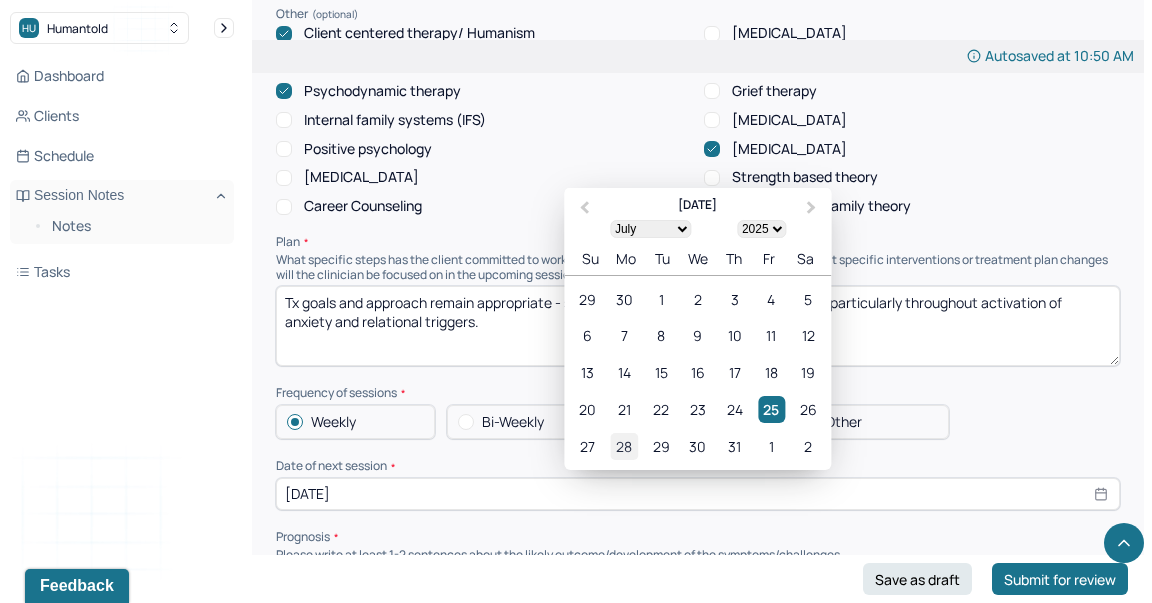 click on "28" at bounding box center [624, 446] 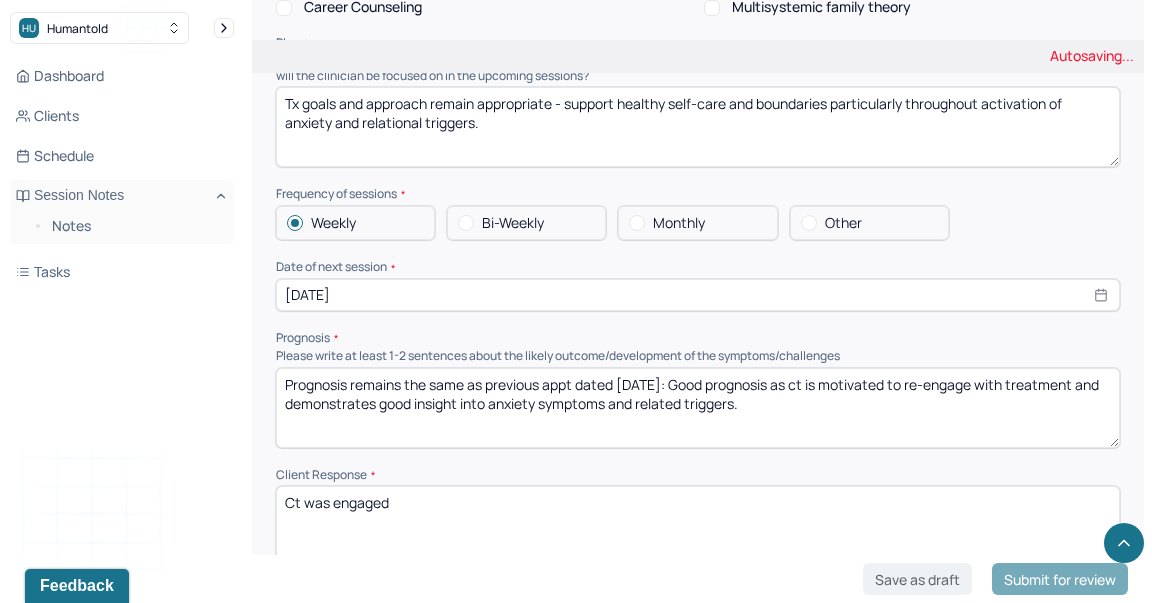 scroll, scrollTop: 2332, scrollLeft: 0, axis: vertical 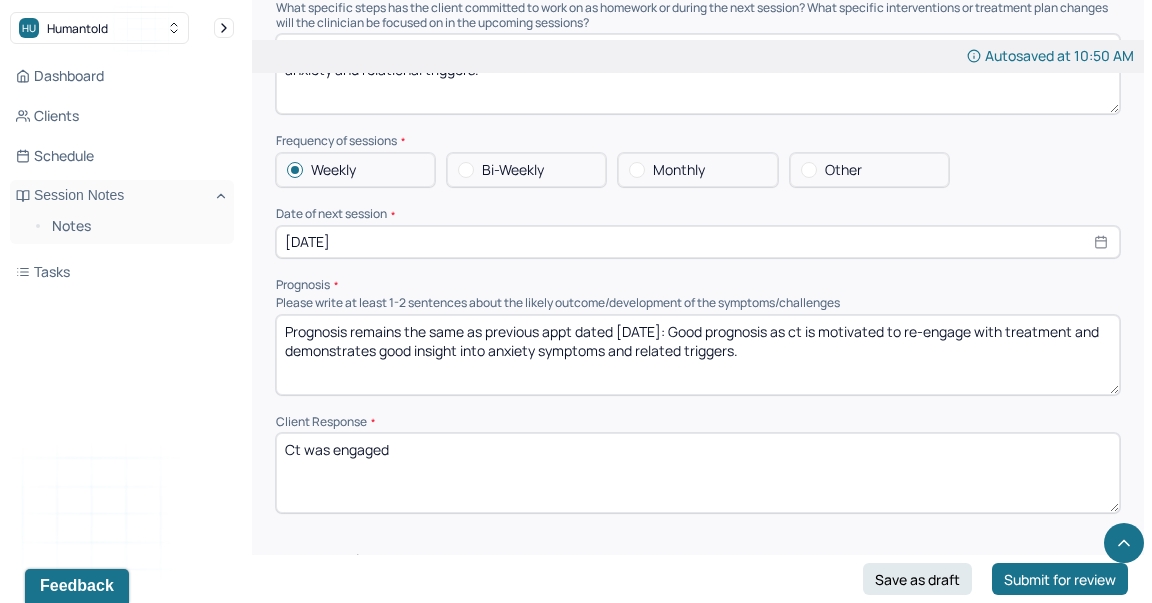 click on "Prognosis remains the same as previous appt dated [DATE]: Good prognosis as ct is motivated to re-engage with treatment and demonstrates good insight into anxiety symptoms and related triggers." at bounding box center (698, 355) 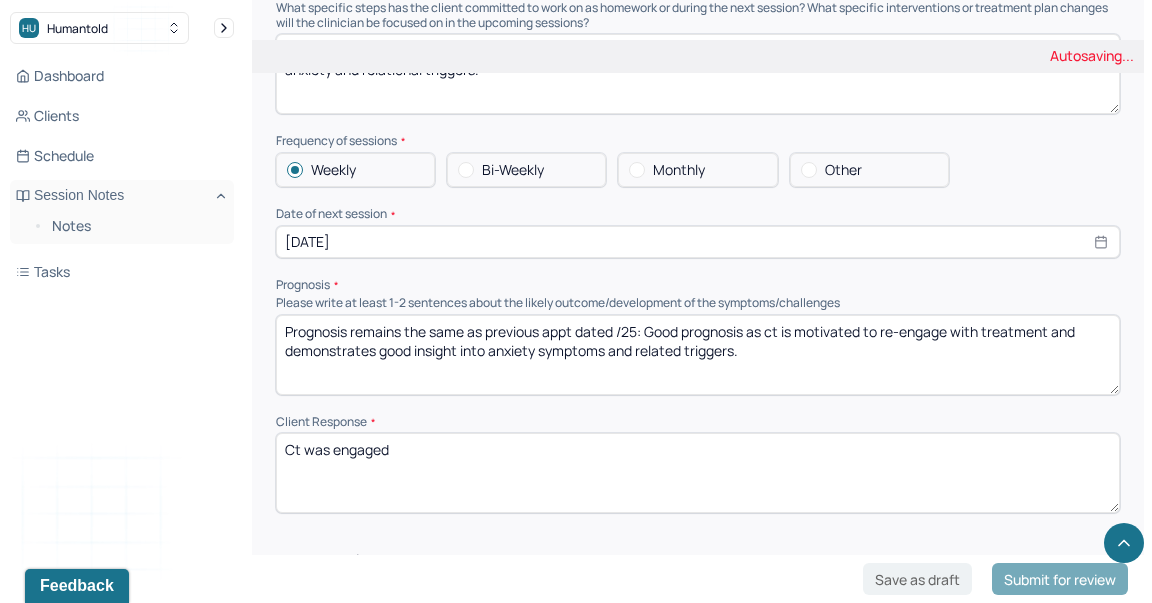 type on "Prognosis remains the same as previous appt dated /25: Good prognosis as ct is motivated to re-engage with treatment and demonstrates good insight into anxiety symptoms and related triggers." 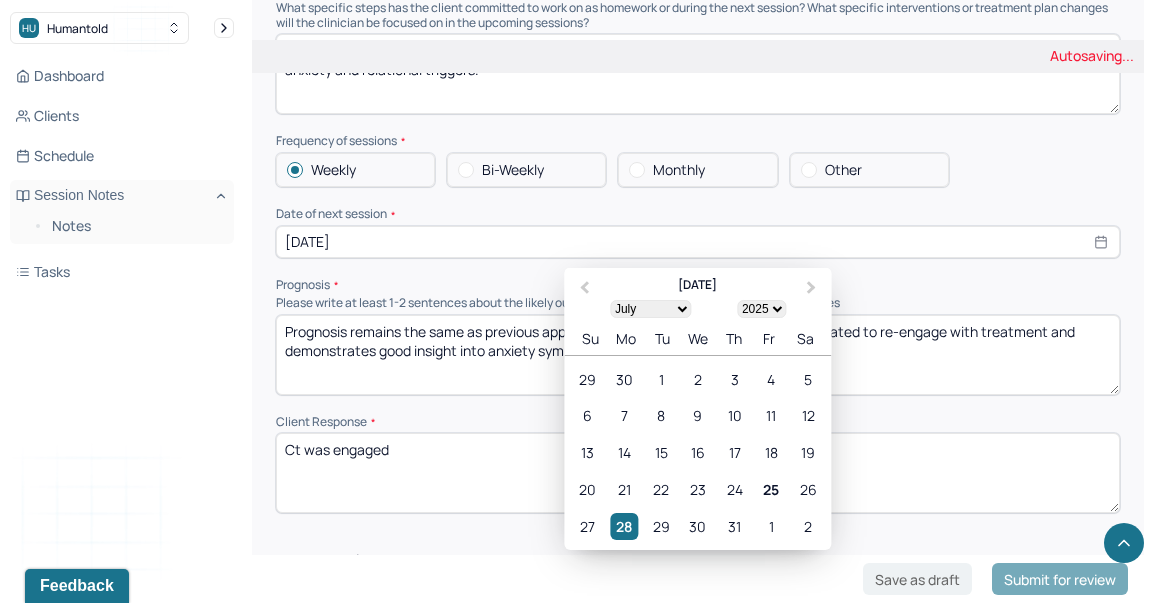 click on "[DATE]" at bounding box center (698, 242) 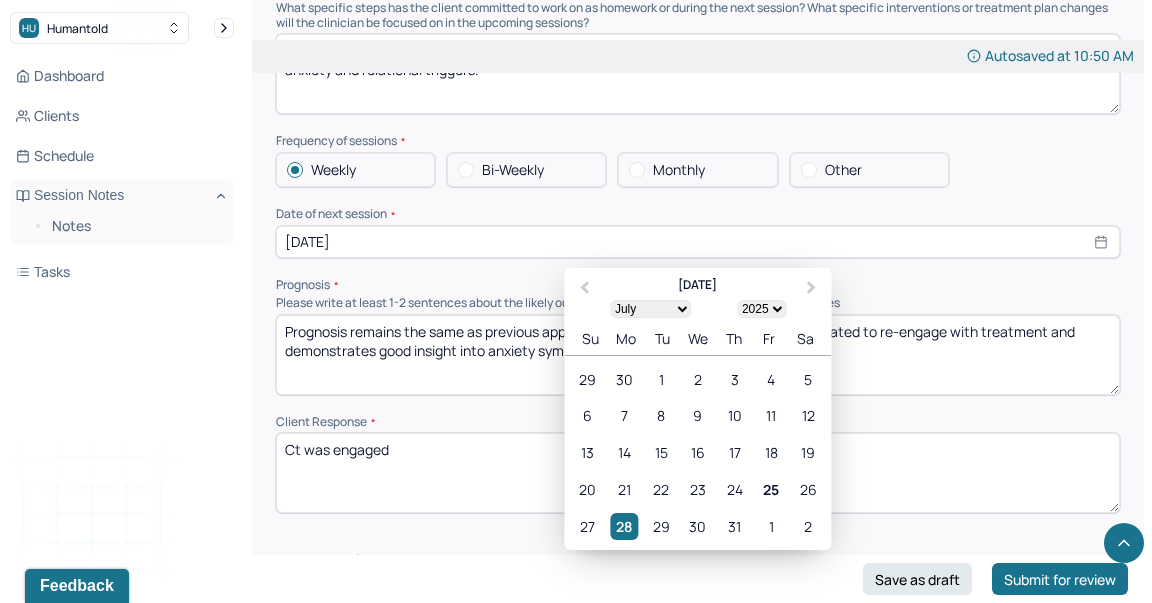 click on "Prognosis remains the same as previous appt dated /25: Good prognosis as ct is motivated to re-engage with treatment and demonstrates good insight into anxiety symptoms and related triggers." at bounding box center [698, 355] 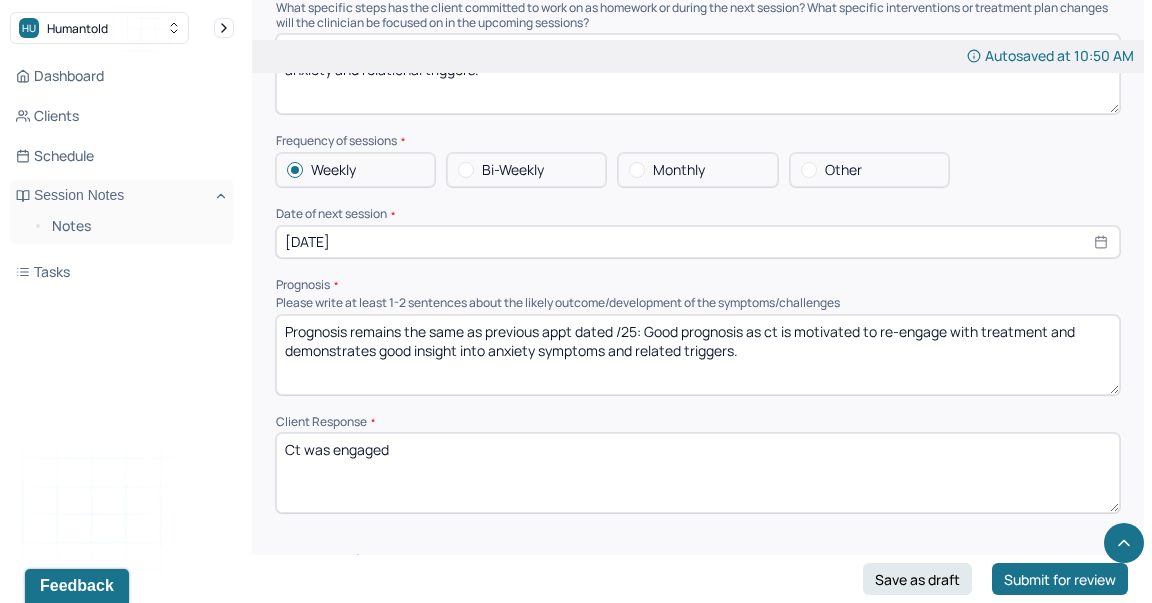 click on "Prognosis remains the same as previous appt dated /25: Good prognosis as ct is motivated to re-engage with treatment and demonstrates good insight into anxiety symptoms and related triggers." at bounding box center (698, 355) 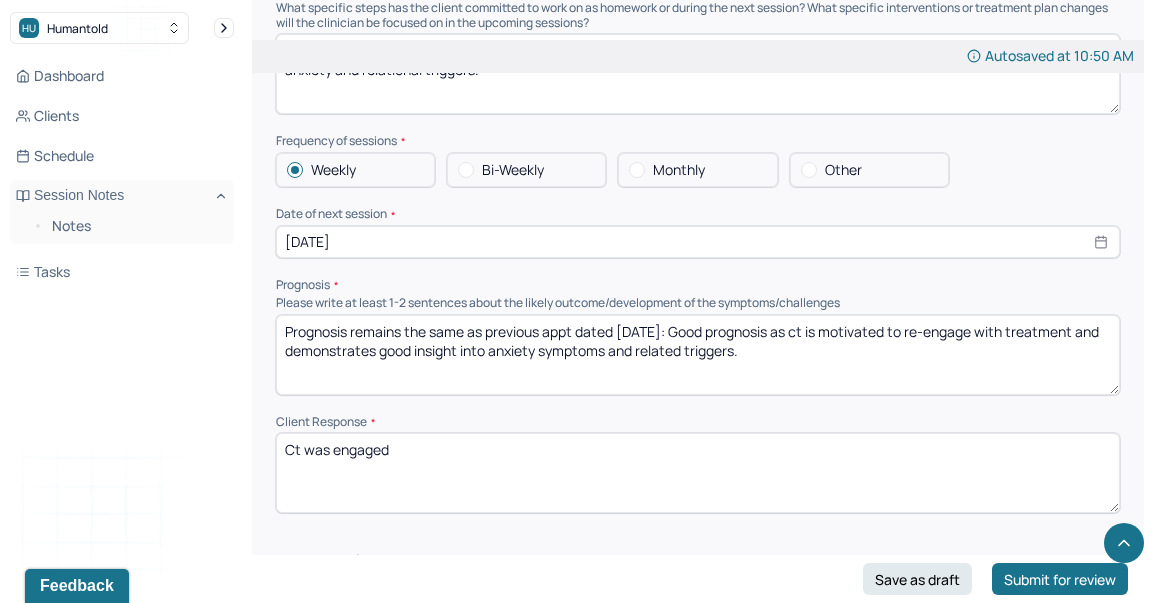 type on "Prognosis remains the same as previous appt dated [DATE]: Good prognosis as ct is motivated to re-engage with treatment and demonstrates good insight into anxiety symptoms and related triggers." 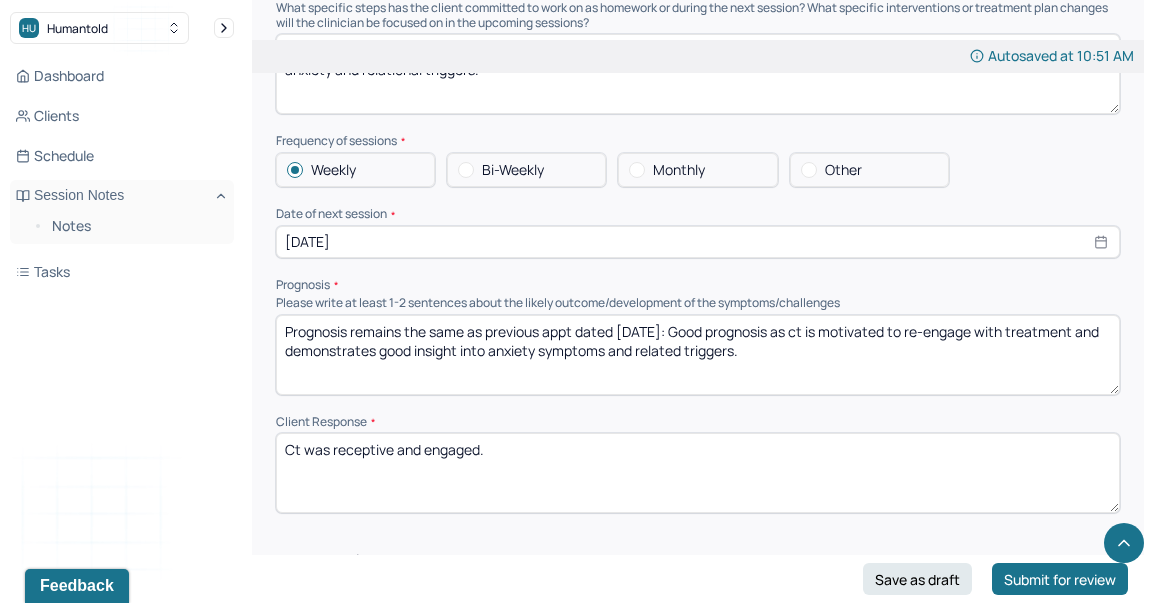 type on "Ct was receptive and engaged." 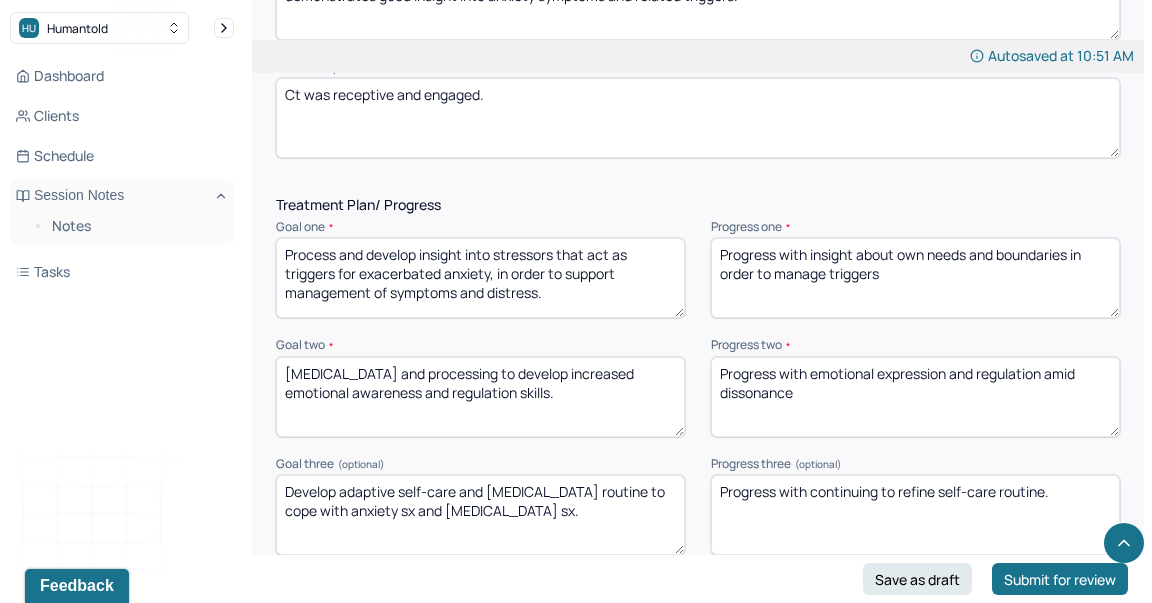 type on "Progress with insight about own needs and boundaries in order to manage triggers" 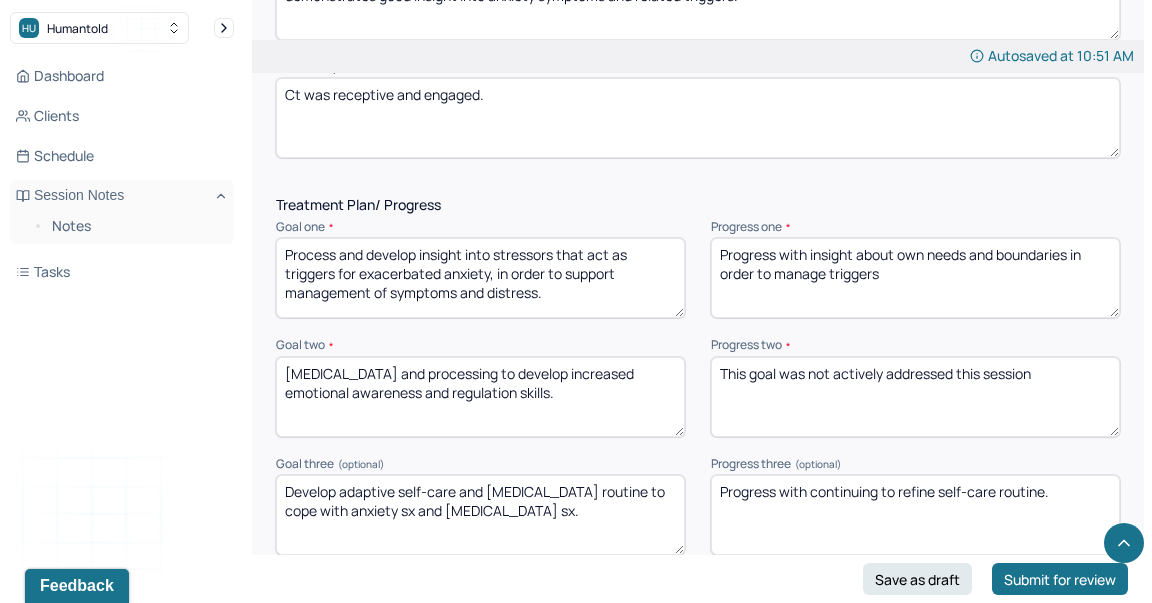 type on "This goal was not actively addressed this session" 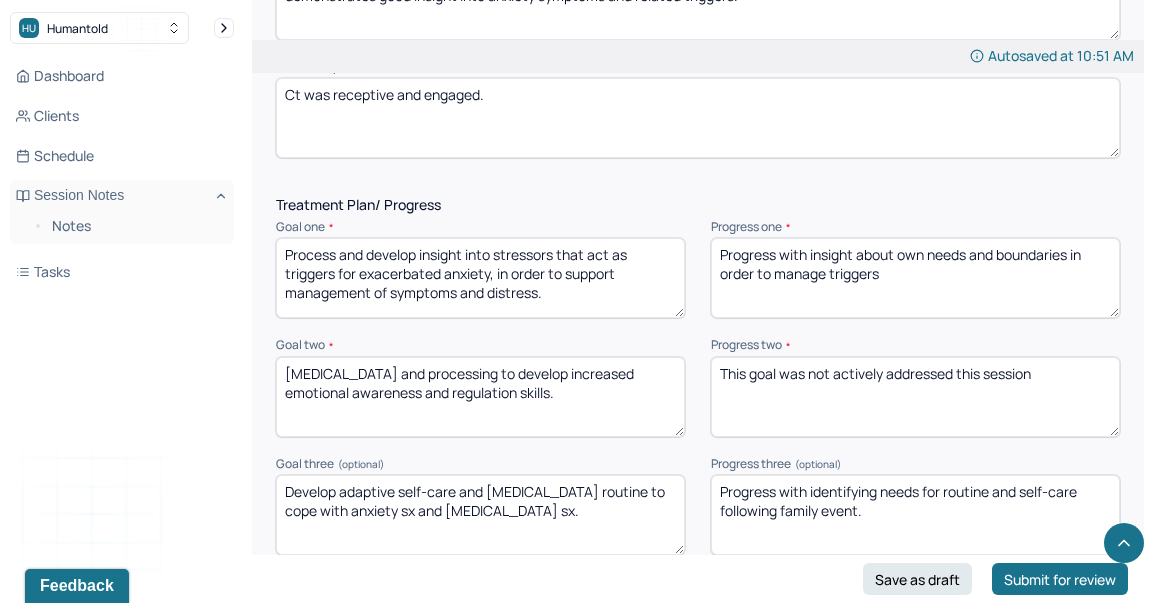 type on "Progress with identifying needs for routine and self-care following family event." 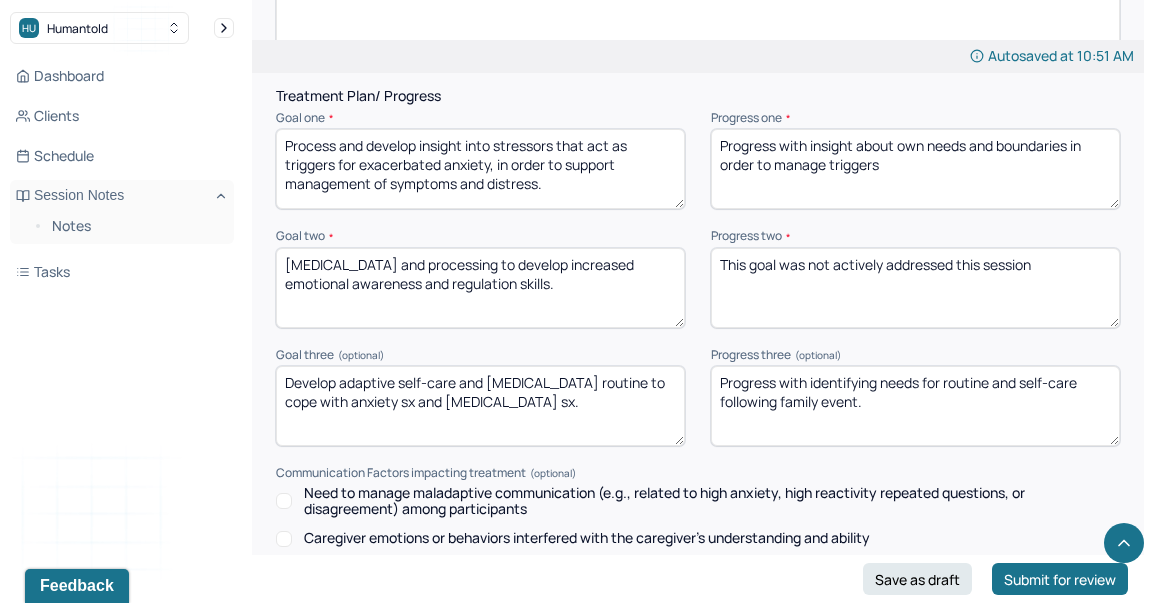 scroll, scrollTop: 3060, scrollLeft: 0, axis: vertical 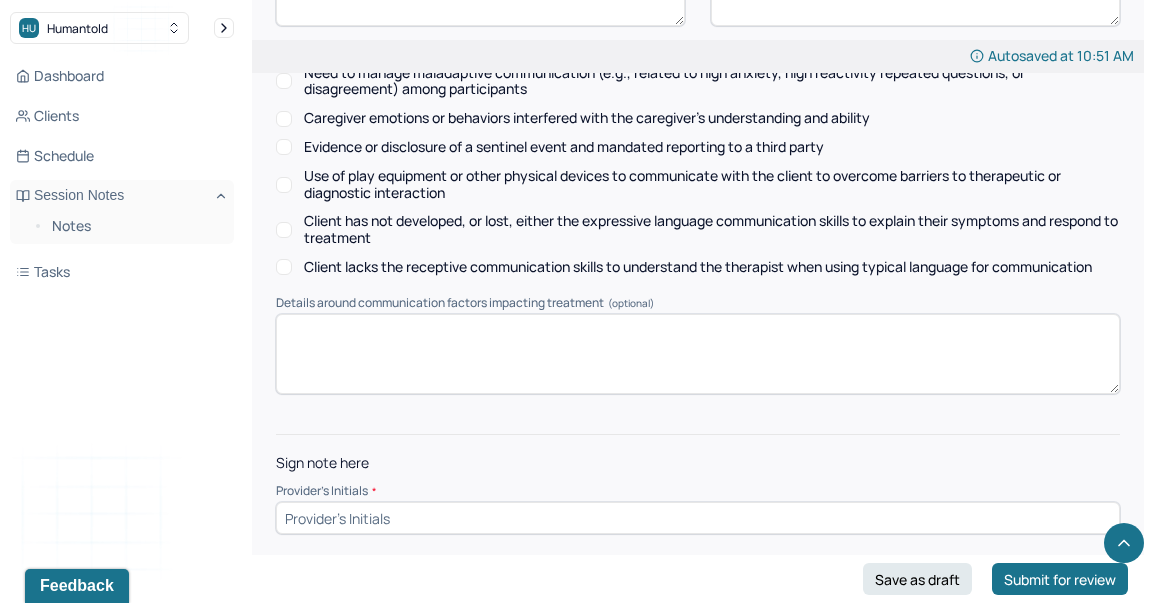 click at bounding box center (698, 518) 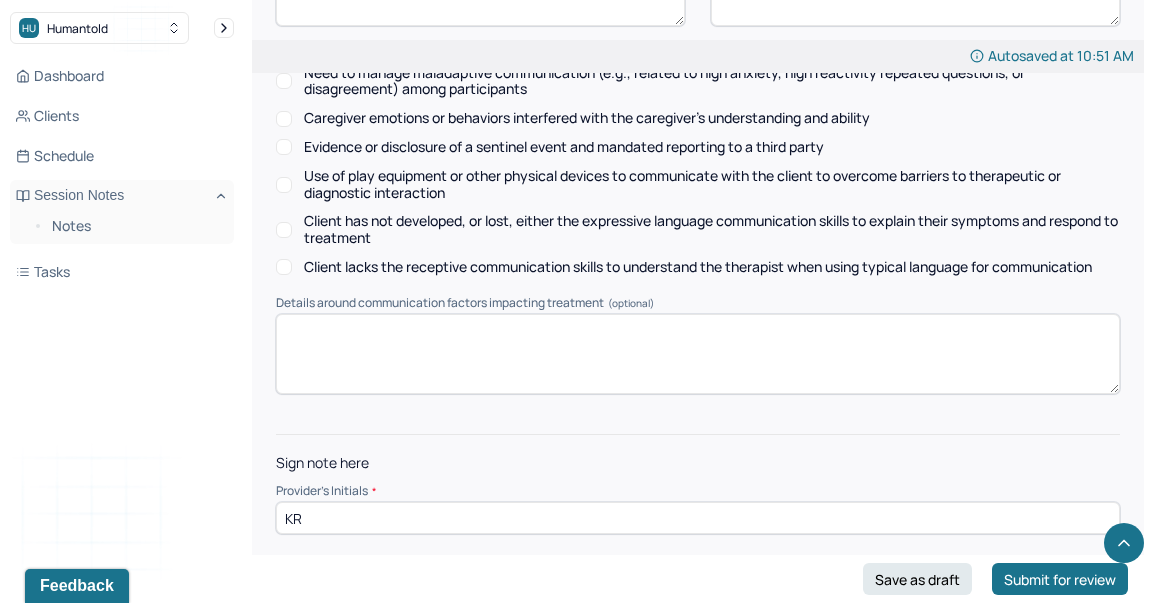 type on "KR" 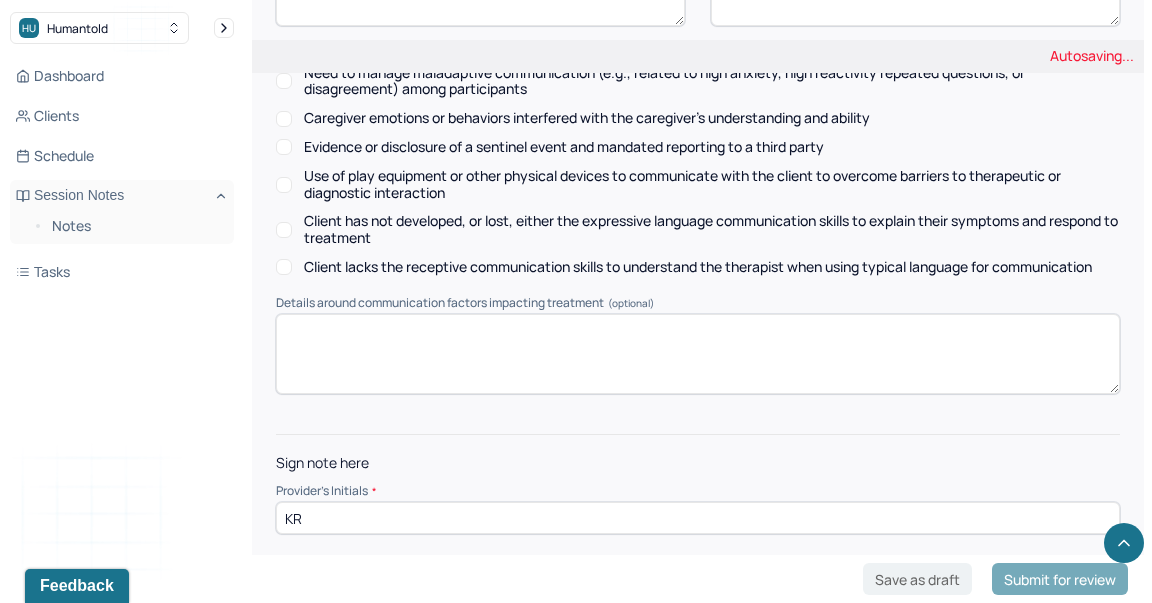 type 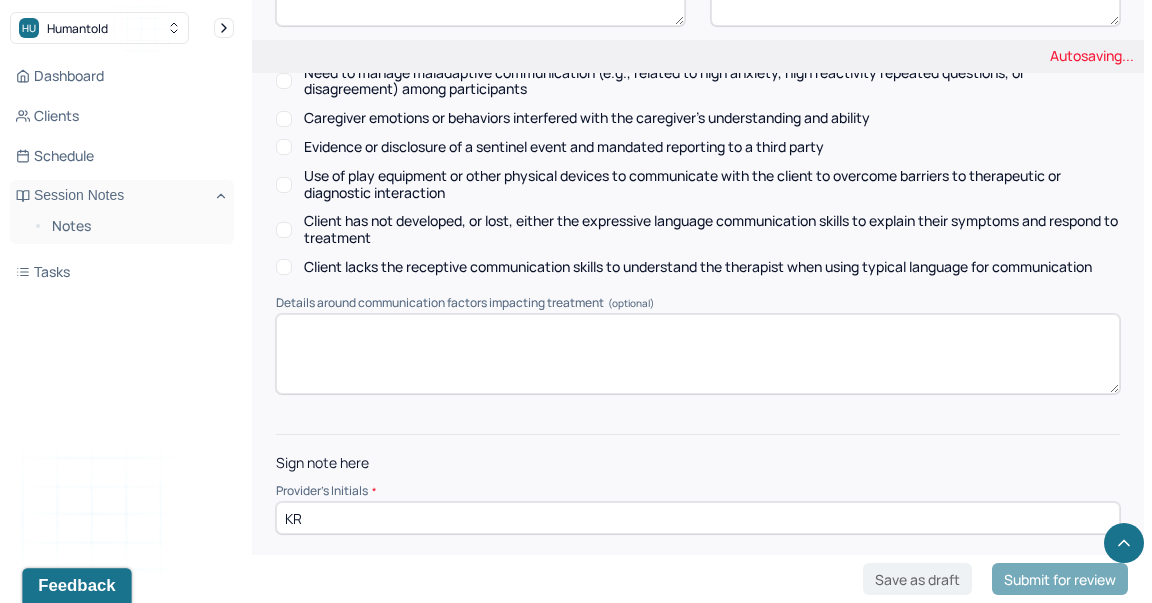 type 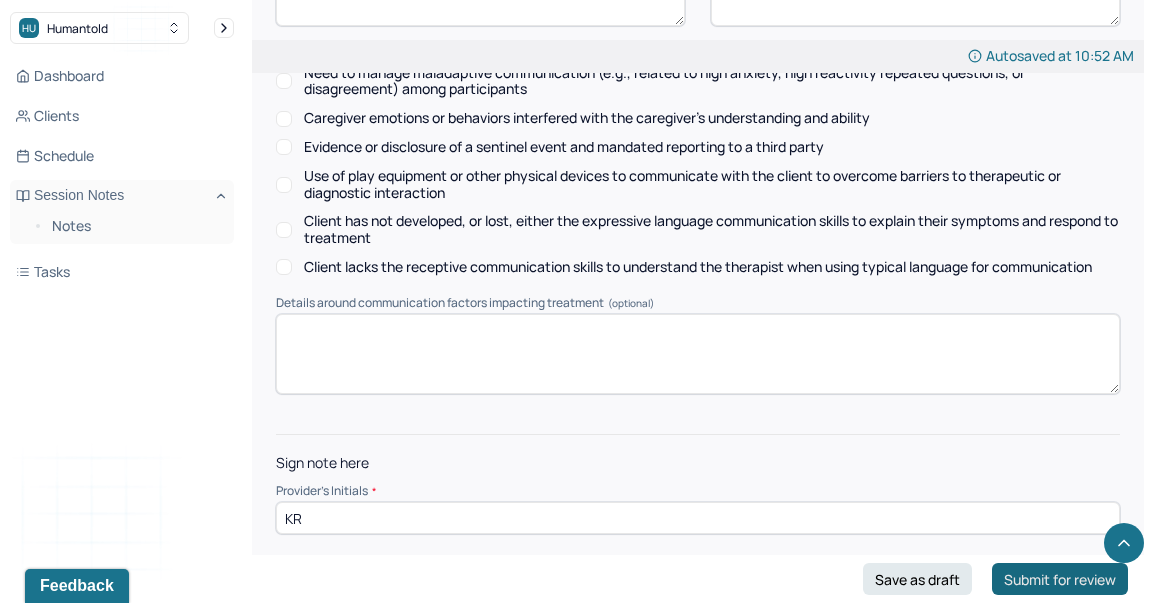click on "Submit for review" at bounding box center (1060, 579) 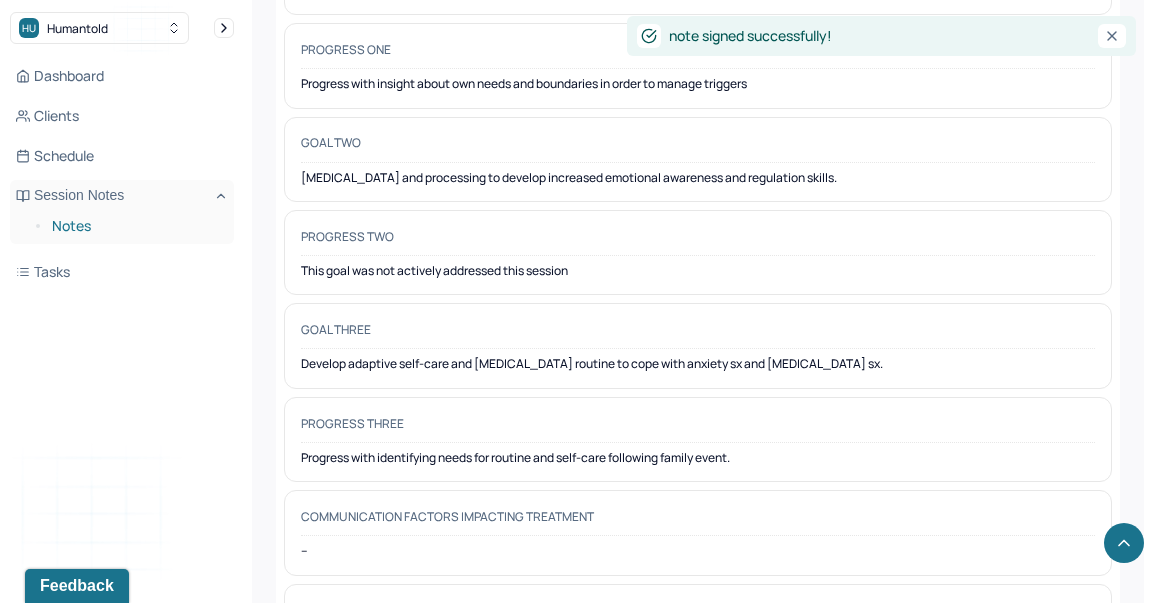 click on "Notes" at bounding box center (135, 226) 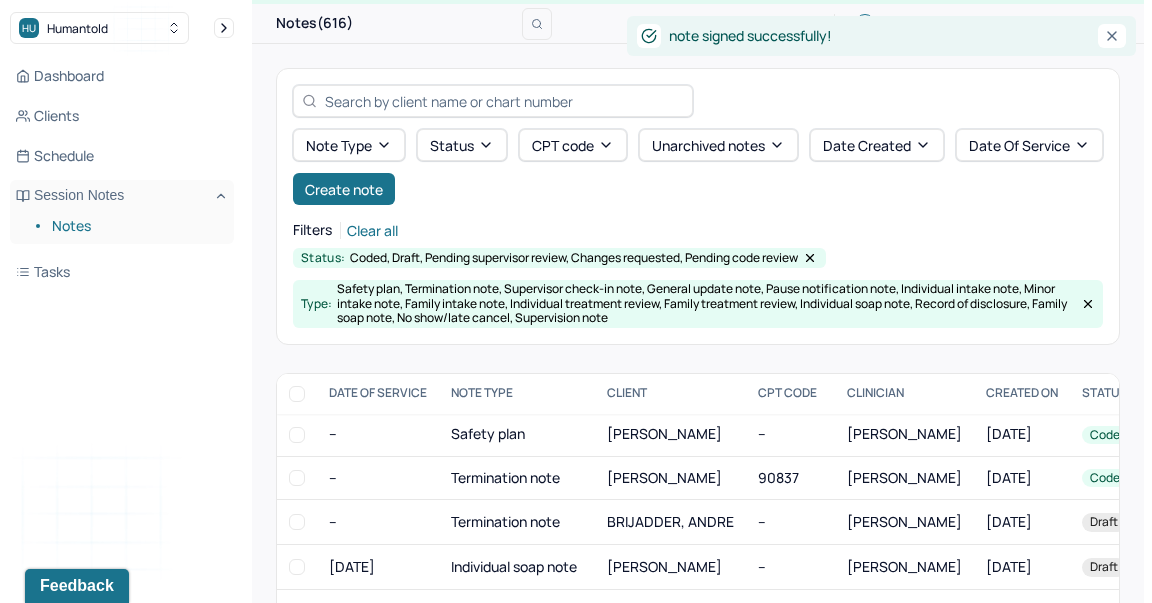 scroll, scrollTop: 308, scrollLeft: 0, axis: vertical 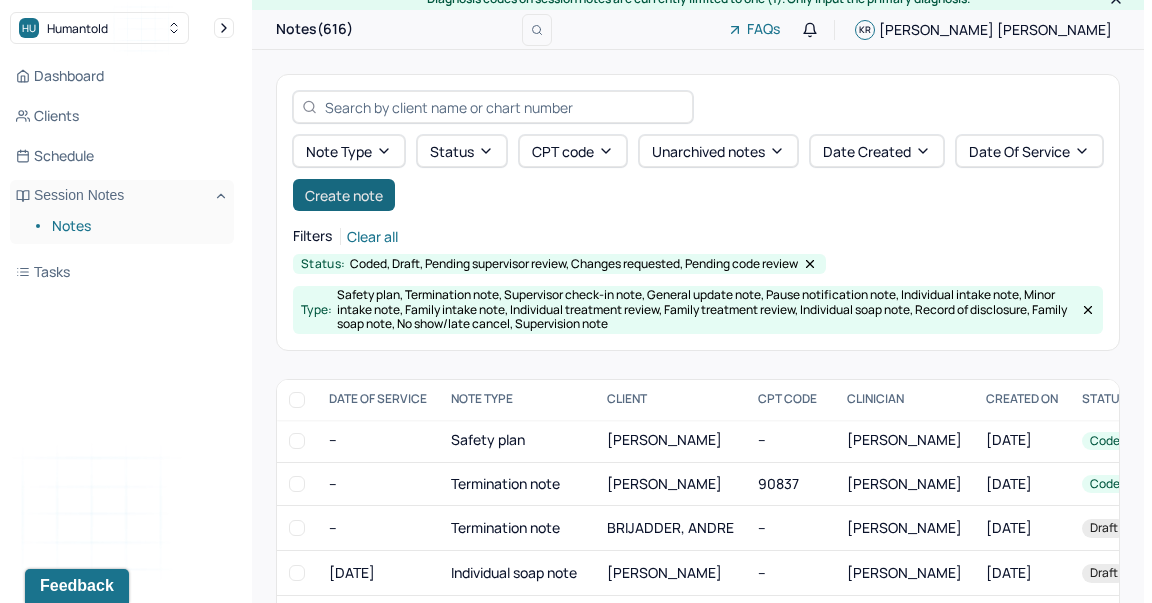 click on "Create note" at bounding box center [344, 195] 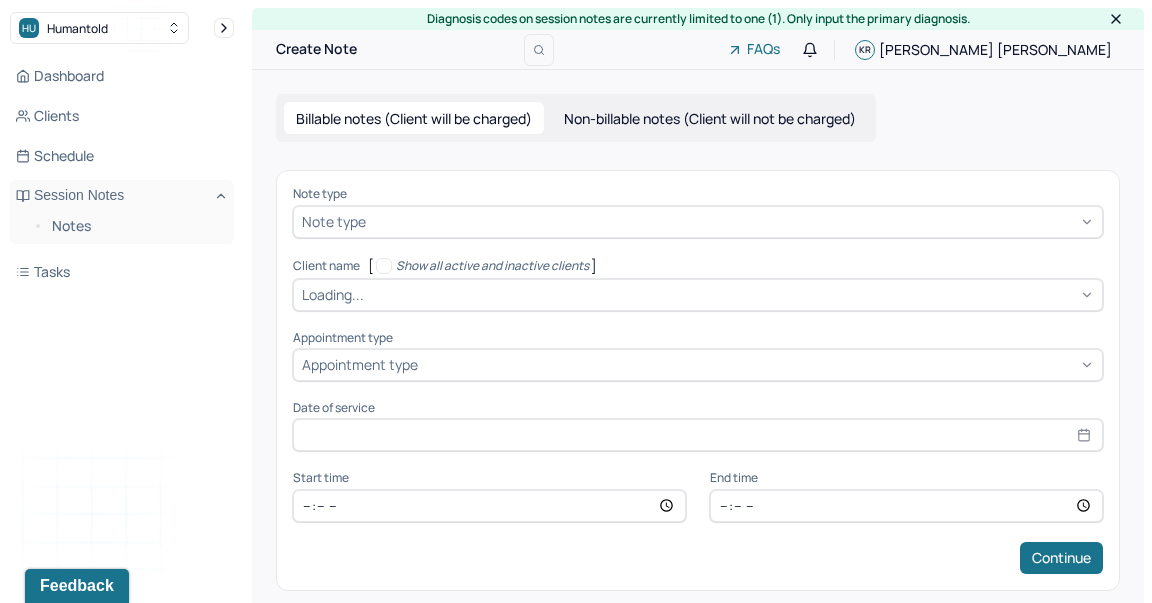 click on "Note type" at bounding box center (334, 221) 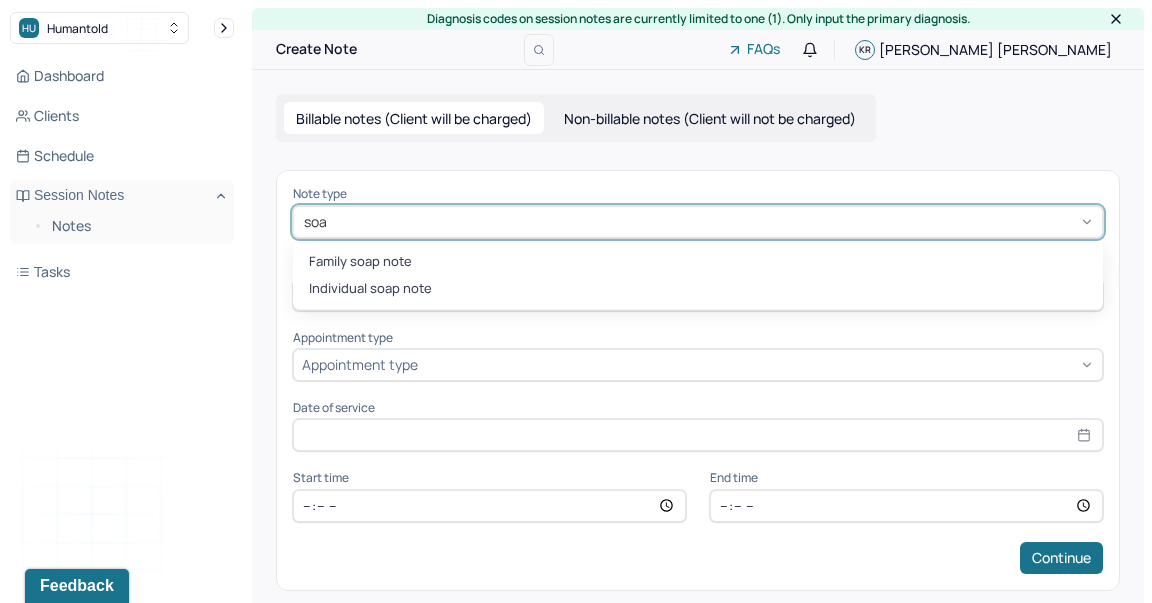 type on "soap" 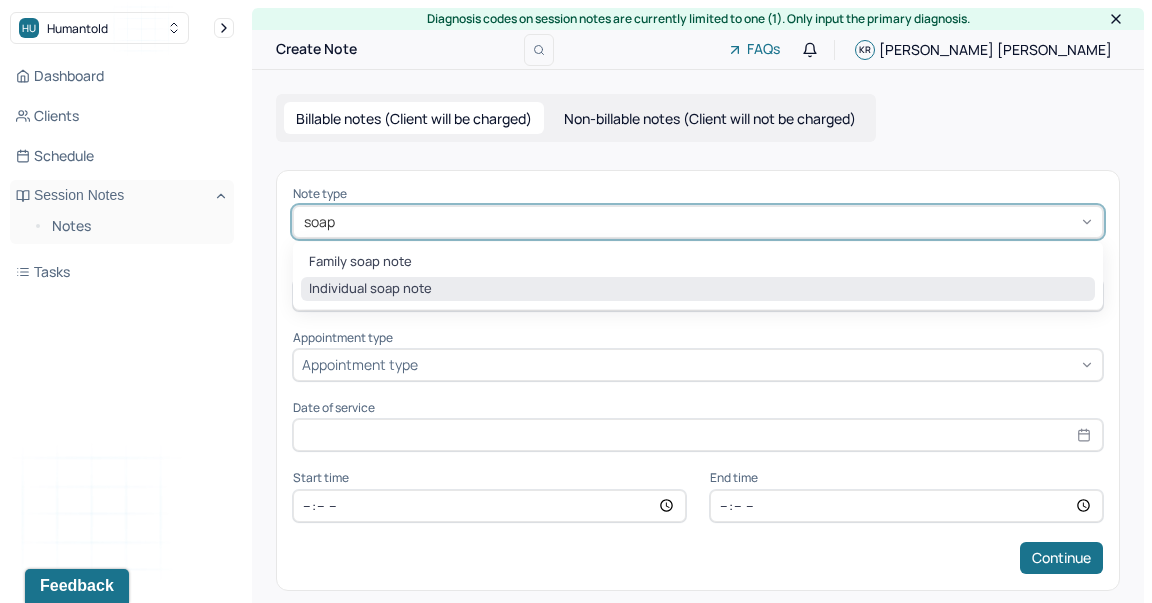 click on "Individual soap note" at bounding box center (698, 289) 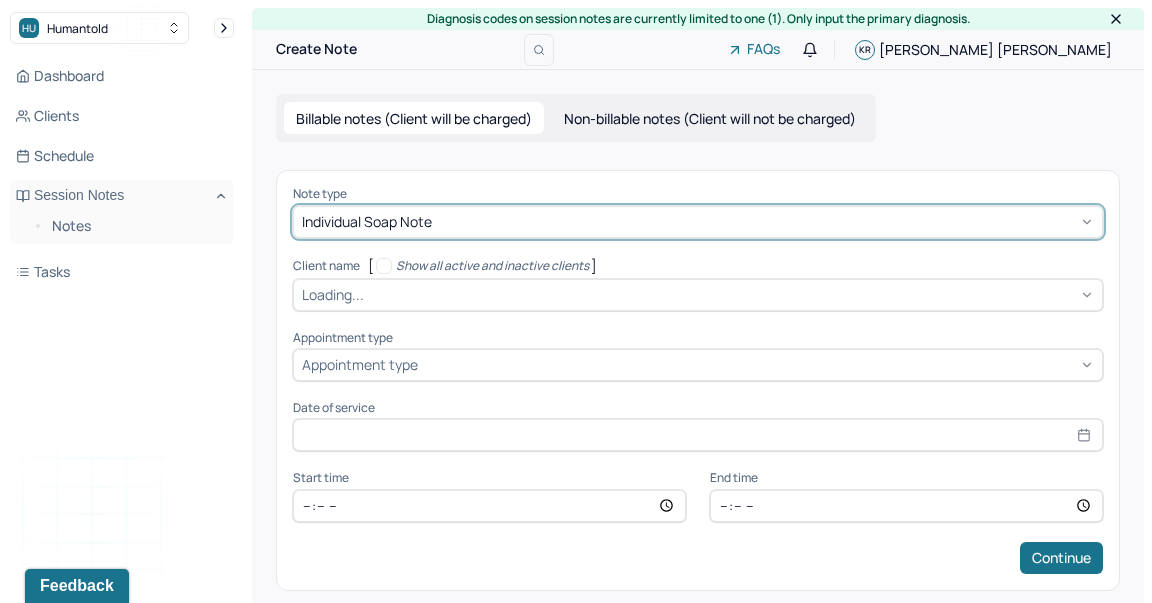 click at bounding box center (731, 294) 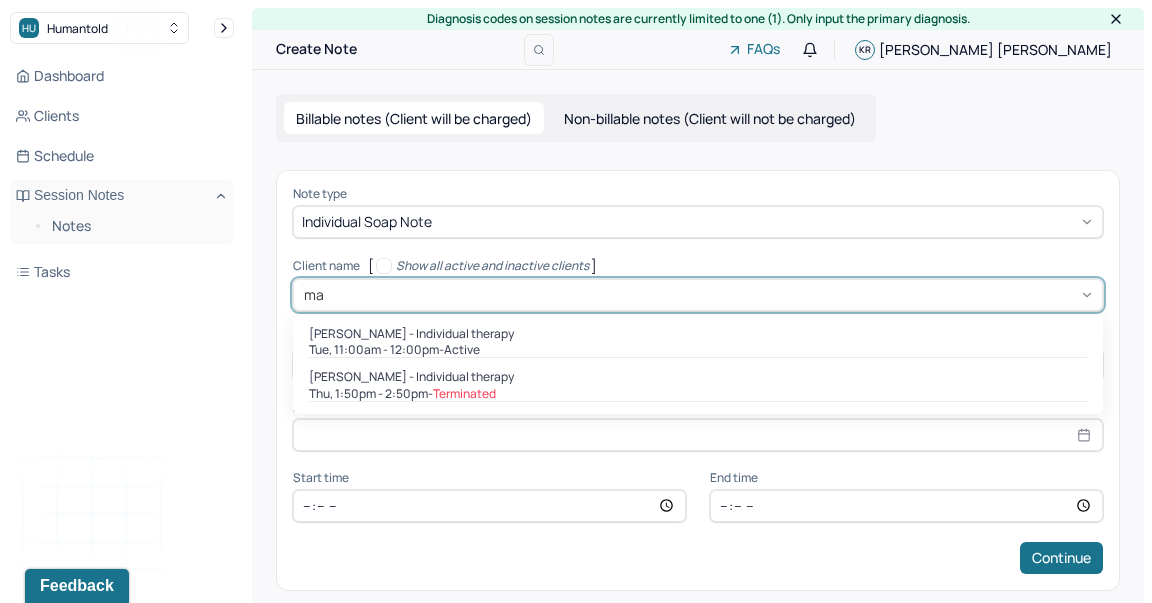 type on "may" 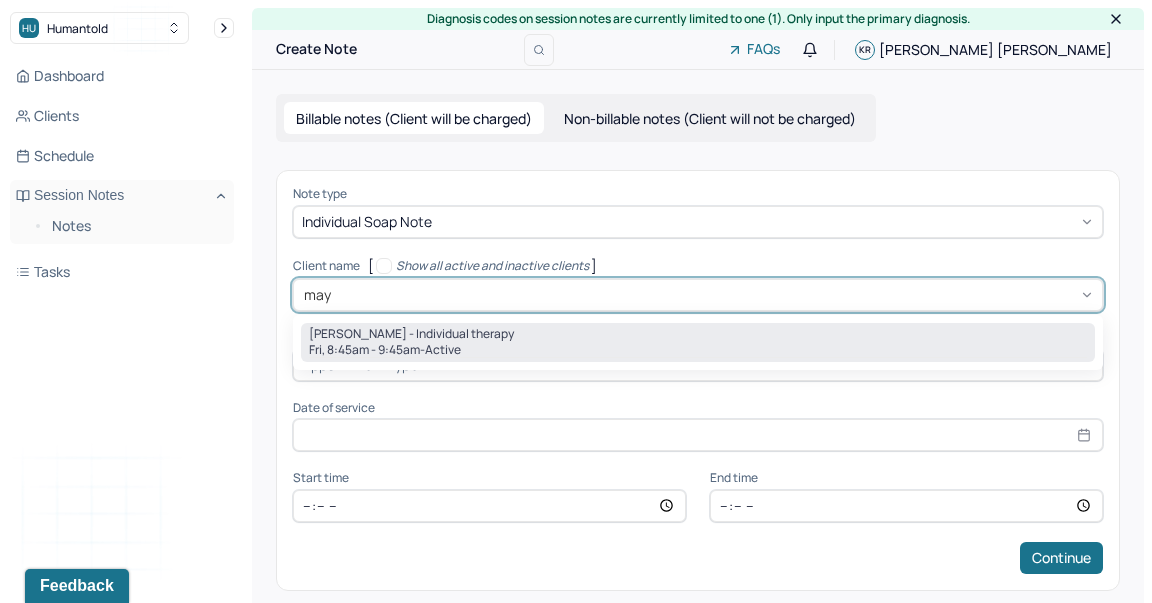 click on "[PERSON_NAME] - Individual therapy" at bounding box center (411, 334) 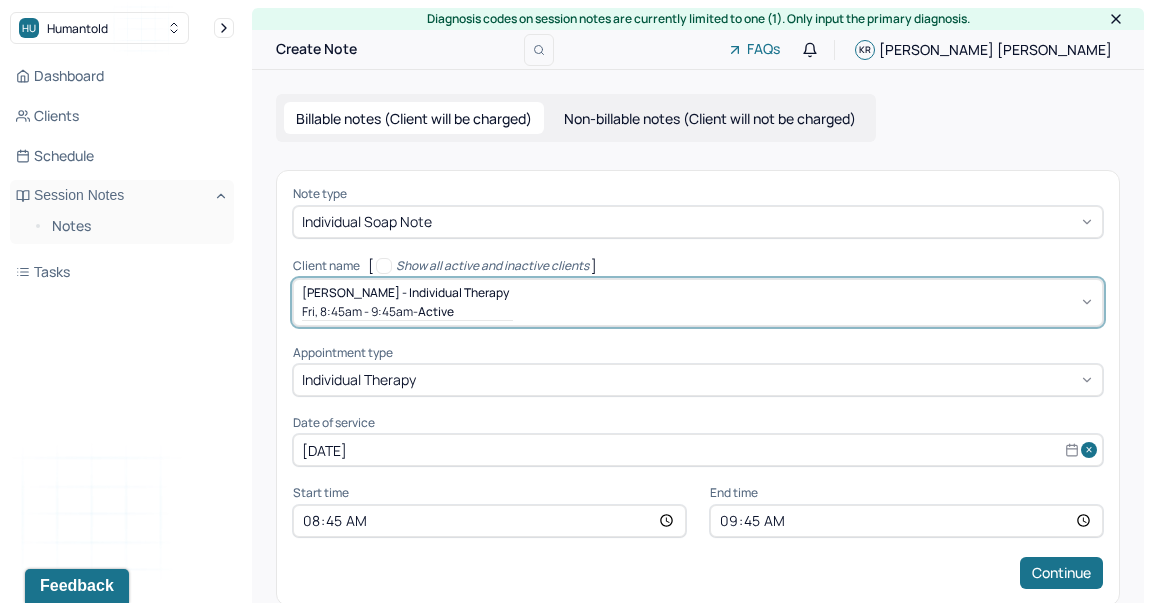 scroll, scrollTop: 30, scrollLeft: 0, axis: vertical 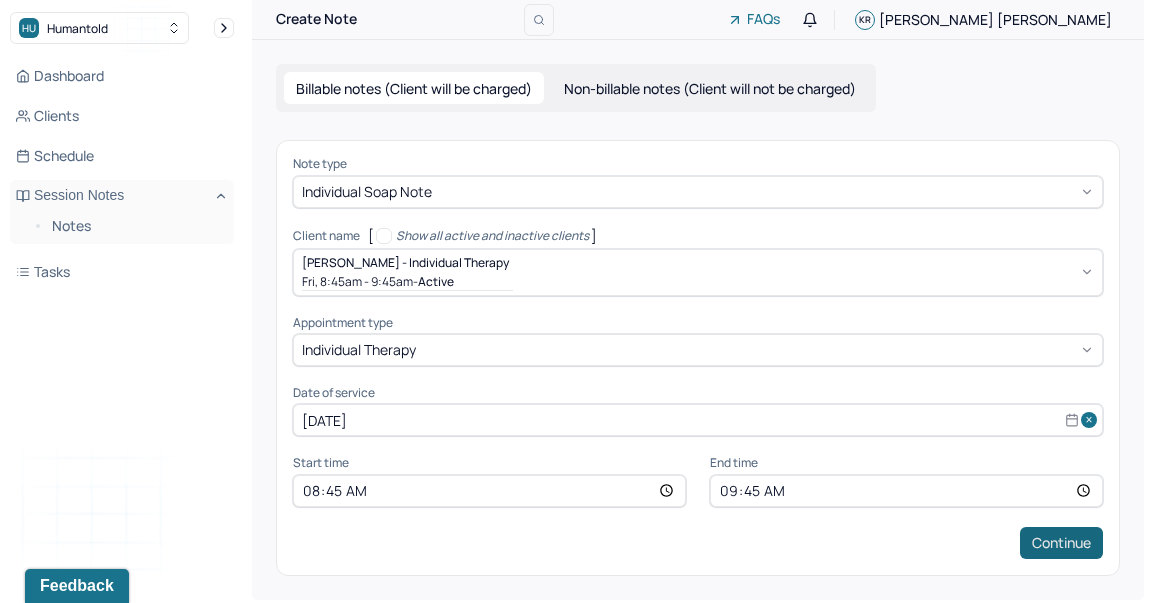 click on "Continue" at bounding box center (1061, 543) 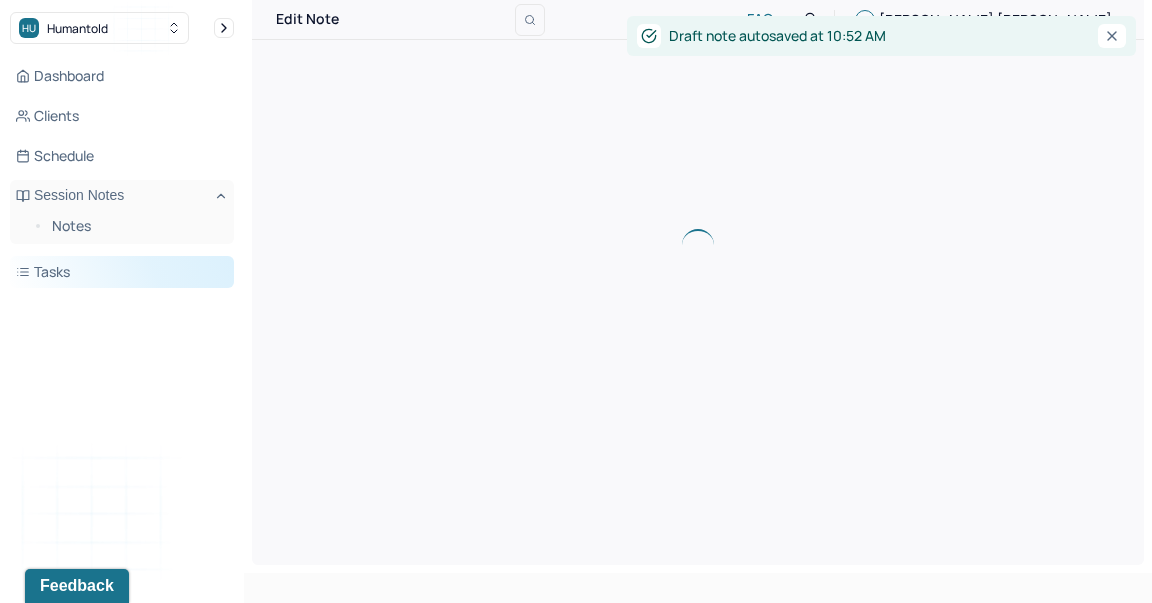 scroll, scrollTop: 0, scrollLeft: 0, axis: both 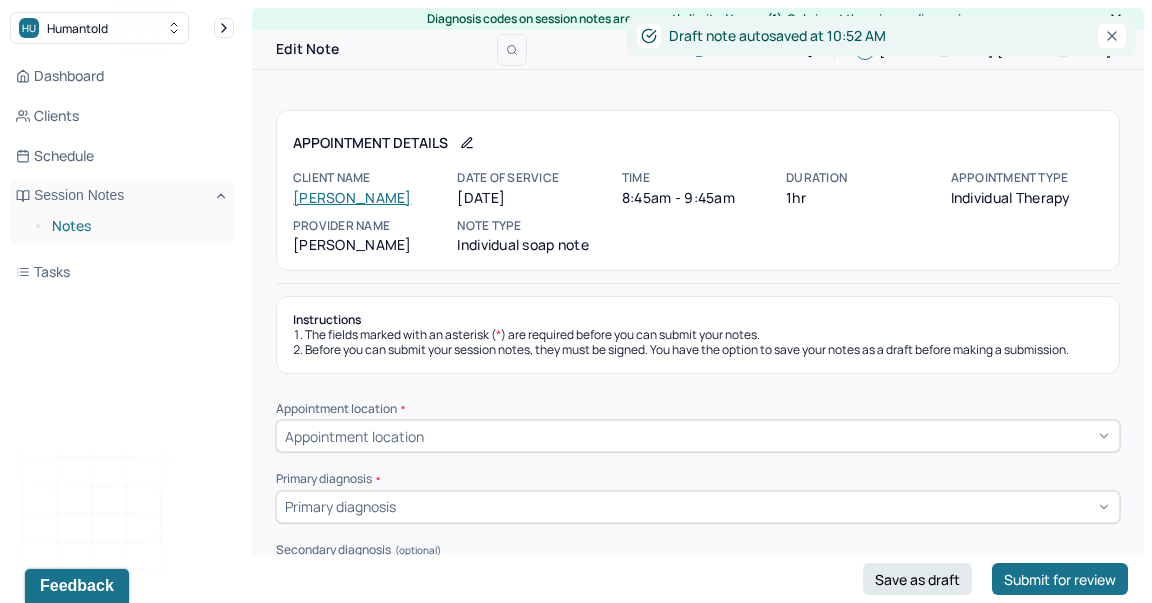 click on "Notes" at bounding box center [135, 226] 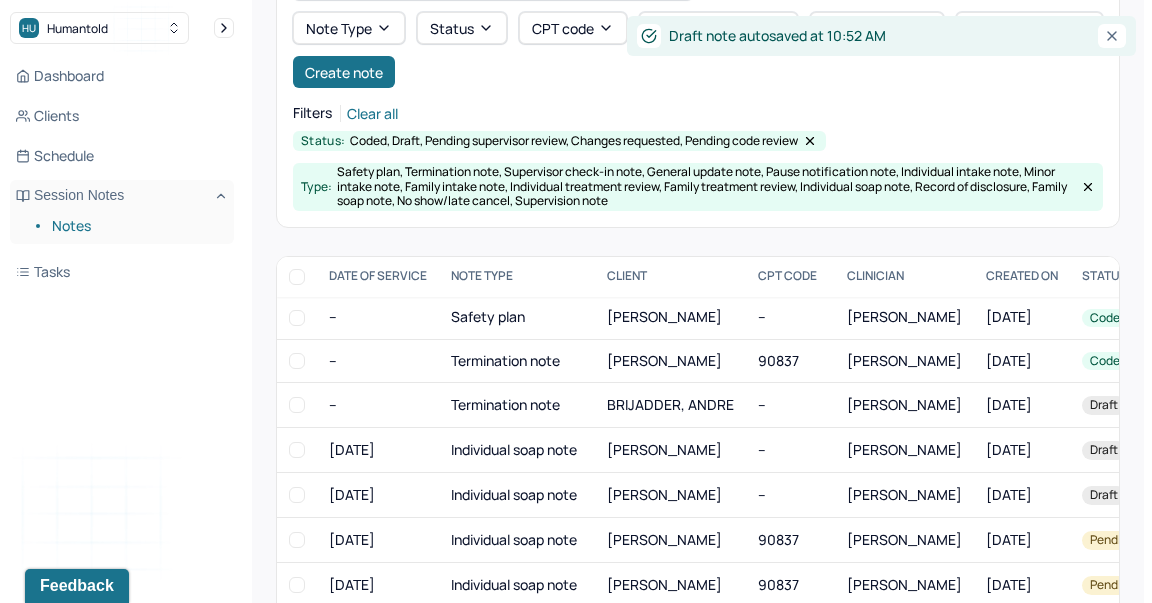 scroll, scrollTop: 146, scrollLeft: 0, axis: vertical 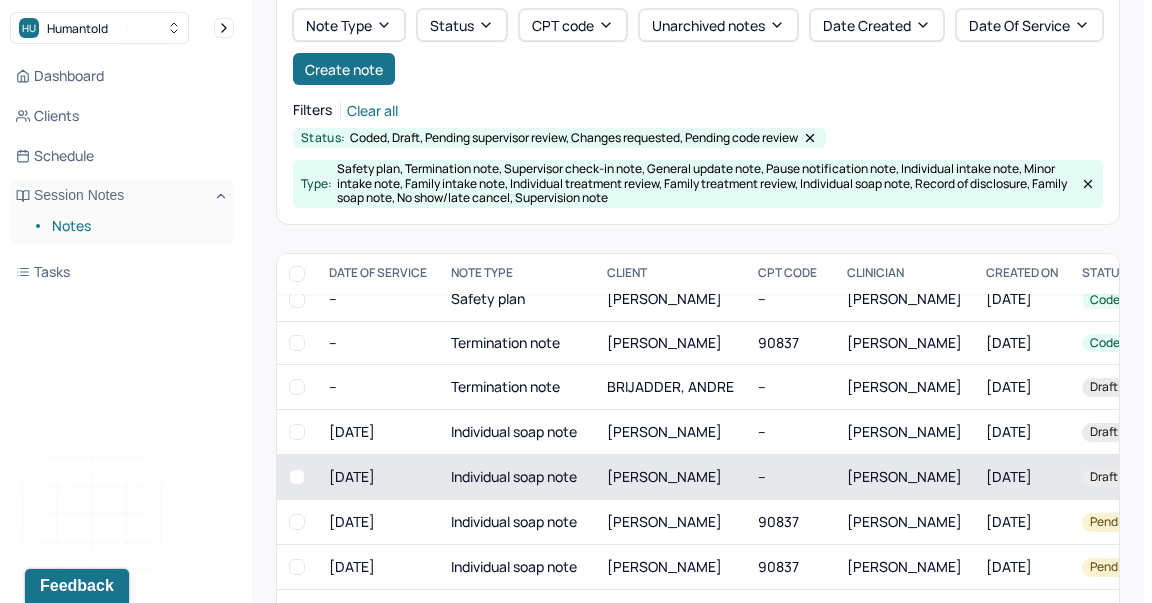 click on "[PERSON_NAME]" at bounding box center (670, 477) 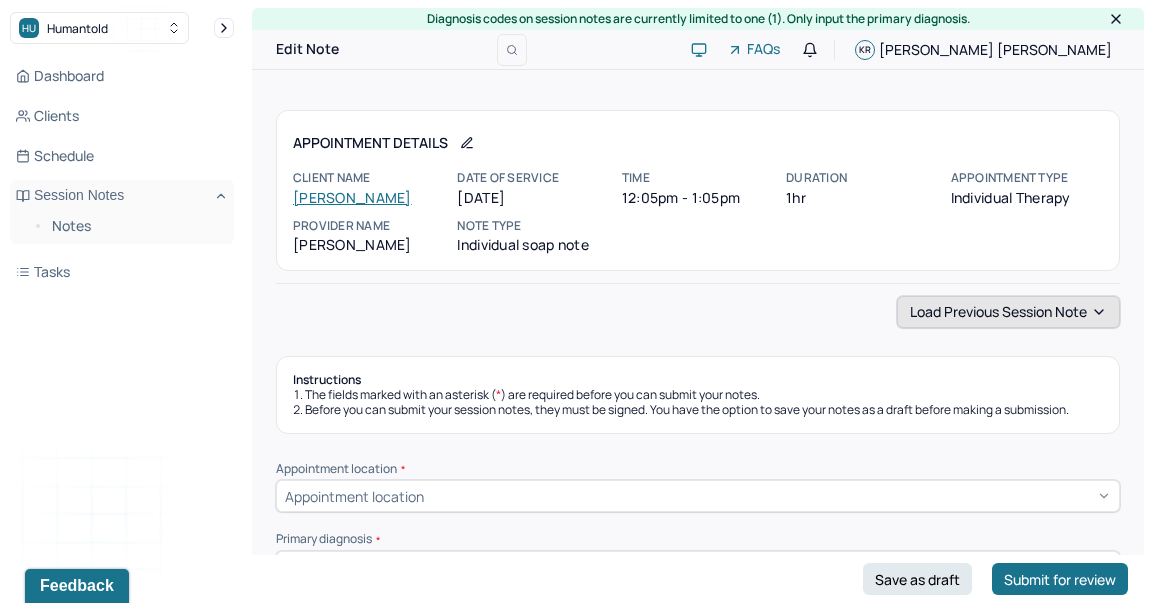 click on "Load previous session note" at bounding box center [1008, 312] 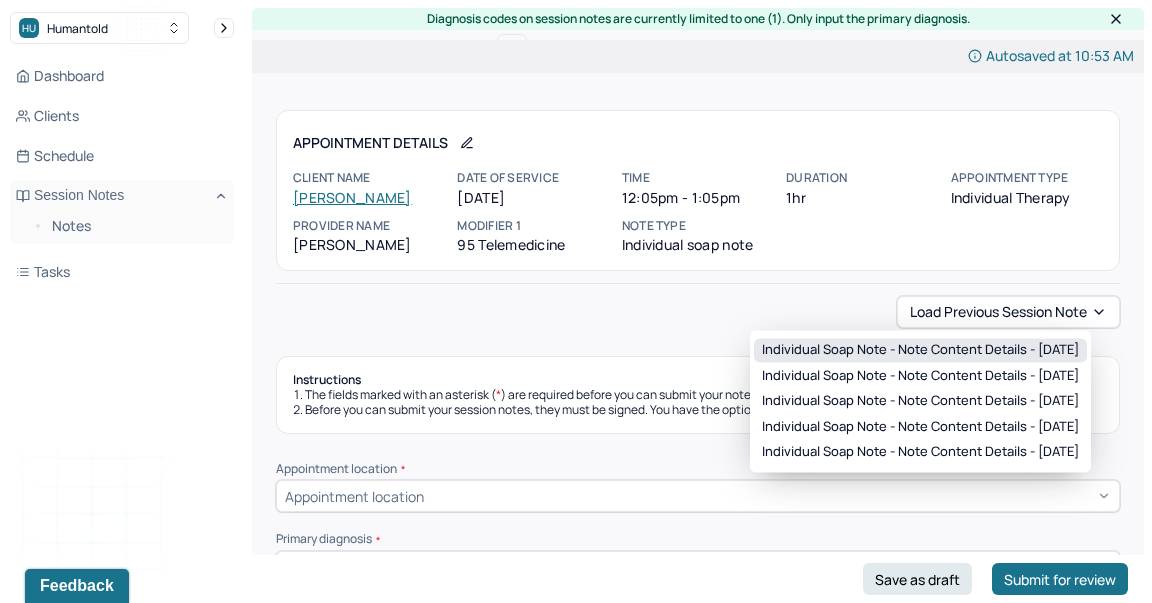 click on "Individual soap note   - Note content Details -   [DATE]" at bounding box center (920, 350) 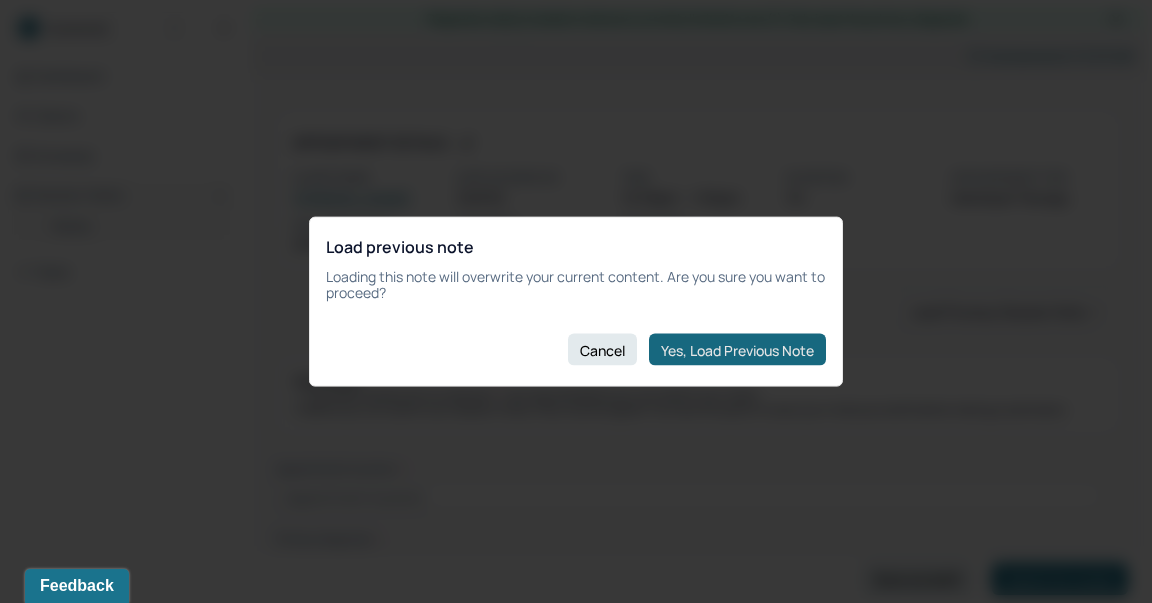 click on "Yes, Load Previous Note" at bounding box center (737, 350) 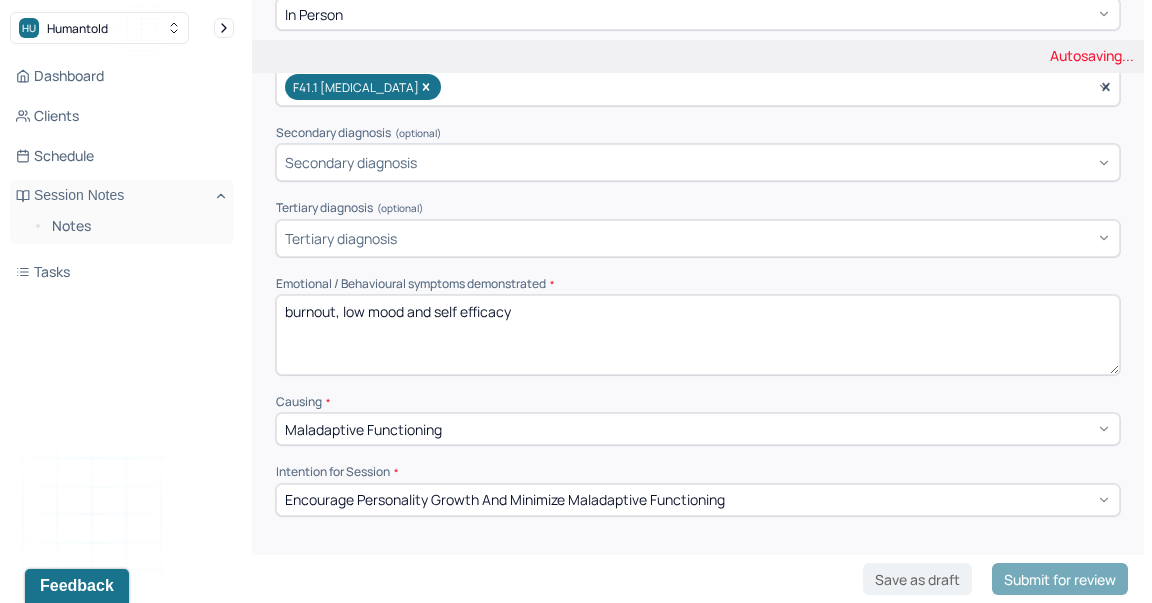 scroll, scrollTop: 489, scrollLeft: 0, axis: vertical 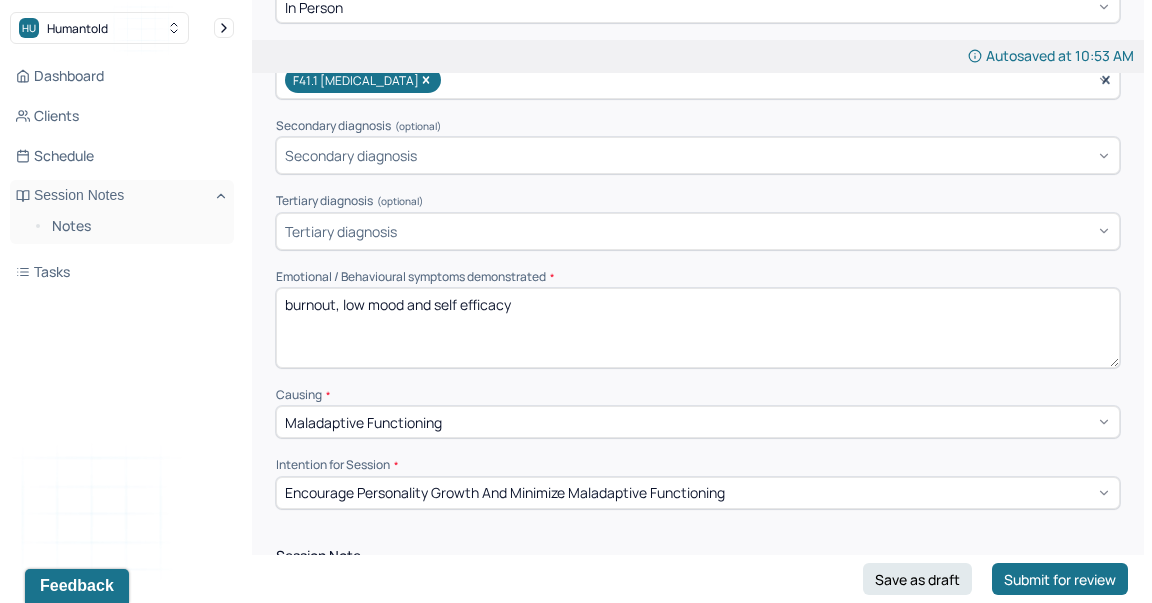 click on "burnout, low mood and self efficacy" at bounding box center [698, 328] 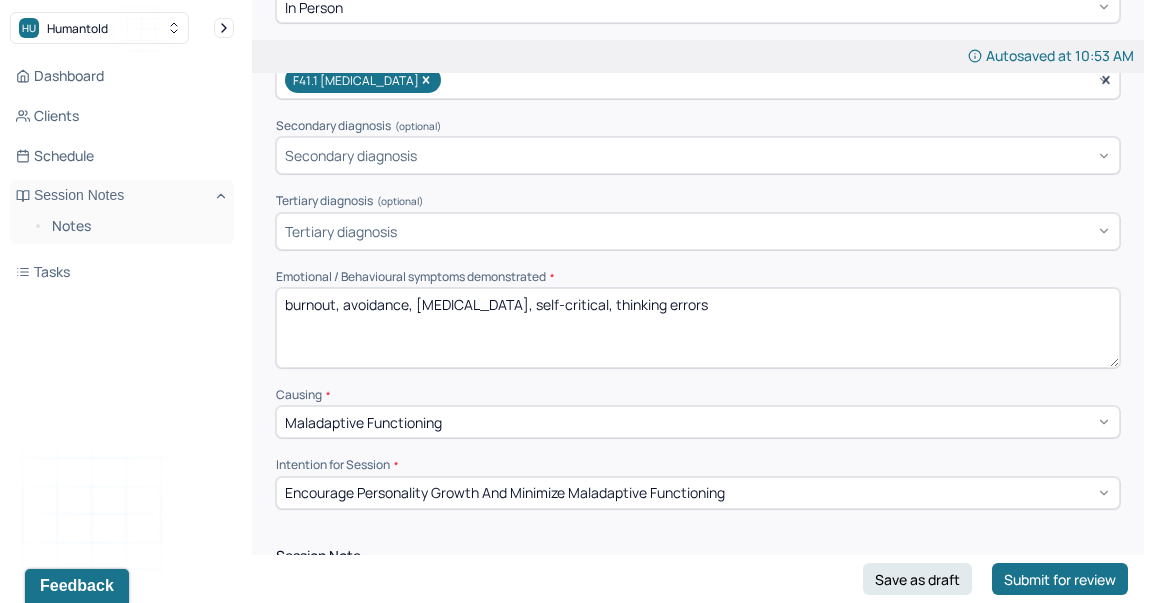 type on "burnout, avoidance, [MEDICAL_DATA], self-critical, thinking errors" 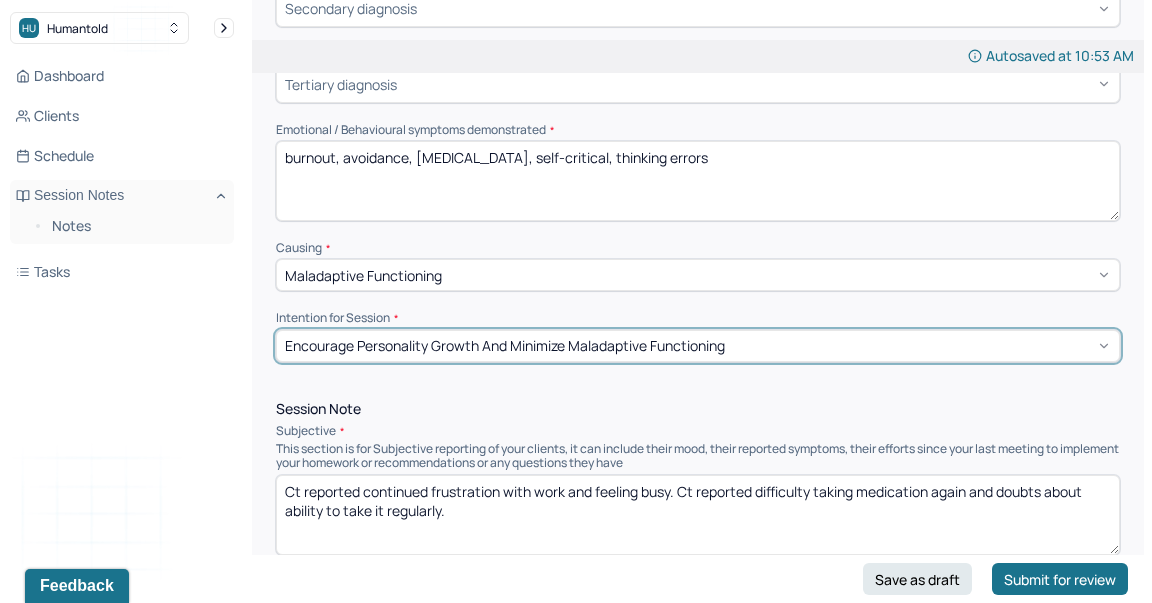 scroll, scrollTop: 704, scrollLeft: 0, axis: vertical 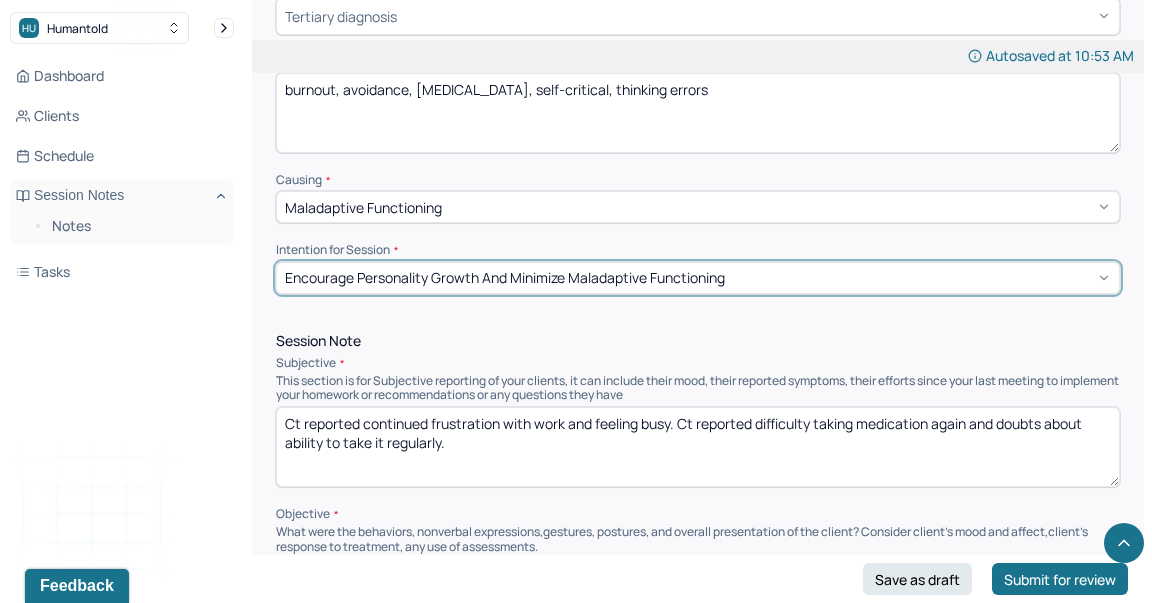 click on "Ct reported continued frustration with work and feeling busy. Ct reported difficulty taking medication again and doubts about ability to take it regularly." at bounding box center [698, 447] 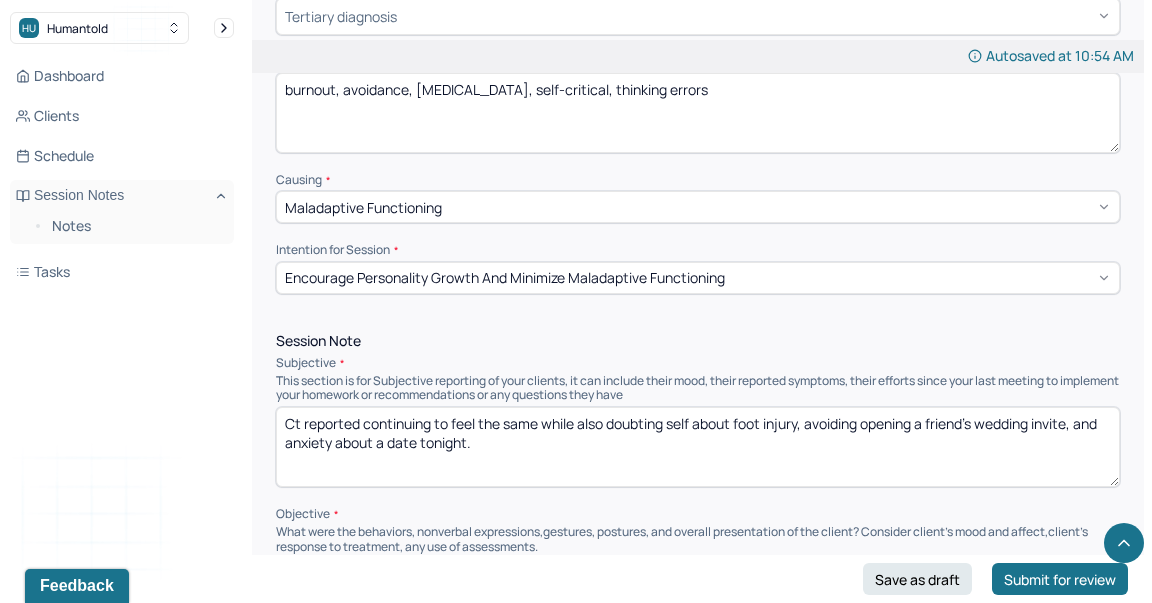 type on "Ct reported continuing to feel the same while also doubting self about foot injury, avoiding opening a friend's wedding invite, and anxiety about a date tonight." 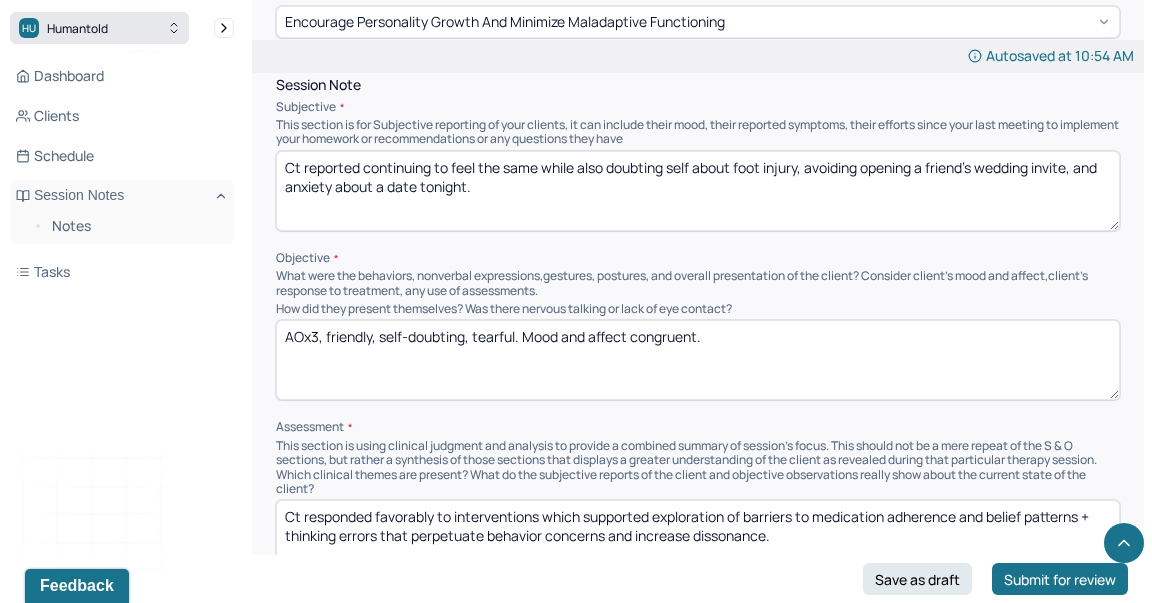 scroll, scrollTop: 967, scrollLeft: 0, axis: vertical 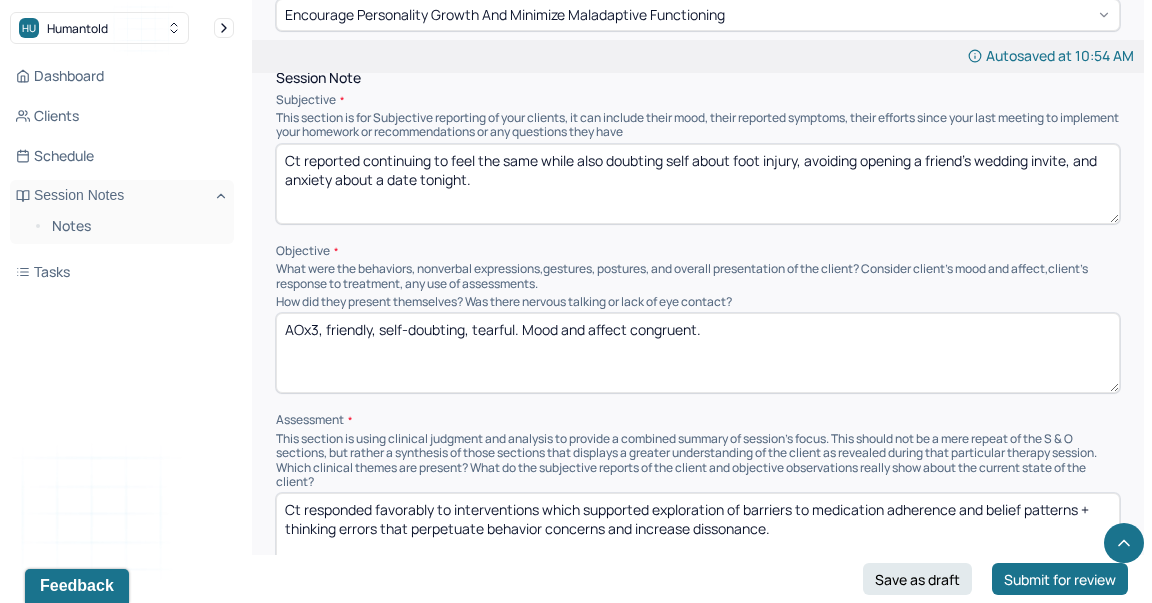 click on "AOx3, friendly, self-doubting, tearful. Mood and affect congruent." at bounding box center [698, 353] 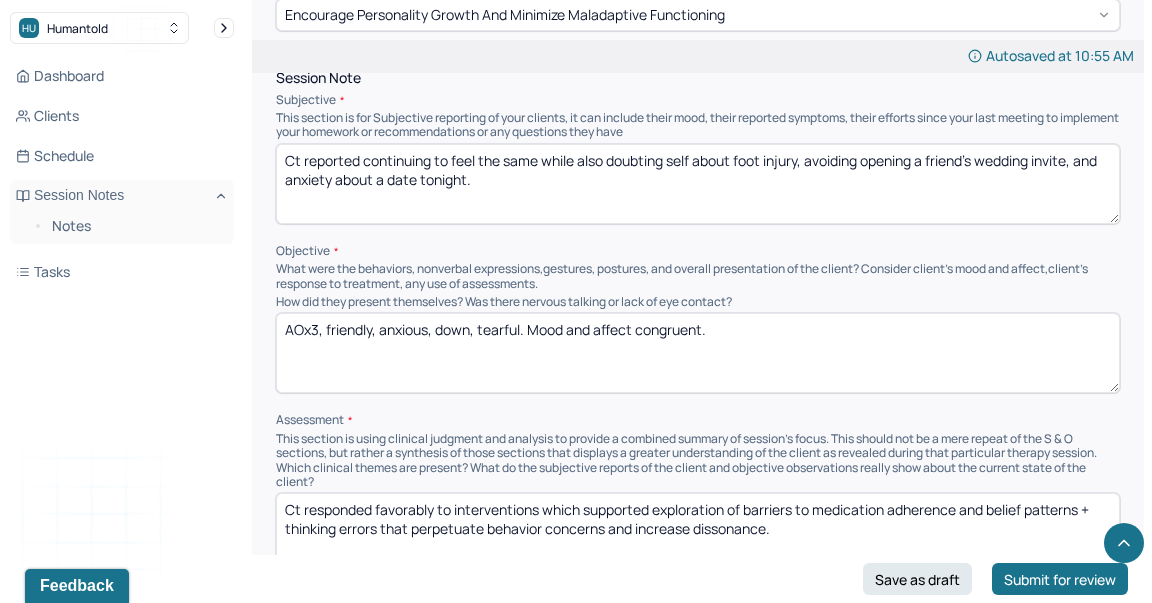 type on "AOx3, friendly, anxious, down, tearful. Mood and affect congruent." 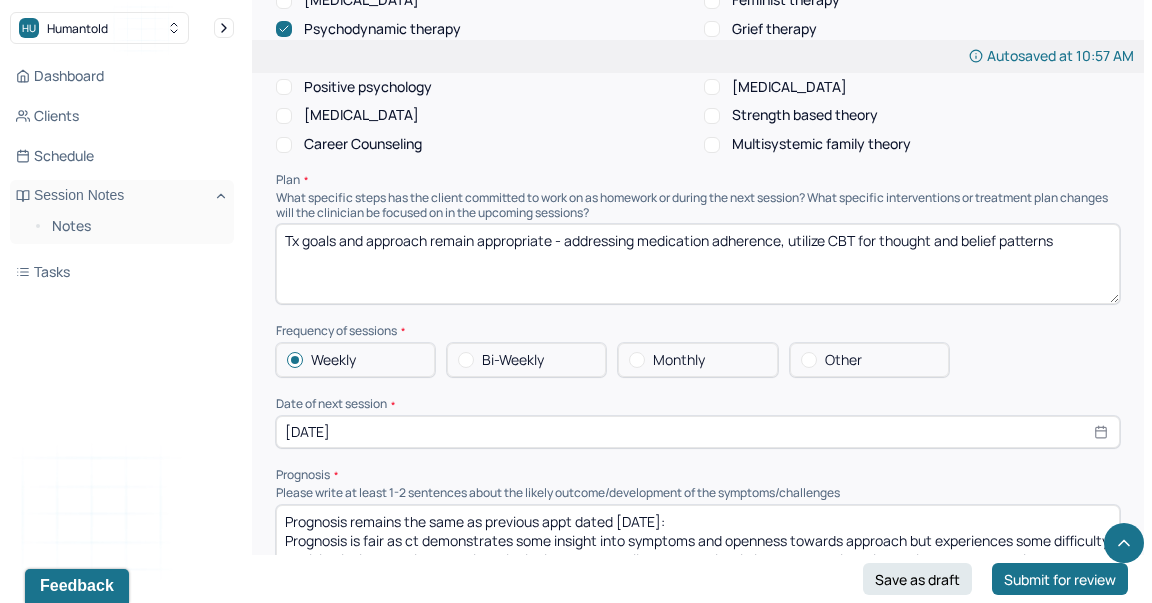 scroll, scrollTop: 1929, scrollLeft: 0, axis: vertical 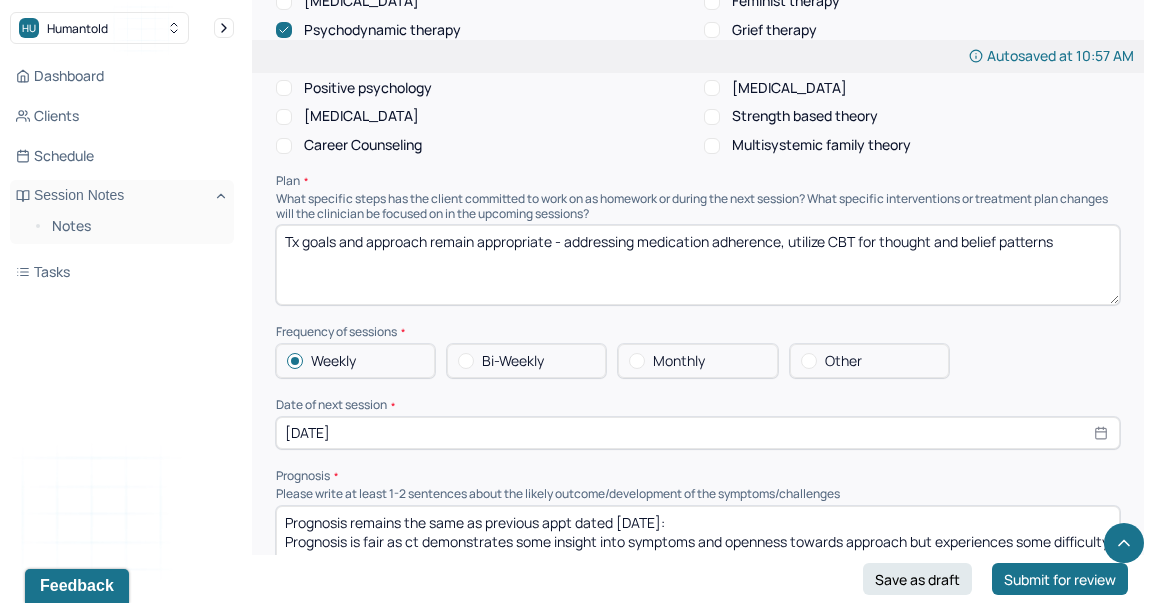 type on "Ct responded favorably to interventions which promoted nonjudgmental exploration around anxiety triggers currently and connecting to overarching themes and validating ct while challenging thinking errors that continue to undermine client esteem and self-efficacy." 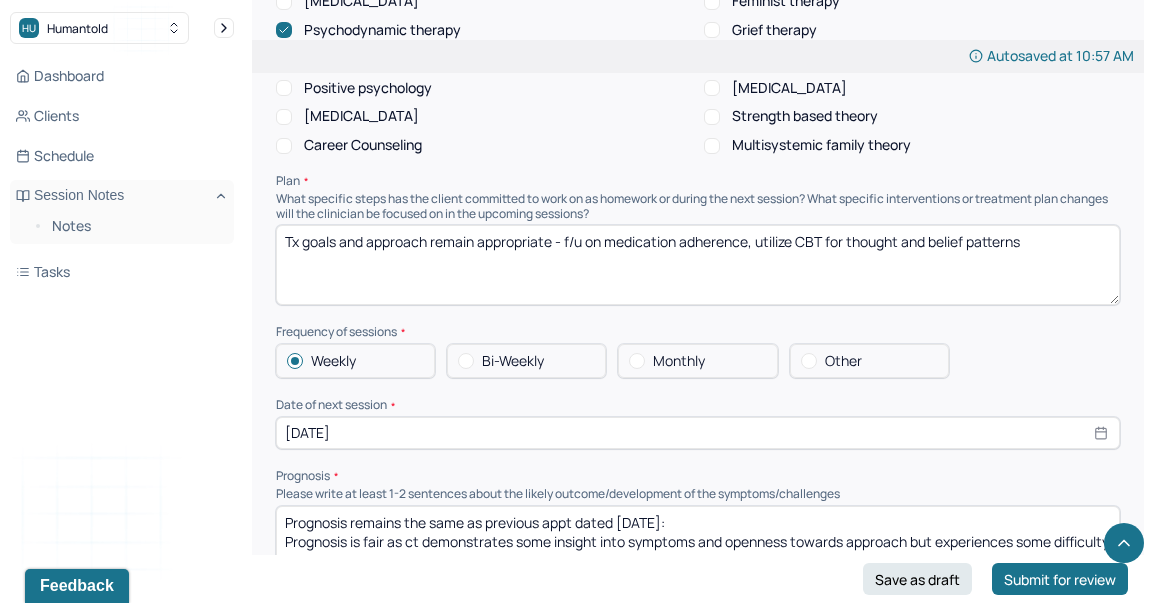 drag, startPoint x: 762, startPoint y: 233, endPoint x: 1151, endPoint y: 250, distance: 389.37128 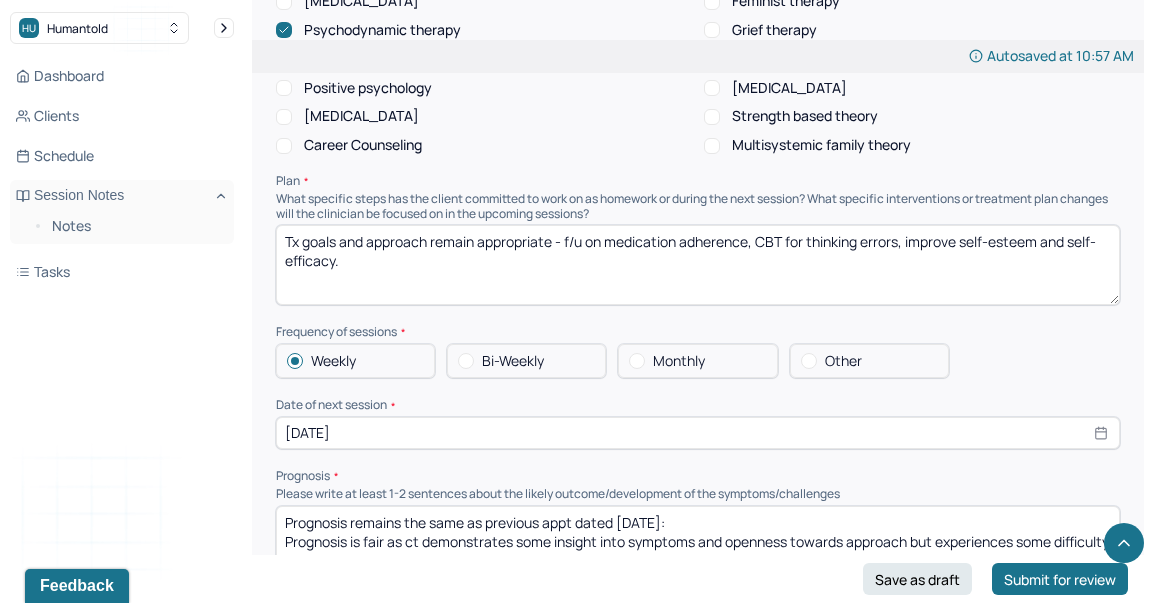 type on "Tx goals and approach remain appropriate - f/u on medication adherence, CBT for thinking errors, improve self-esteem and self-efficacy." 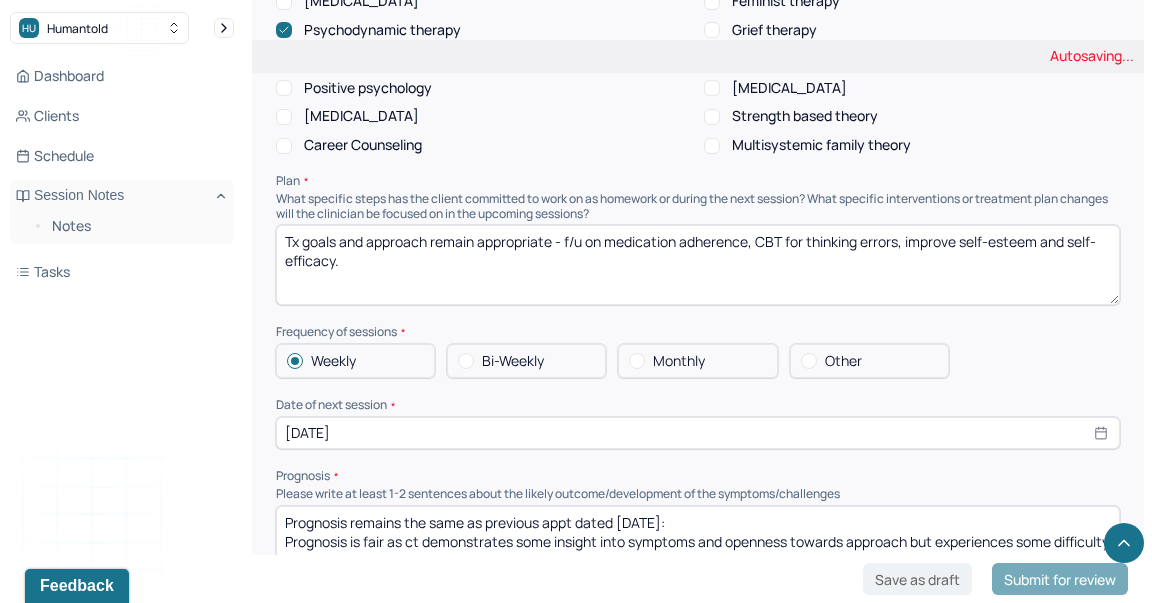 select on "6" 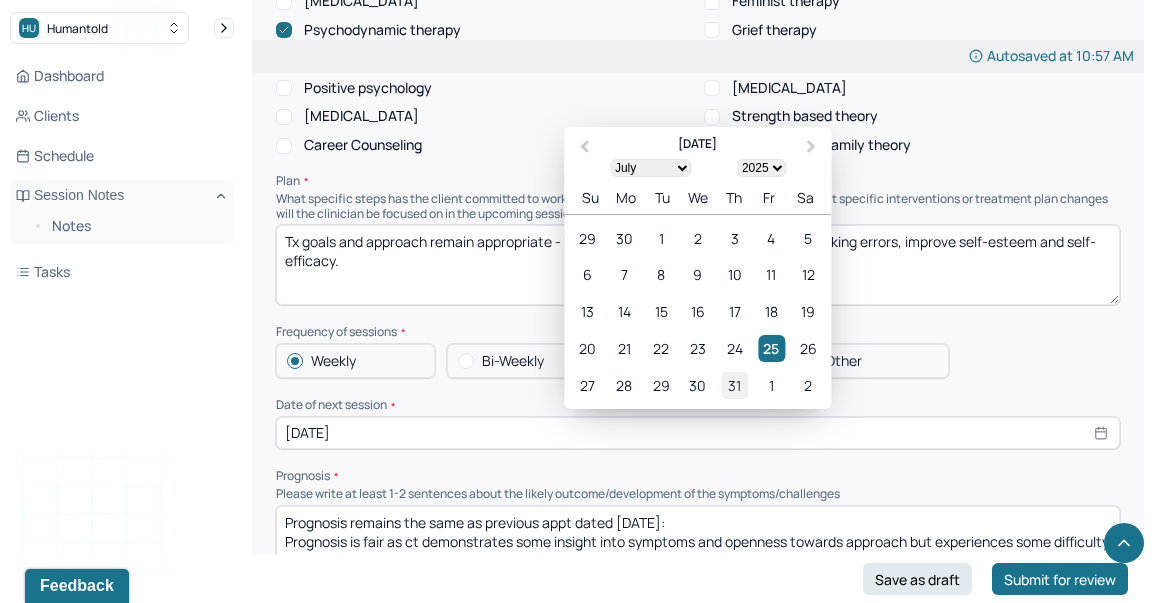 click on "31" at bounding box center [734, 385] 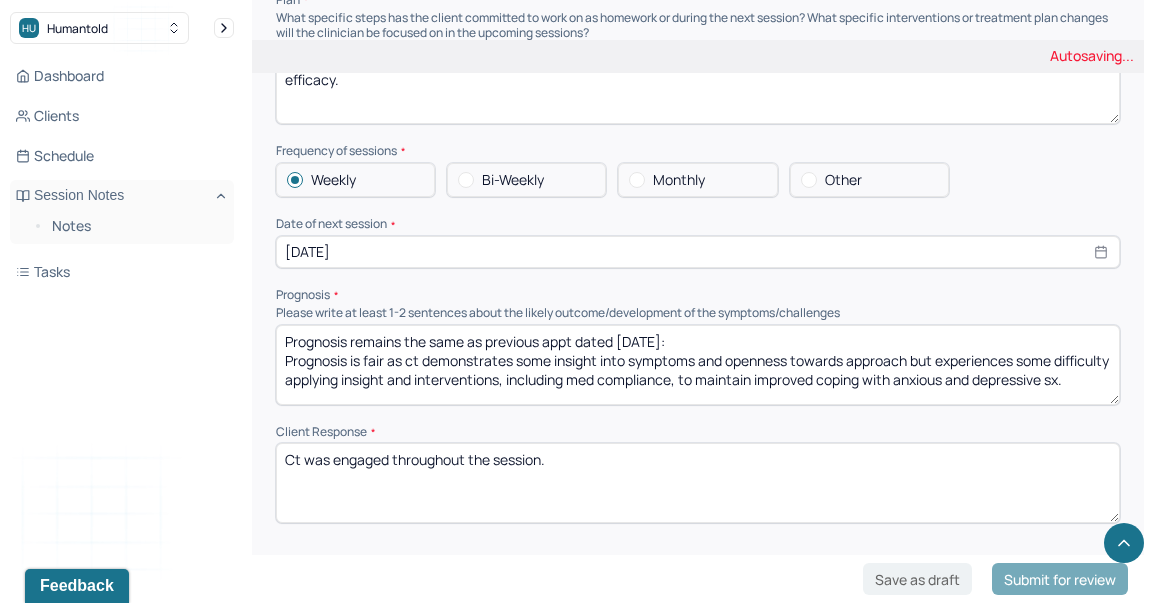 scroll, scrollTop: 2118, scrollLeft: 0, axis: vertical 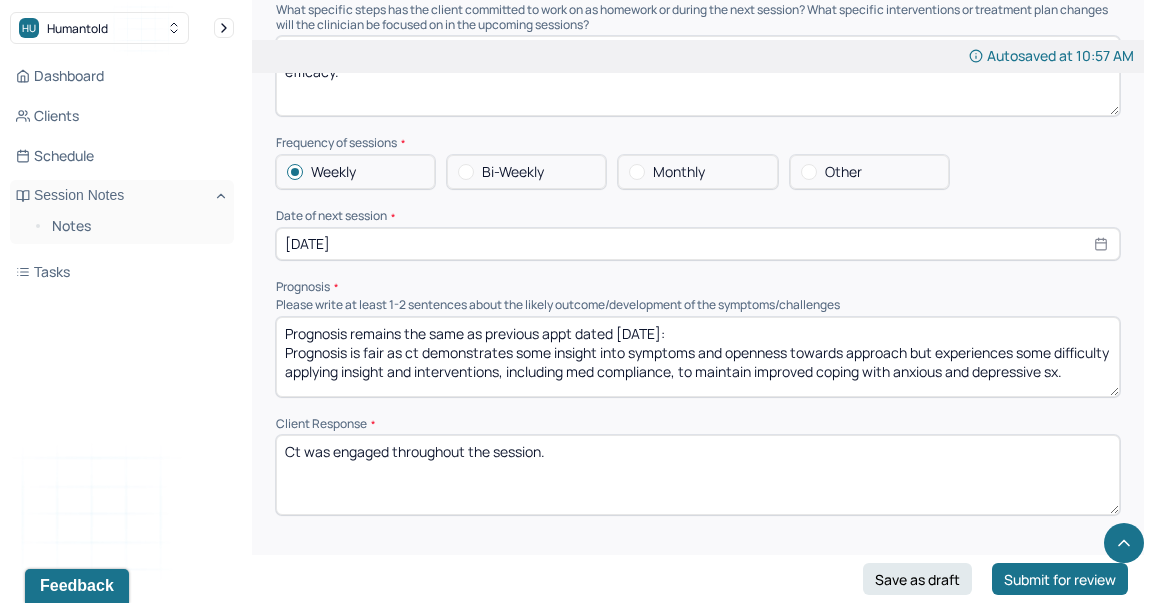 select on "6" 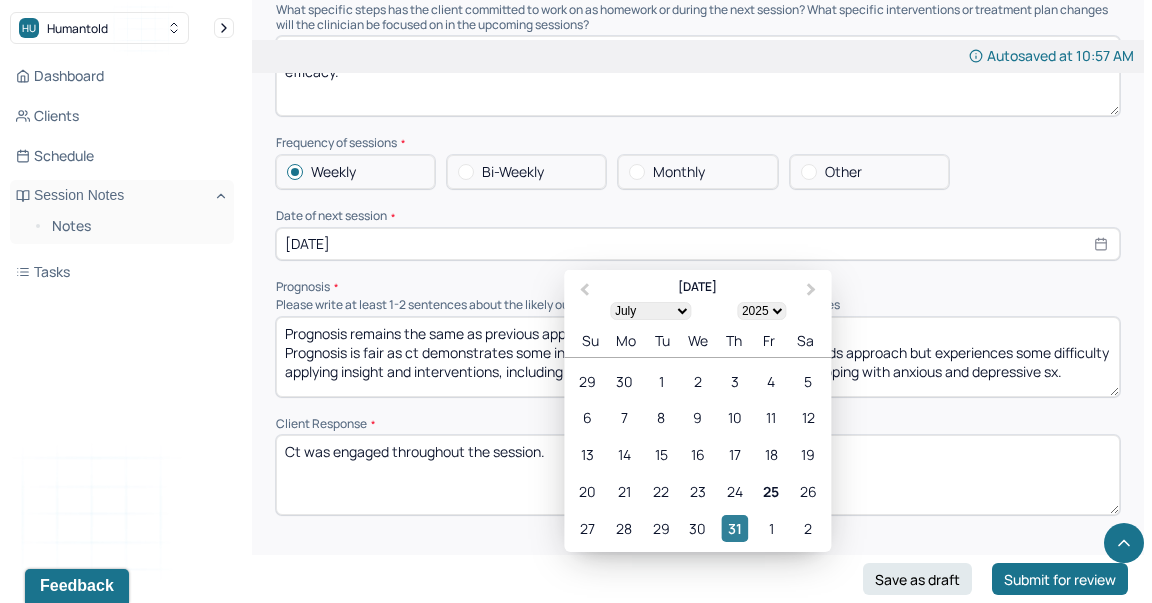 click on "31" at bounding box center (734, 528) 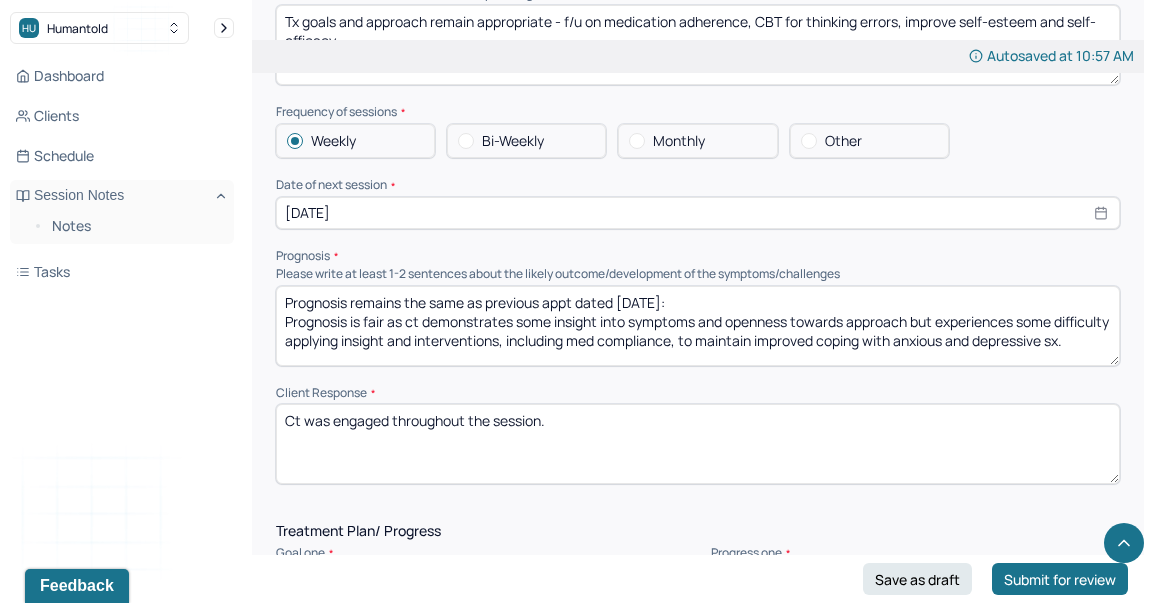 click on "Ct was engaged throughout the session." at bounding box center [698, 444] 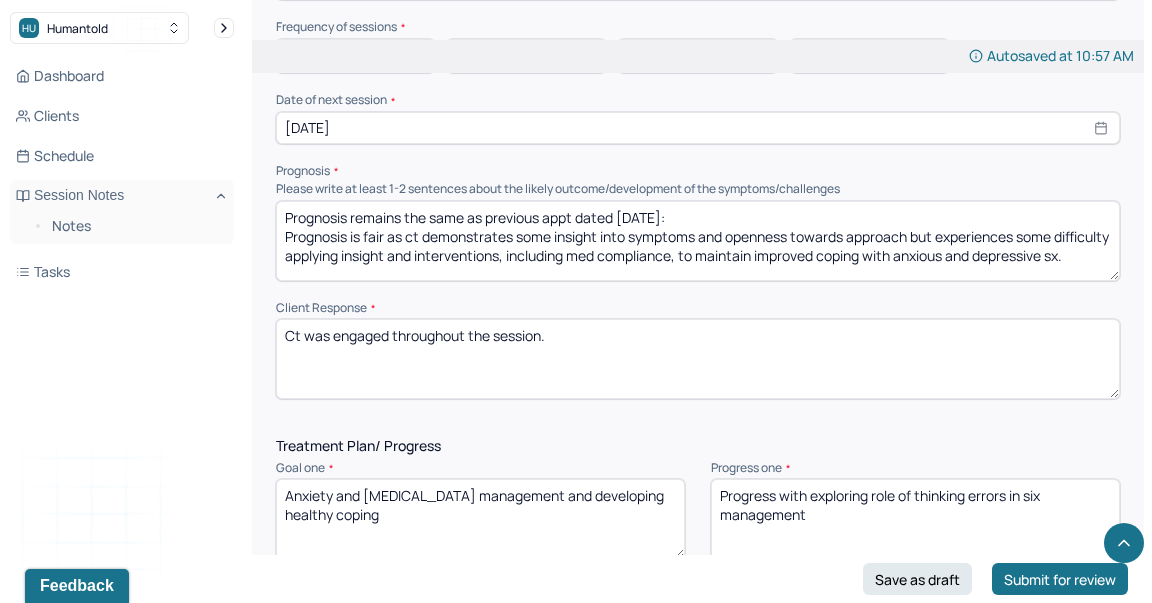 scroll, scrollTop: 2237, scrollLeft: 0, axis: vertical 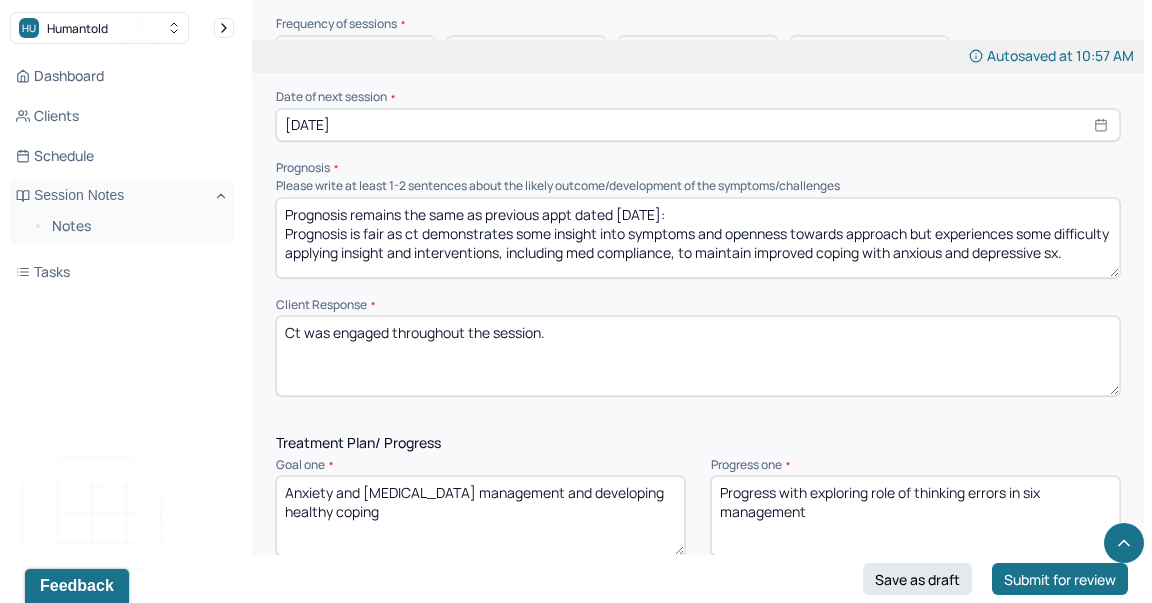 click on "Prognosis remains the same as previous appt dated [DATE]:
Prognosis is fair as ct demonstrates some insight into symptoms and openness towards approach but experiences some difficulty applying insight and interventions, including med compliance, to maintain improved coping with anxious and depressive sx." at bounding box center (698, 238) 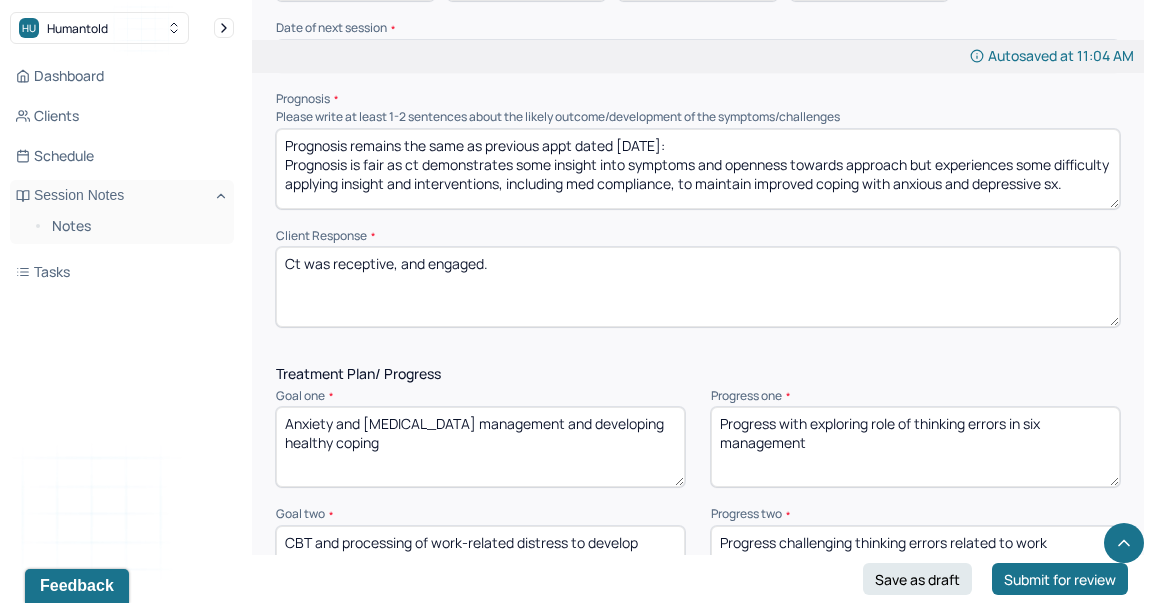 scroll, scrollTop: 2294, scrollLeft: 0, axis: vertical 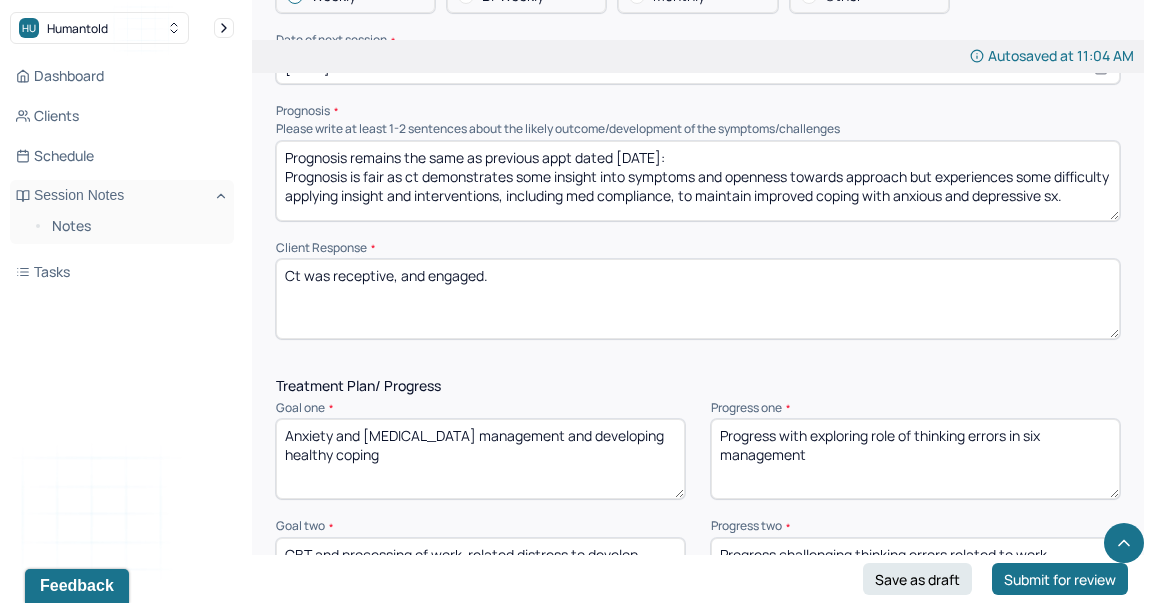 type on "Ct was receptive, and engaged." 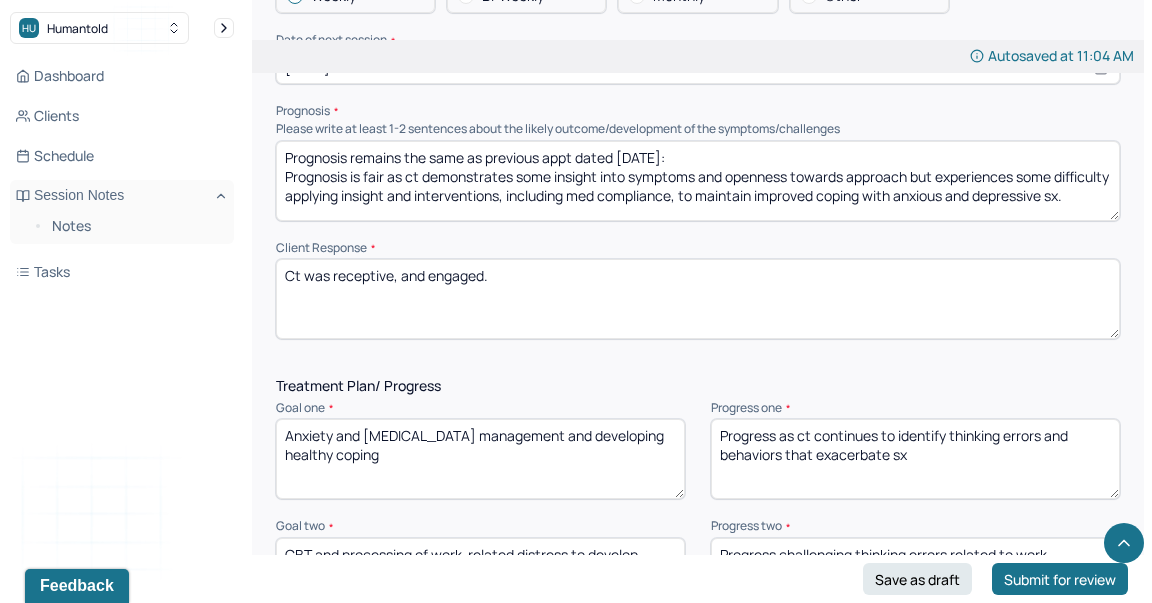 type on "Progress as ct continues to identify thinking errors and behaviors that exacerbate sx" 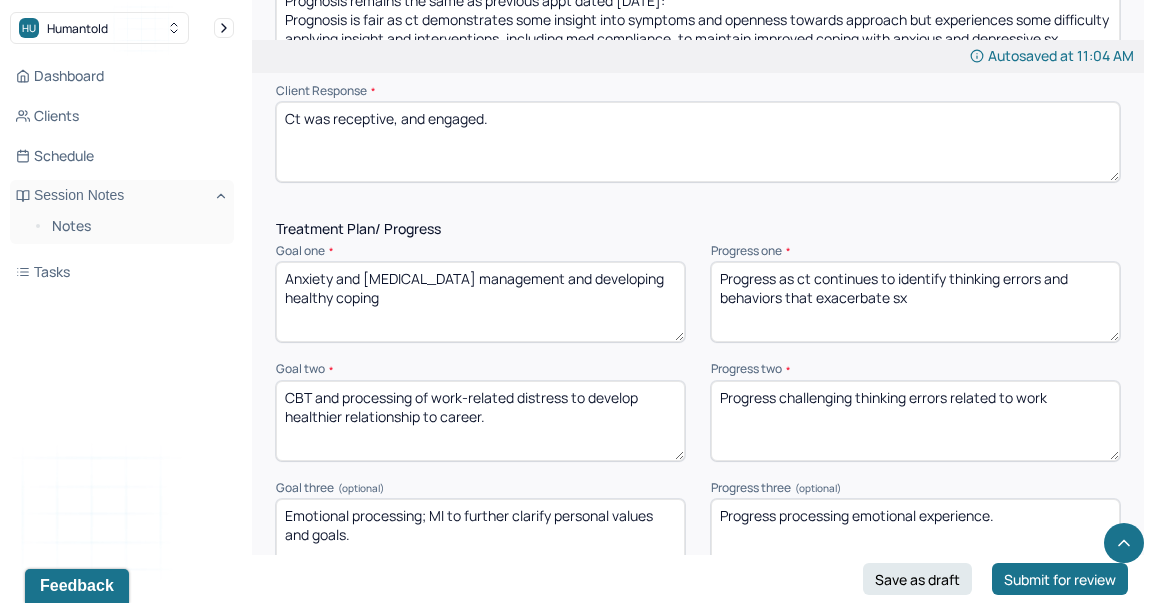scroll, scrollTop: 2477, scrollLeft: 0, axis: vertical 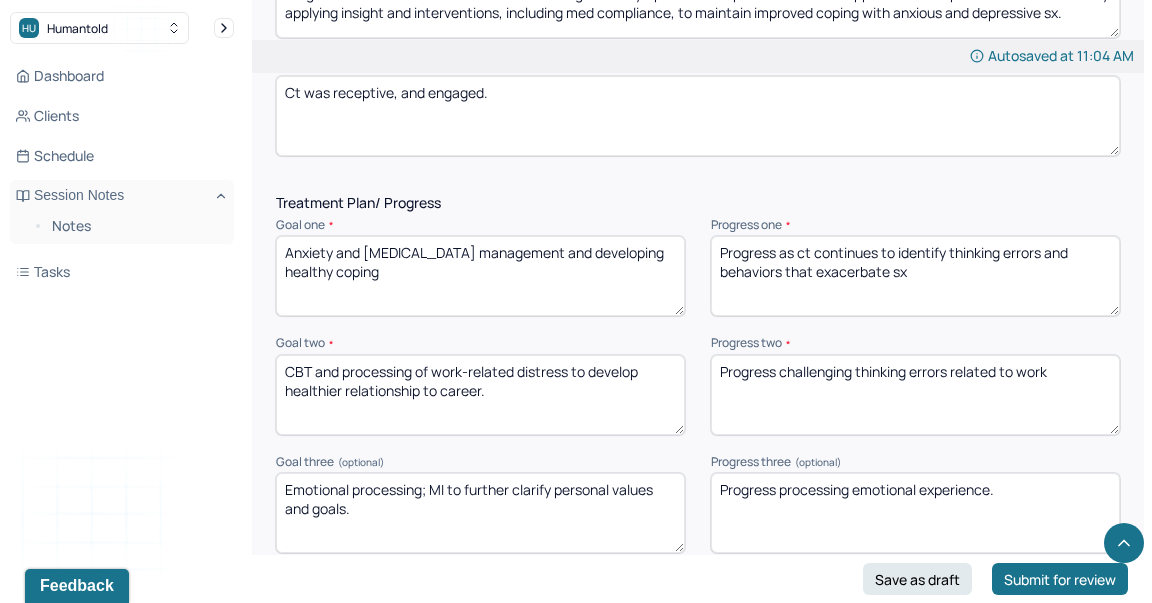 click on "Treatment Plan/ Progress Goal one * Anxiety and [MEDICAL_DATA] management and developing healthy coping
Progress one * Progress as ct continues to identify thinking errors and behaviors that exacerbate sx Goal two * CBT and processing of work-related distress to develop healthier relationship to career.
Progress two * Progress challenging thinking errors related to work Goal three (optional) Emotional processing; MI to further clarify personal values and goals.
Progress three (optional) Progress processing emotional experience.  Communication Factors impacting treatment Need to manage maladaptive communication (e.g., related to high anxiety, high reactivity repeated questions, or disagreement) among participants Caregiver emotions or behaviors interfered with the caregiver's understanding and ability Evidence or disclosure of a sentinel event and mandated reporting to a third party Client lacks the receptive communication skills to understand the therapist when using typical language for communication" at bounding box center [698, 558] 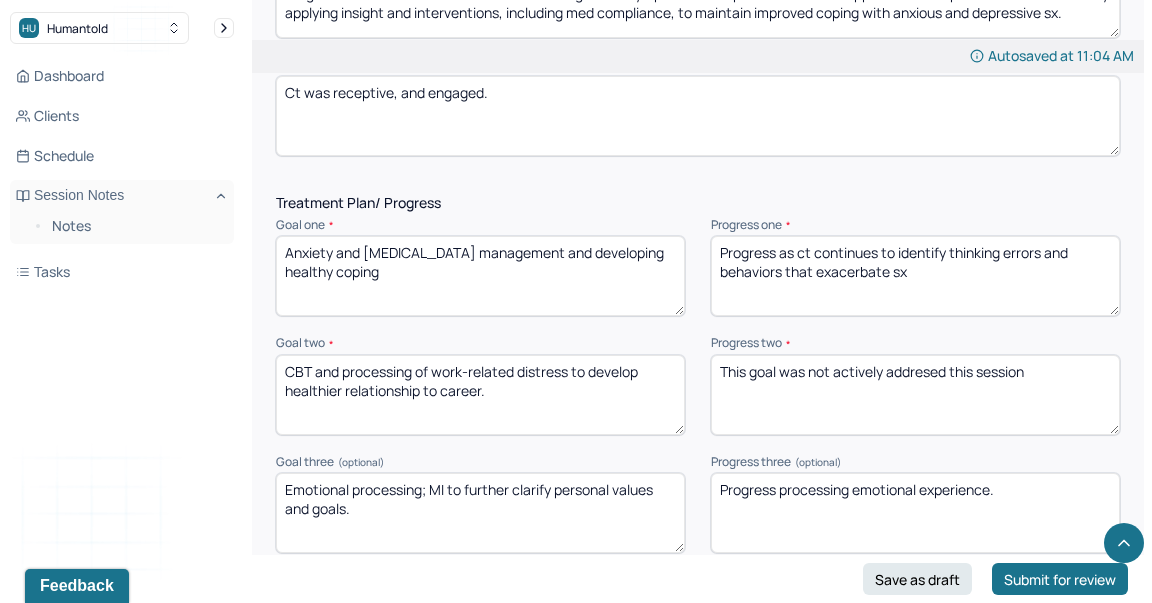 click on "Progress challenging thinking errors related to work" at bounding box center (915, 395) 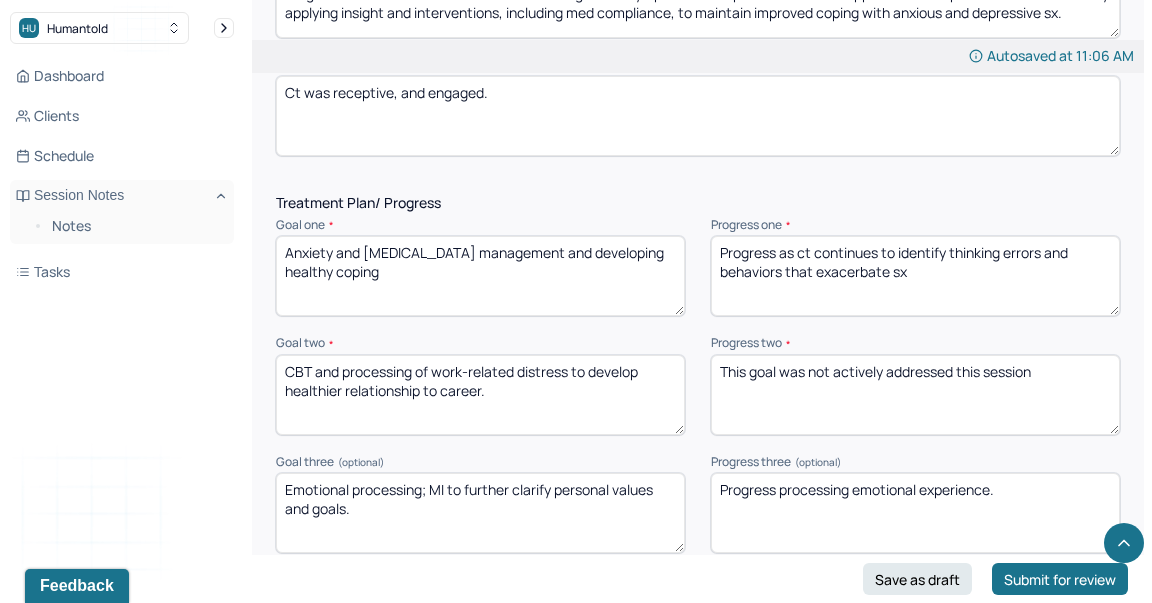 type on "This goal was not actively addressed this session" 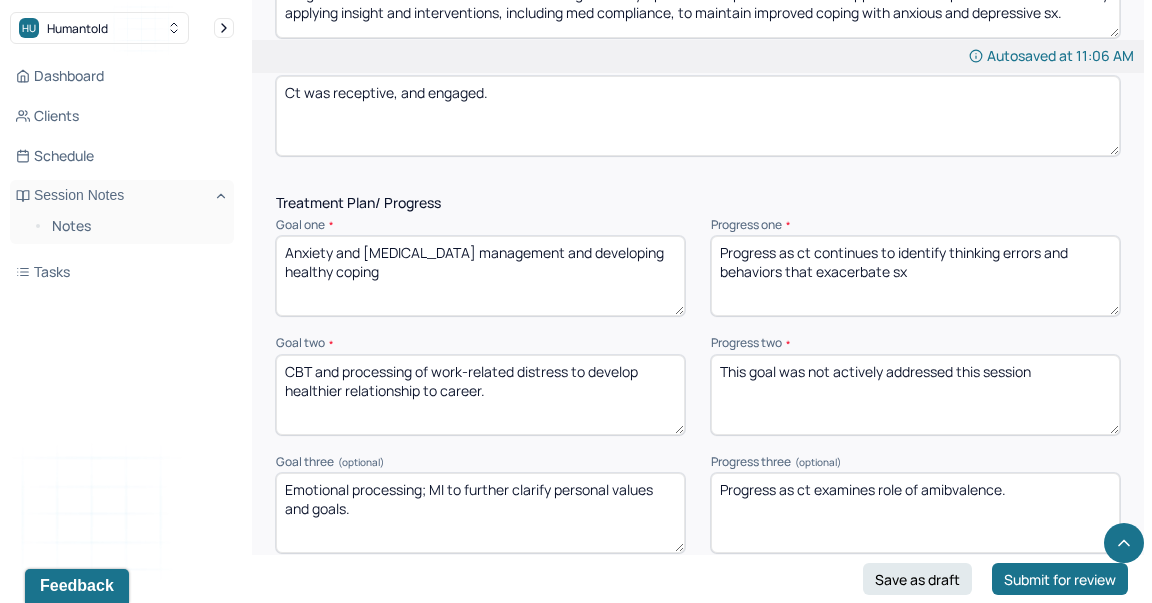 scroll, scrollTop: 3005, scrollLeft: 0, axis: vertical 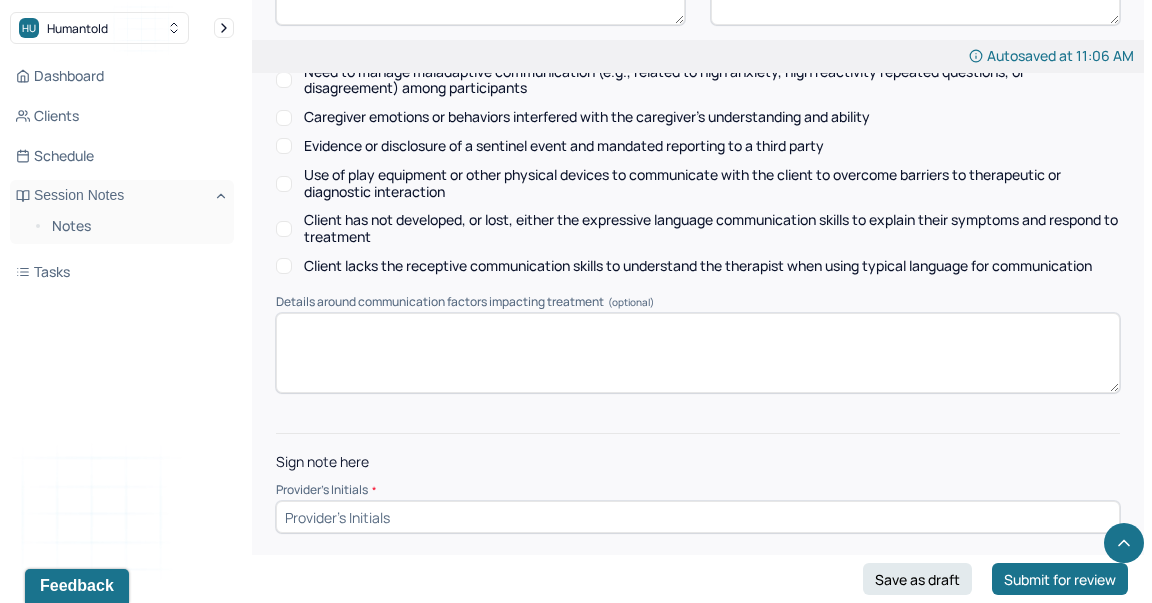 type on "Progress as ct examines role of amibvalence." 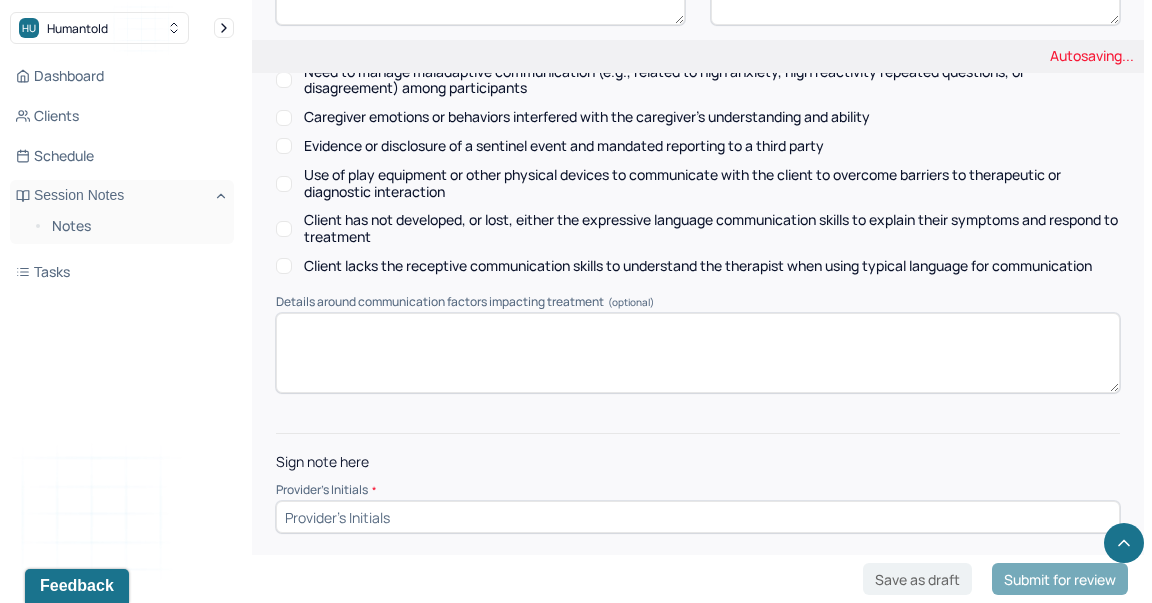 click on "Provider's Initials *" at bounding box center (698, 490) 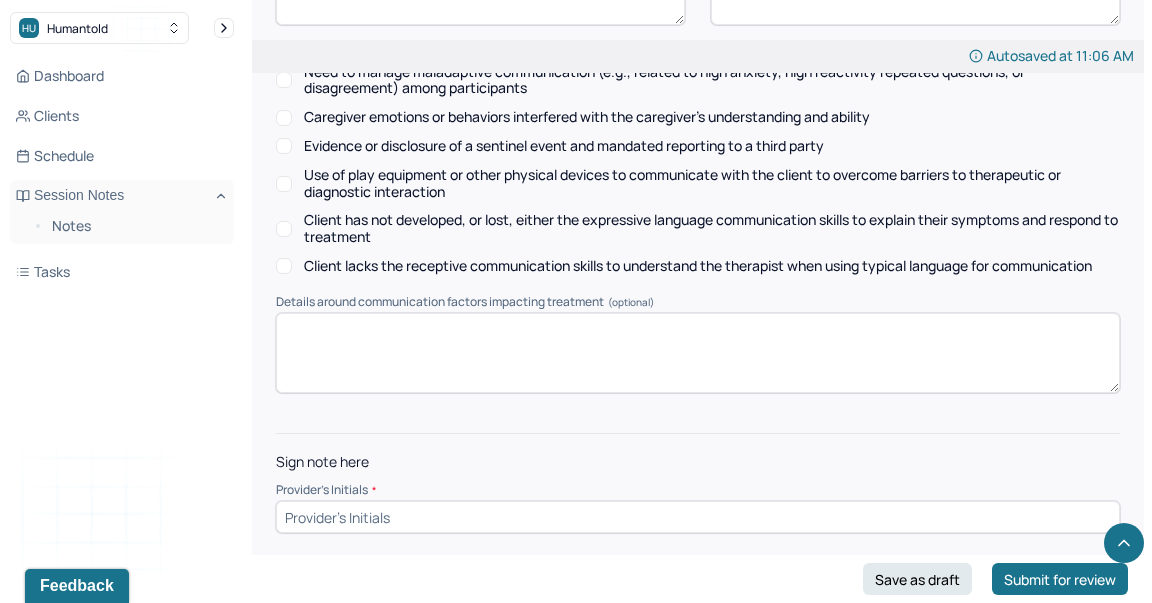 click at bounding box center [698, 517] 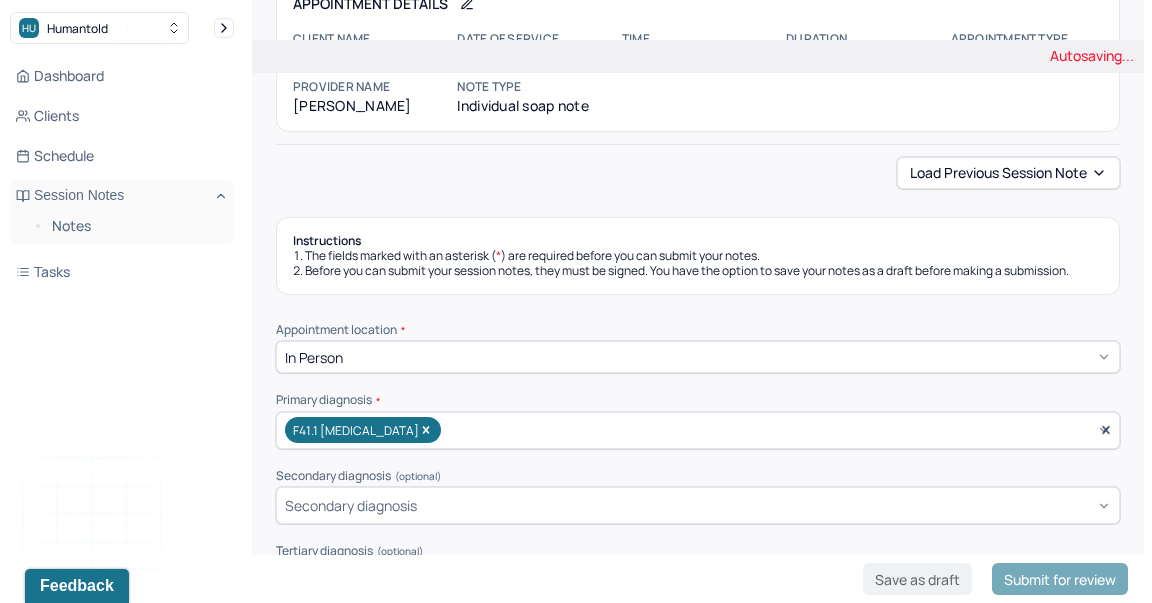 scroll, scrollTop: 0, scrollLeft: 0, axis: both 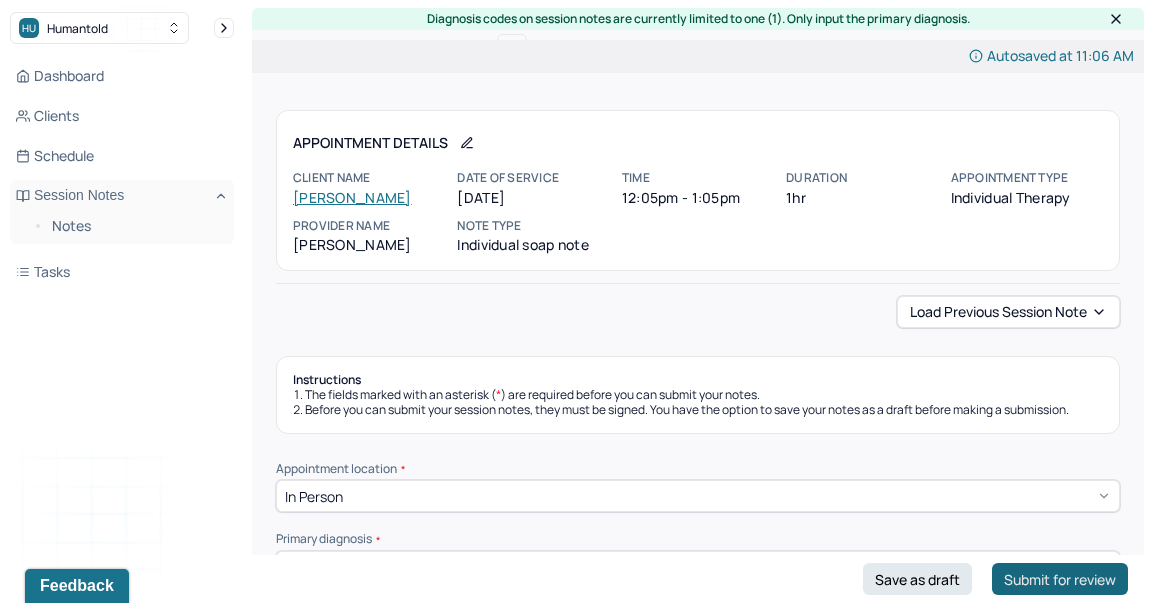 type on "KR" 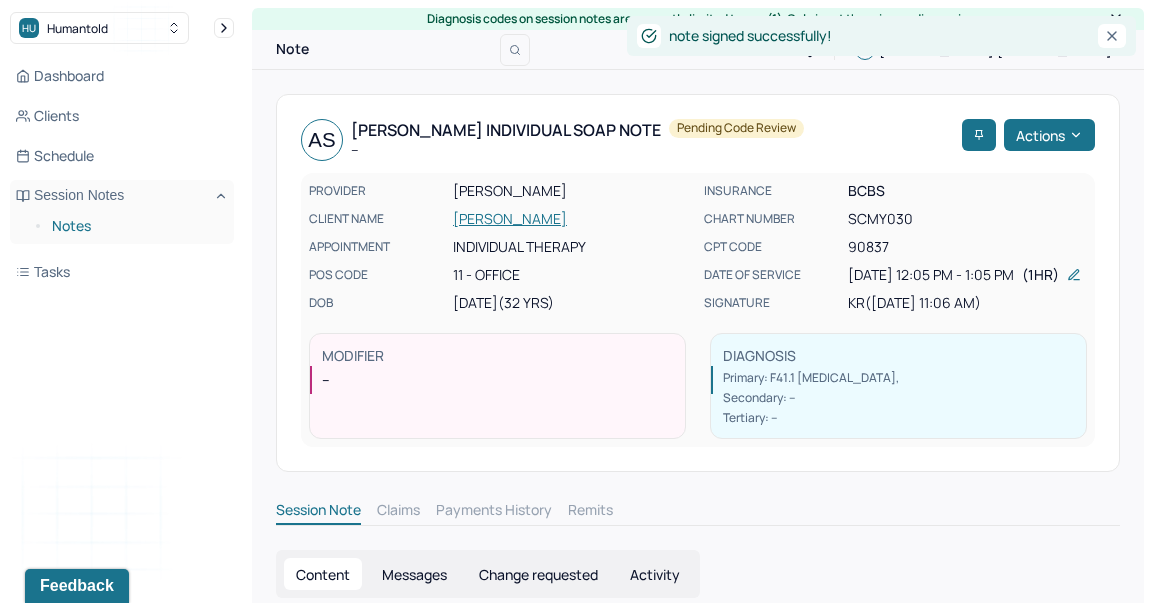 click on "Notes" at bounding box center (135, 226) 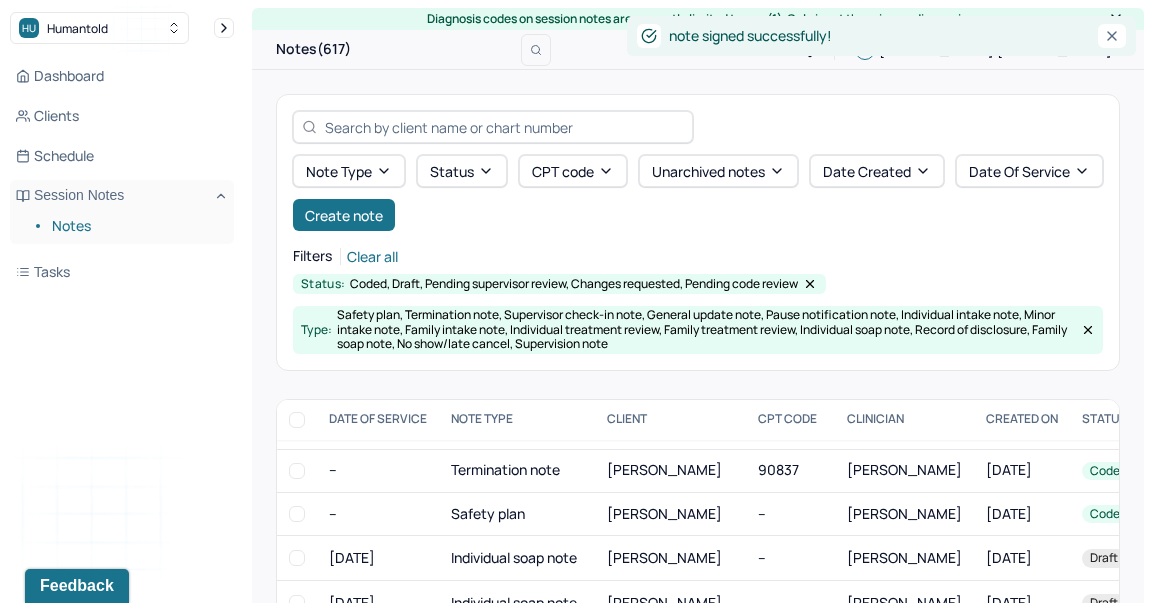 scroll, scrollTop: 0, scrollLeft: 0, axis: both 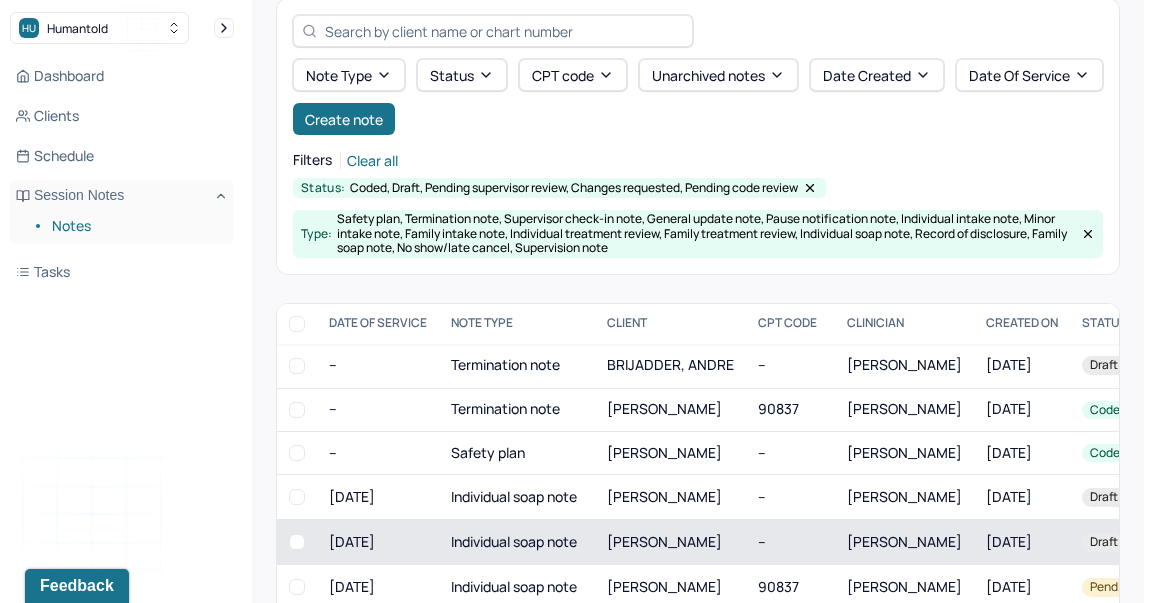 click on "[PERSON_NAME]" at bounding box center [664, 541] 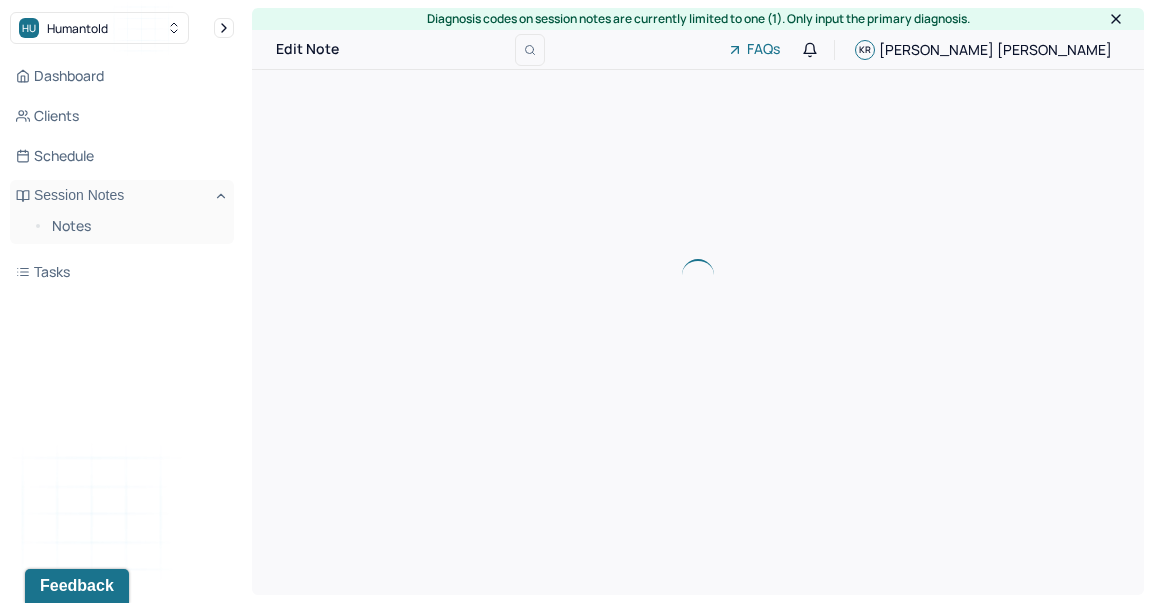 scroll, scrollTop: 0, scrollLeft: 0, axis: both 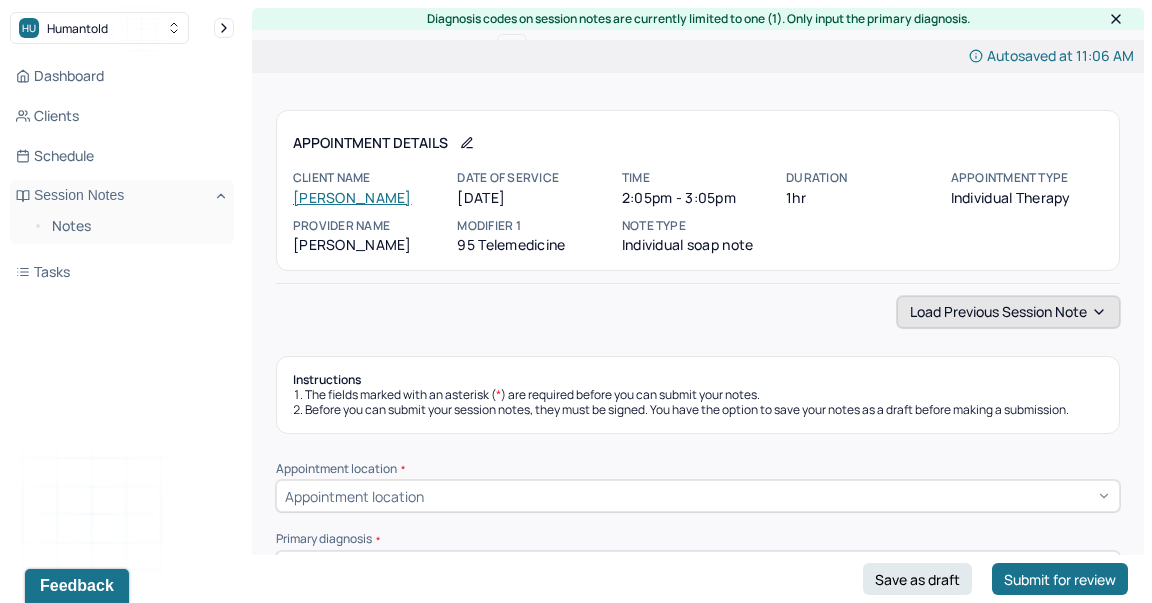 click on "Load previous session note" at bounding box center [1008, 312] 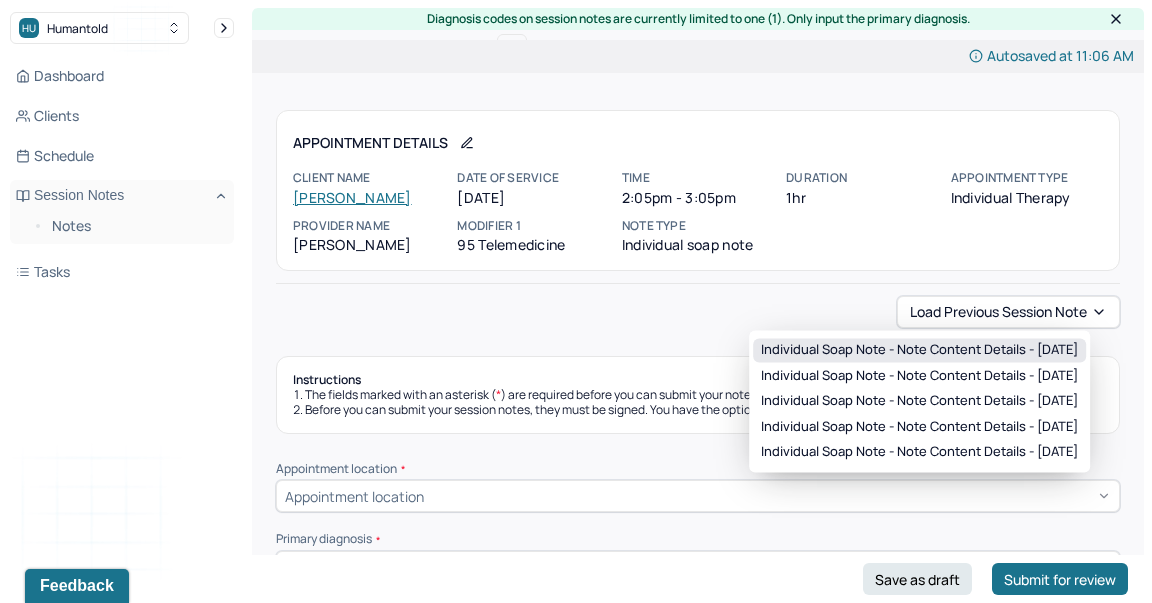 click on "Individual soap note   - Note content Details -   [DATE]" at bounding box center (919, 350) 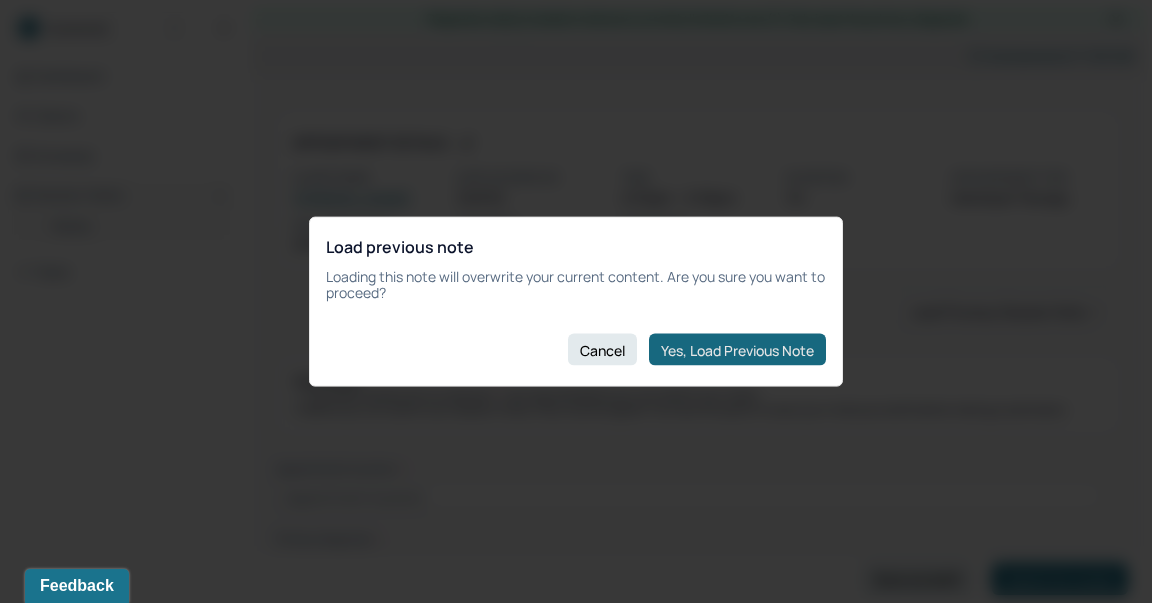 click on "Yes, Load Previous Note" at bounding box center (737, 350) 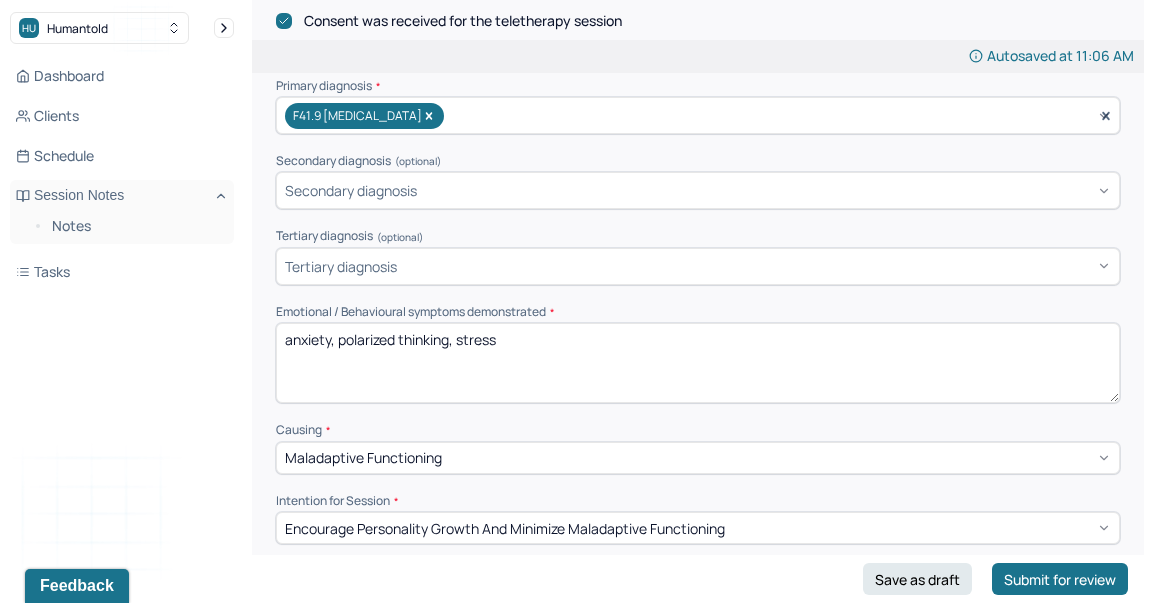 scroll, scrollTop: 314, scrollLeft: 0, axis: vertical 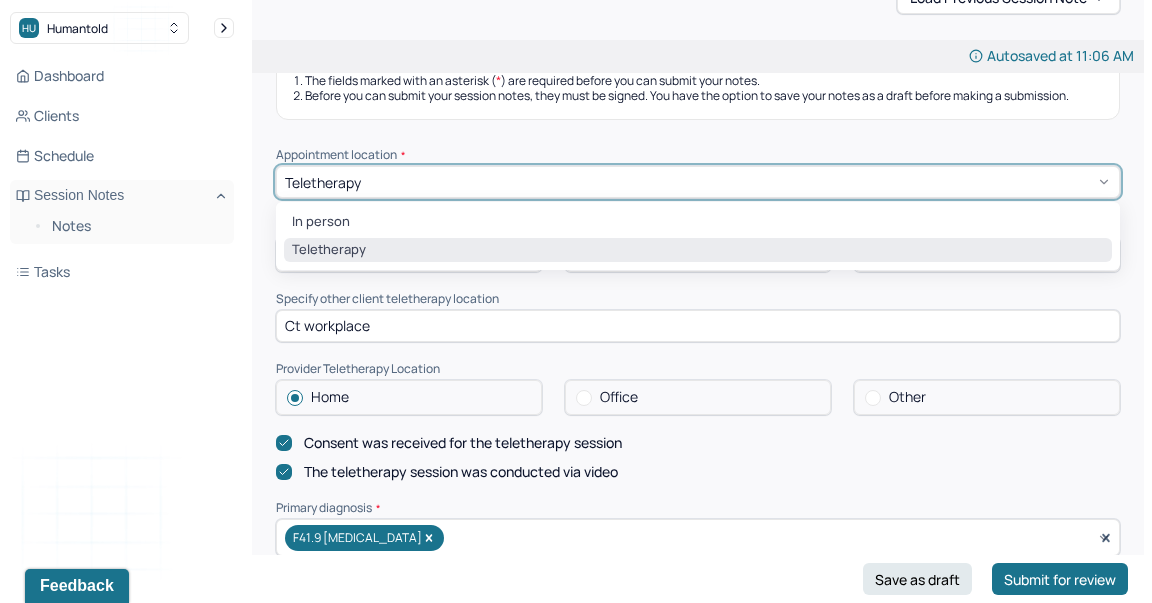 click on "Teletherapy" at bounding box center [698, 182] 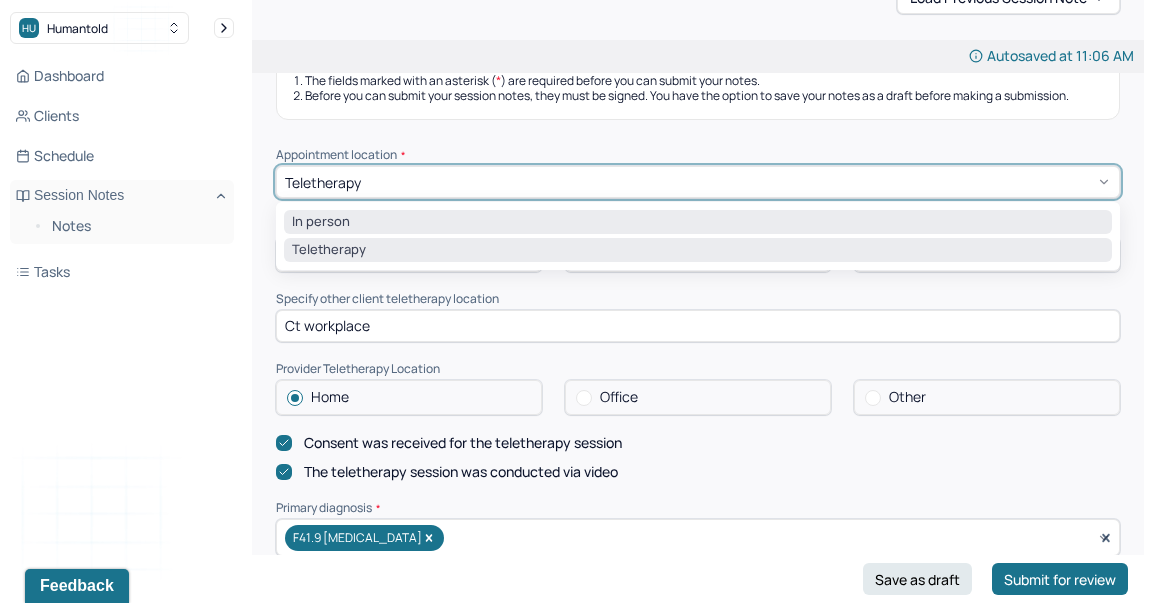 click on "In person" at bounding box center (698, 222) 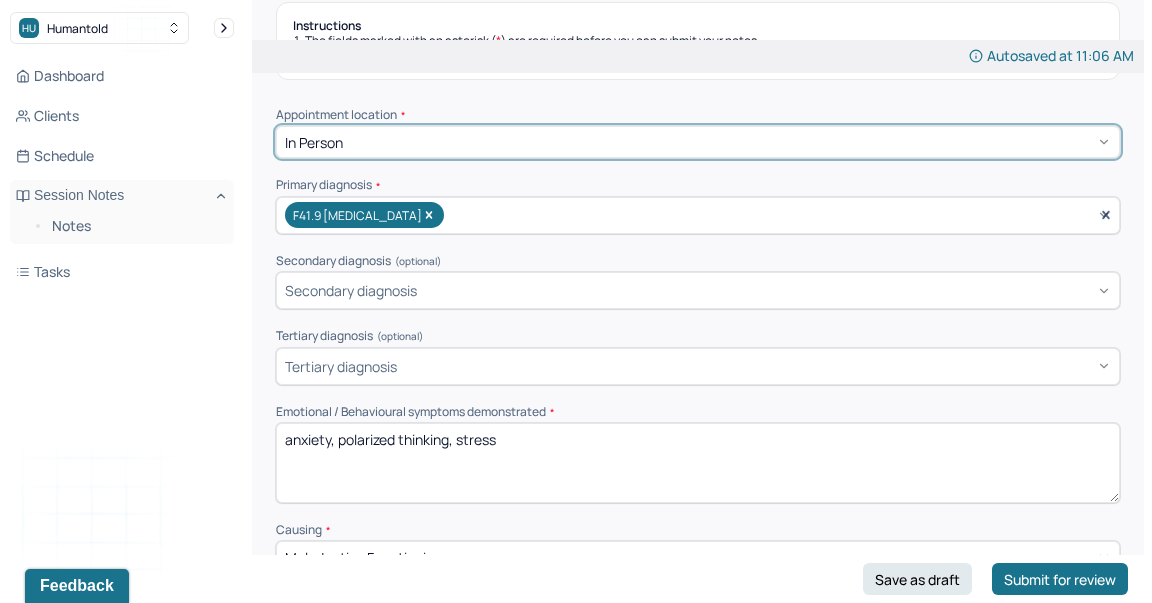 click on "Secondary diagnosis" at bounding box center [698, 290] 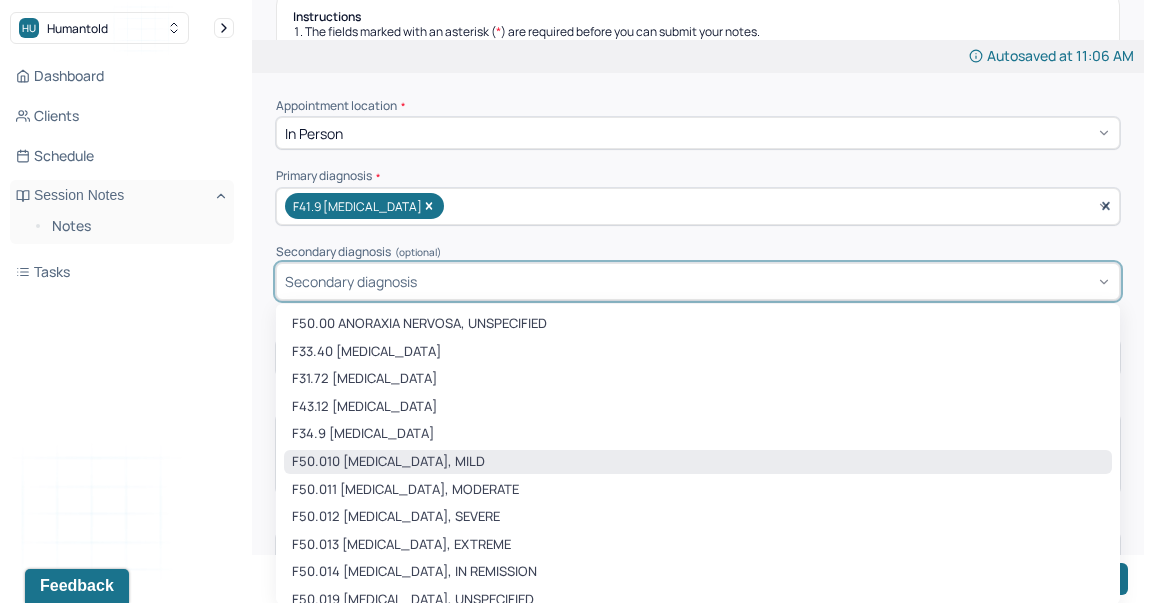 scroll, scrollTop: 367, scrollLeft: 0, axis: vertical 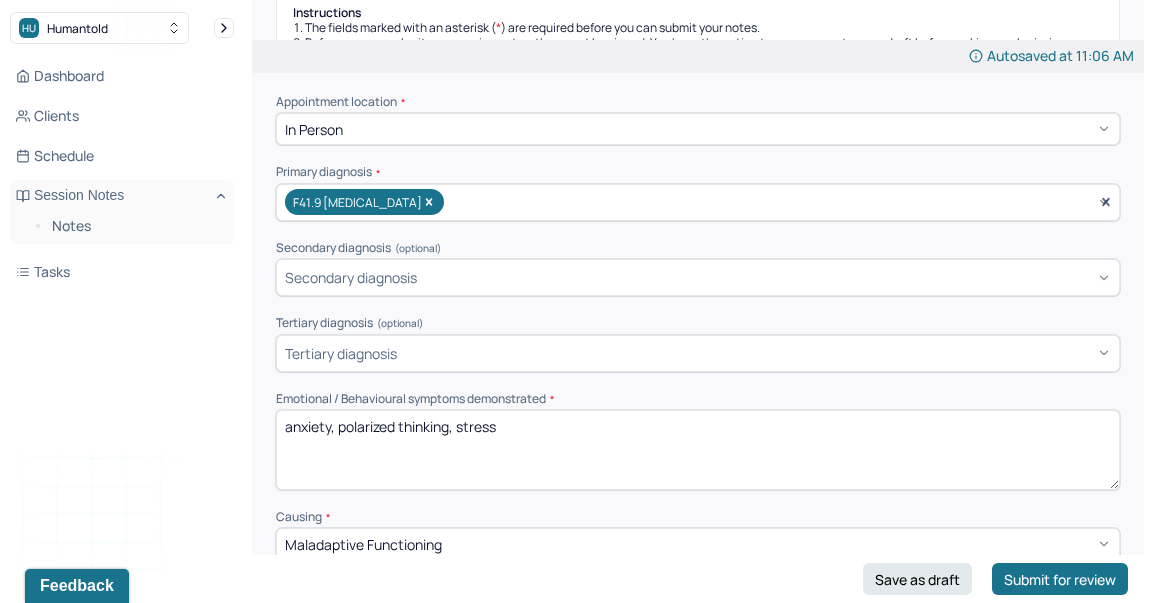 click on "Dashboard Clients Schedule Session Notes Notes Tasks" at bounding box center (122, 174) 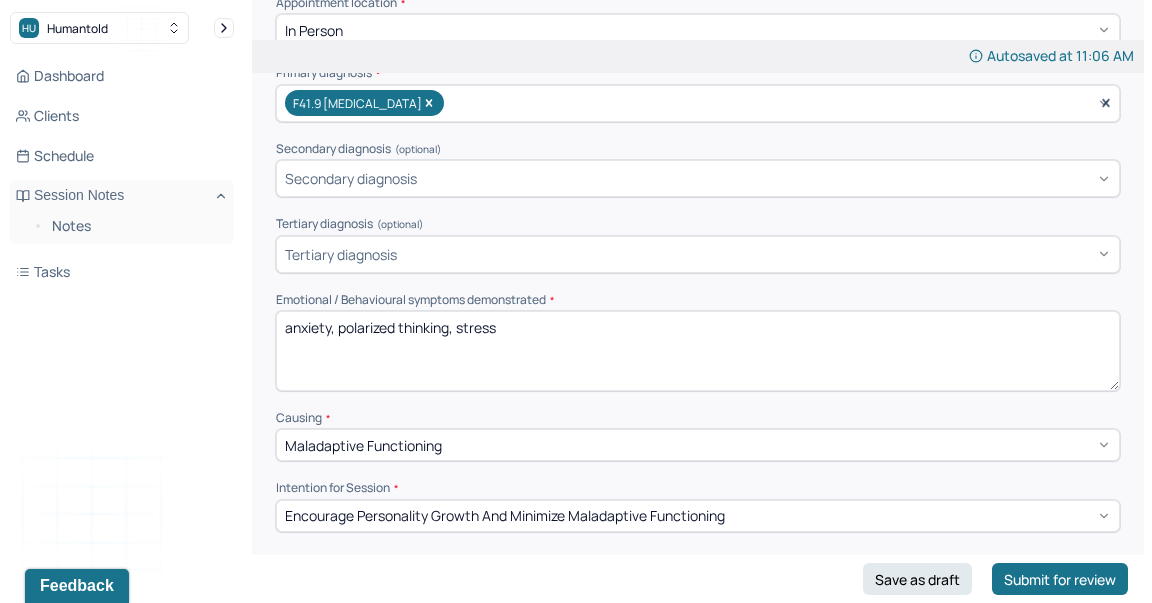 scroll, scrollTop: 469, scrollLeft: 0, axis: vertical 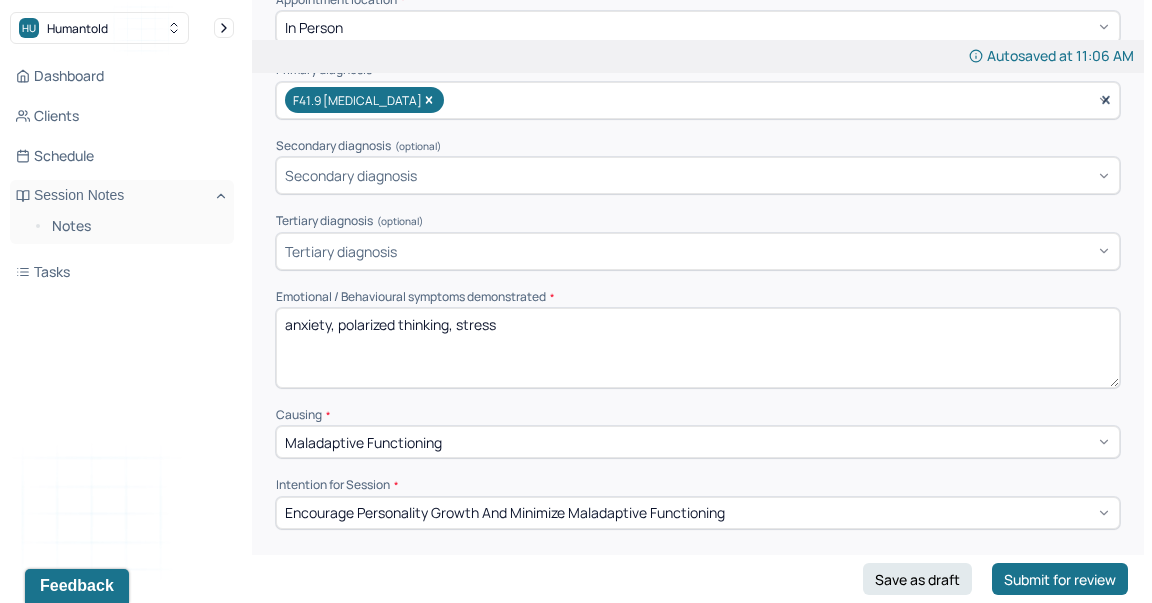click on "anxiety, polarized thinking, stress" at bounding box center [698, 348] 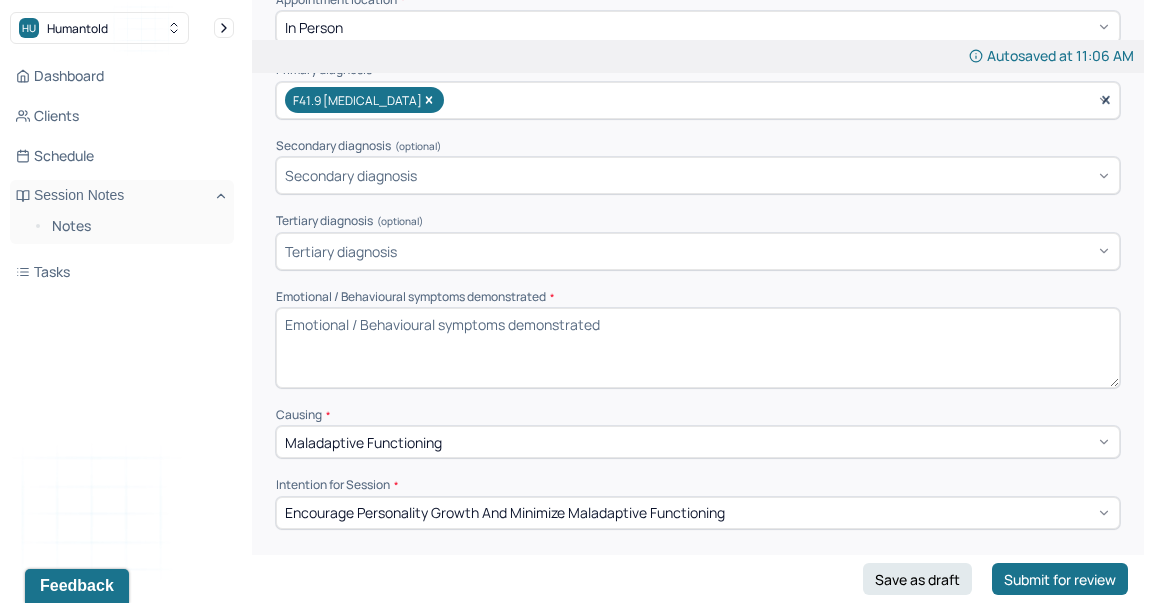 type 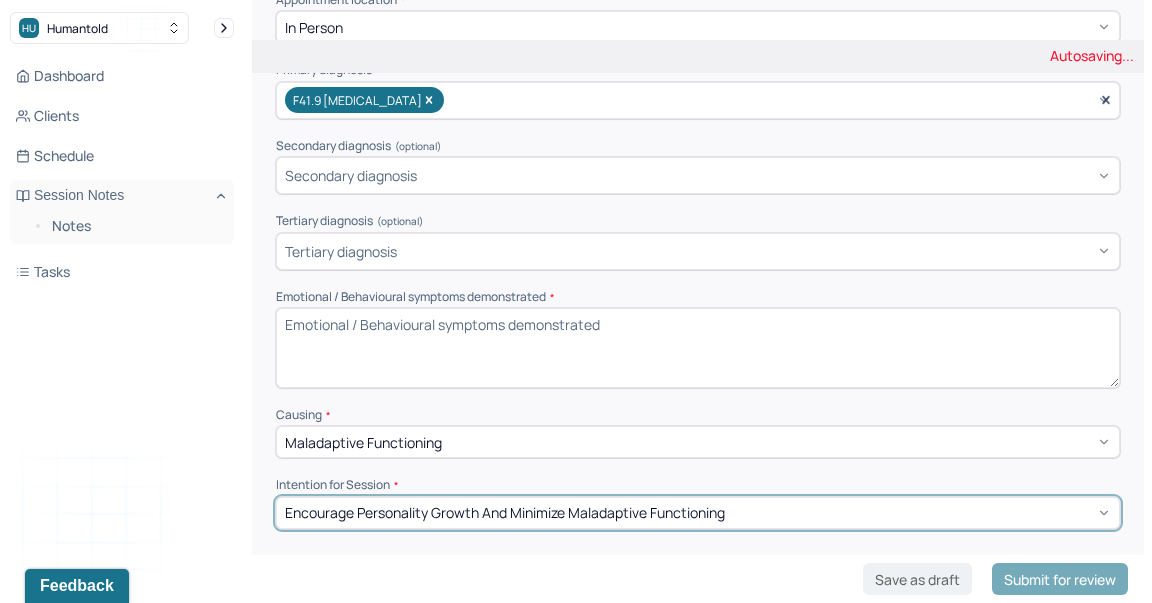 scroll, scrollTop: 839, scrollLeft: 0, axis: vertical 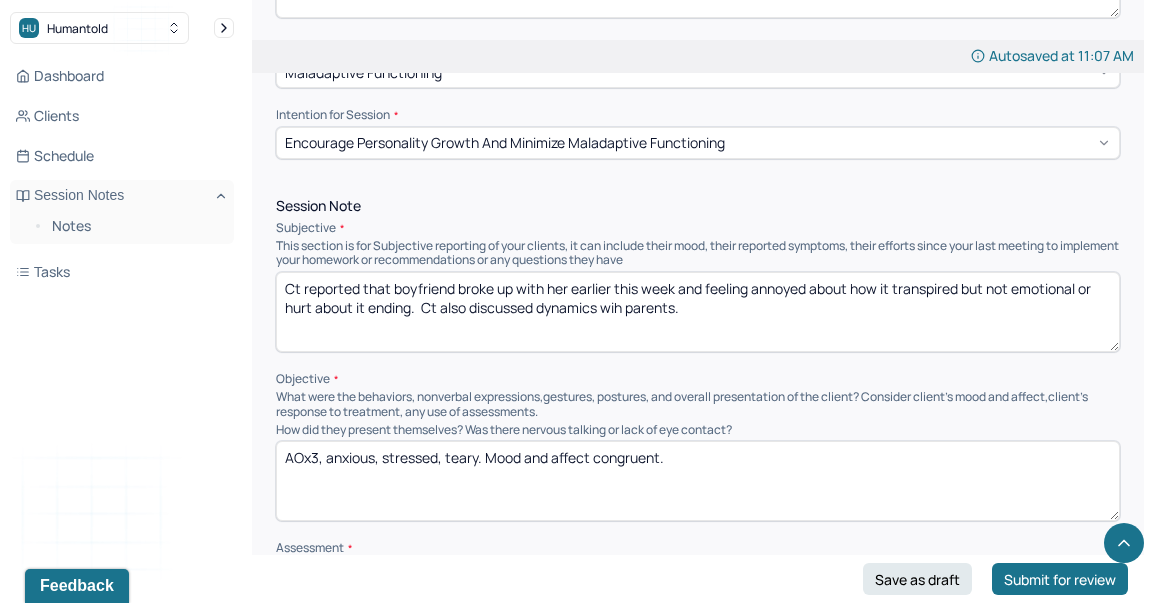 click on "Ct reported that boyfriend broke up with her earlier this week and feeling annoyed about how it transpired but not emotional or hurt about it ending.  Ct explored" at bounding box center (698, 312) 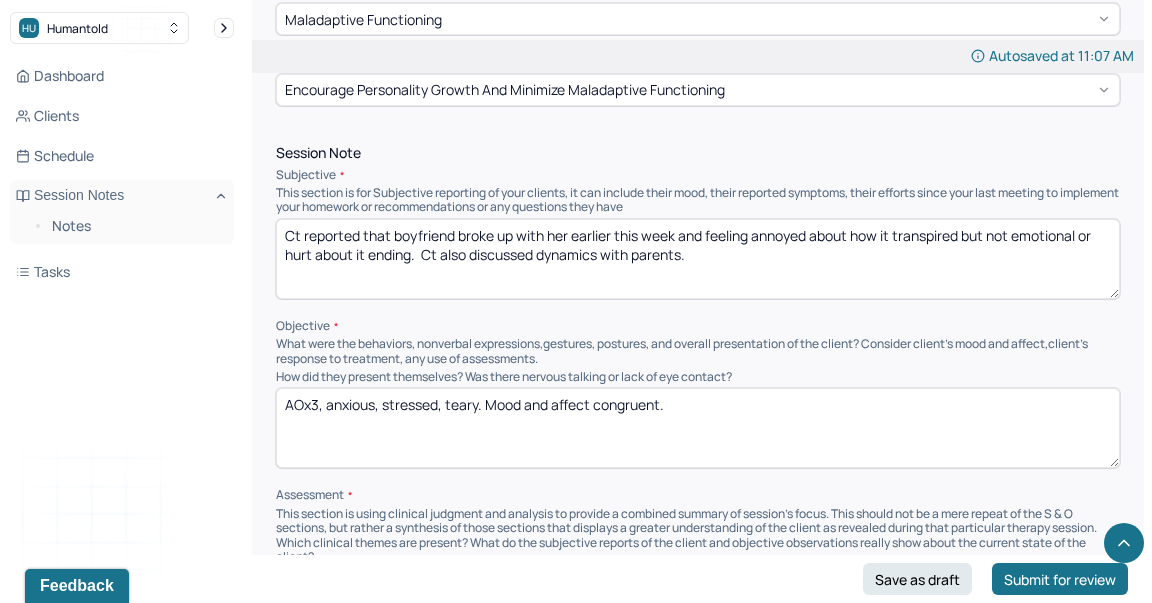 scroll, scrollTop: 897, scrollLeft: 0, axis: vertical 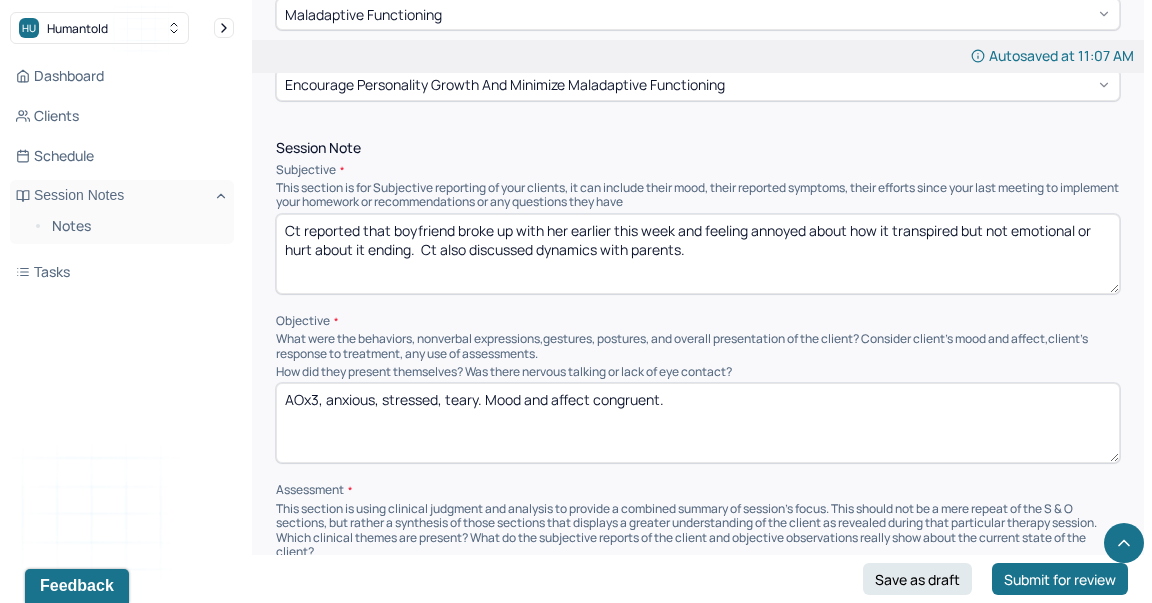 type on "Ct reported that boyfriend broke up with her earlier this week and feeling annoyed about how it transpired but not emotional or hurt about it ending.  Ct also discussed dynamics with parents." 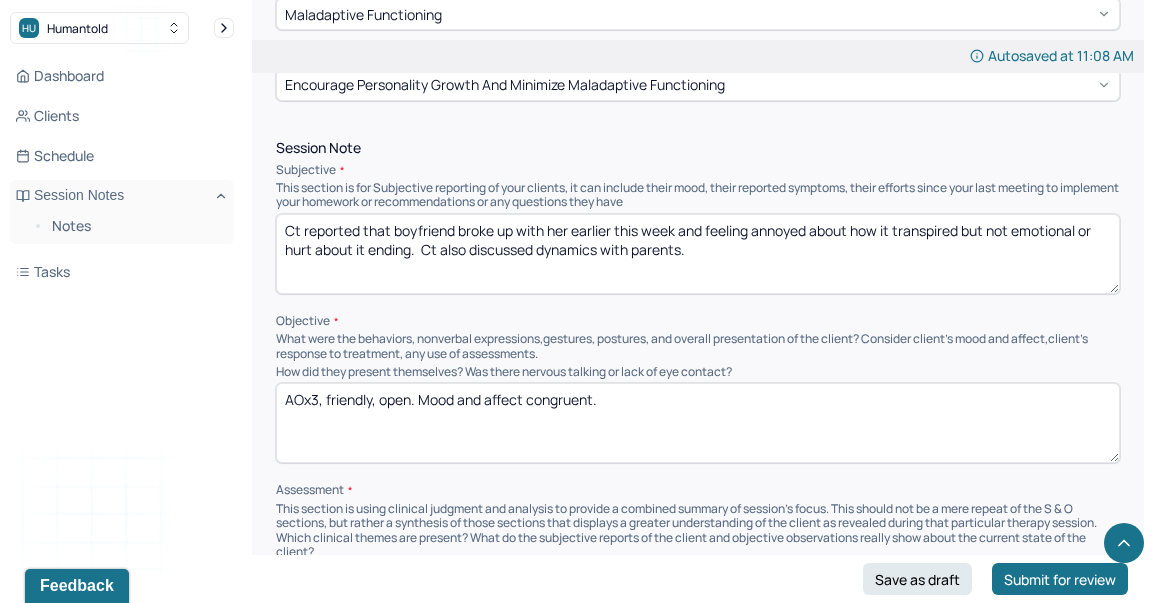 type on "AOx3, friendly, open. Mood and affect congruent." 